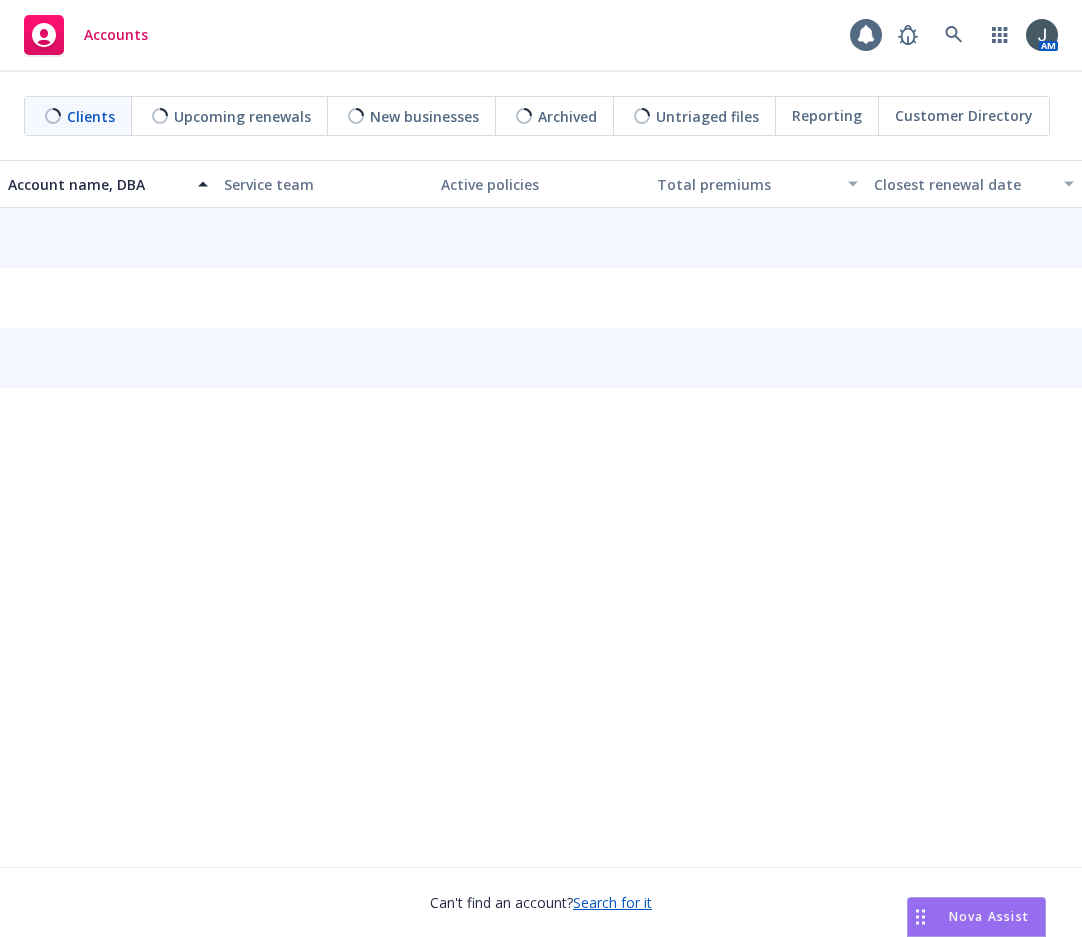 scroll, scrollTop: 0, scrollLeft: 0, axis: both 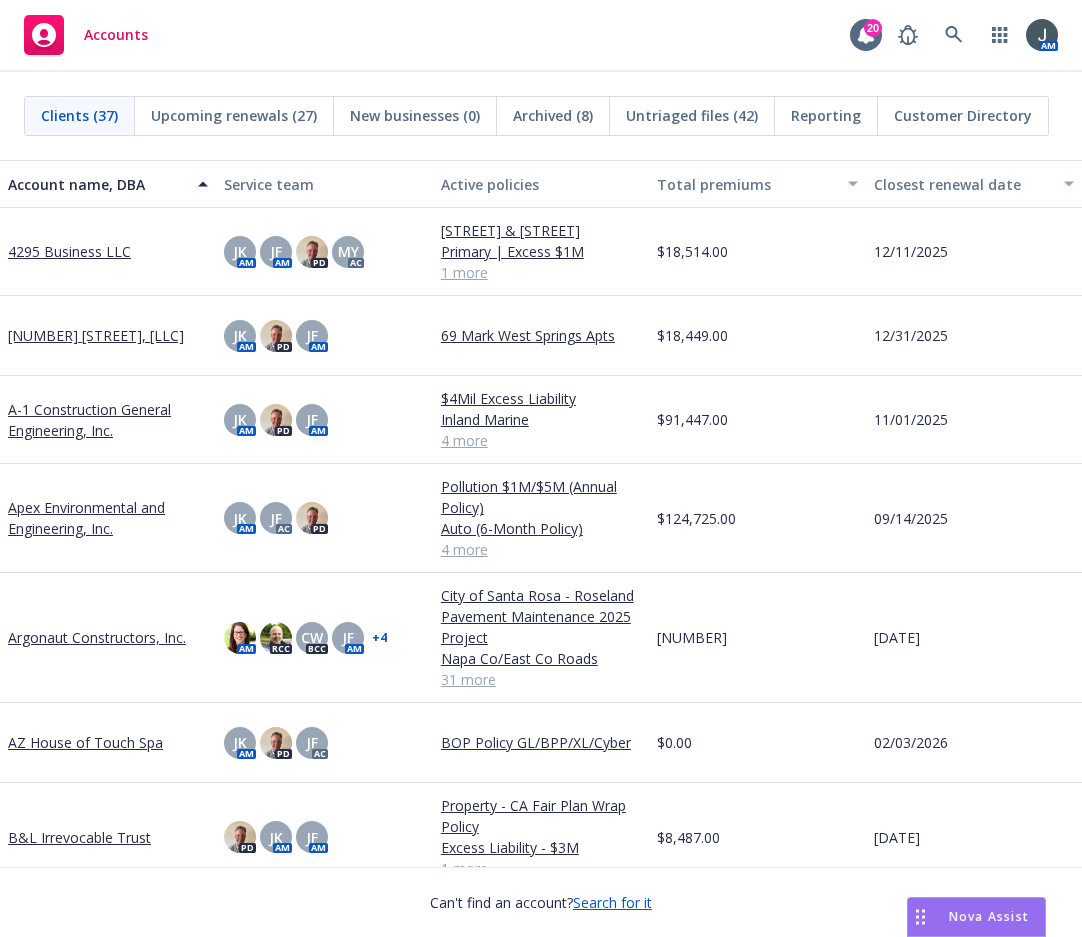 click on "Nova Assist" at bounding box center (989, 916) 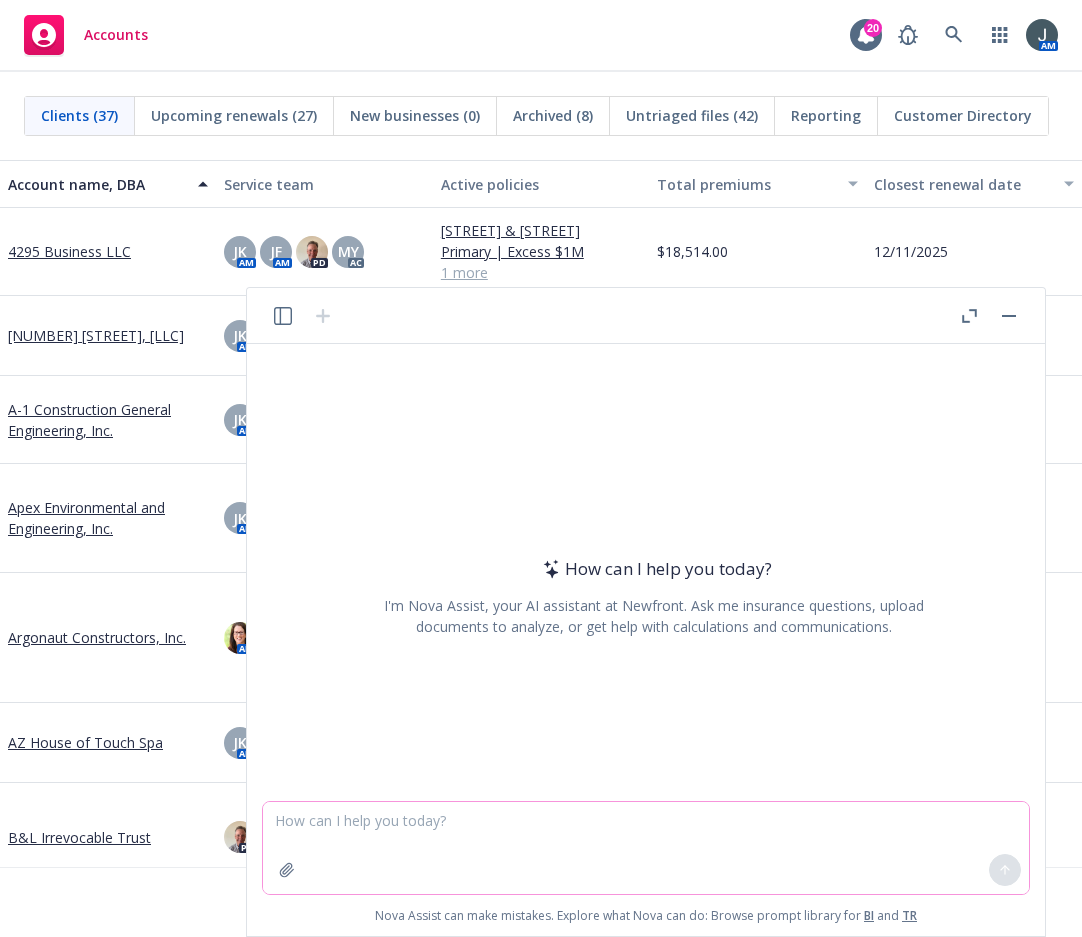 click at bounding box center [646, 848] 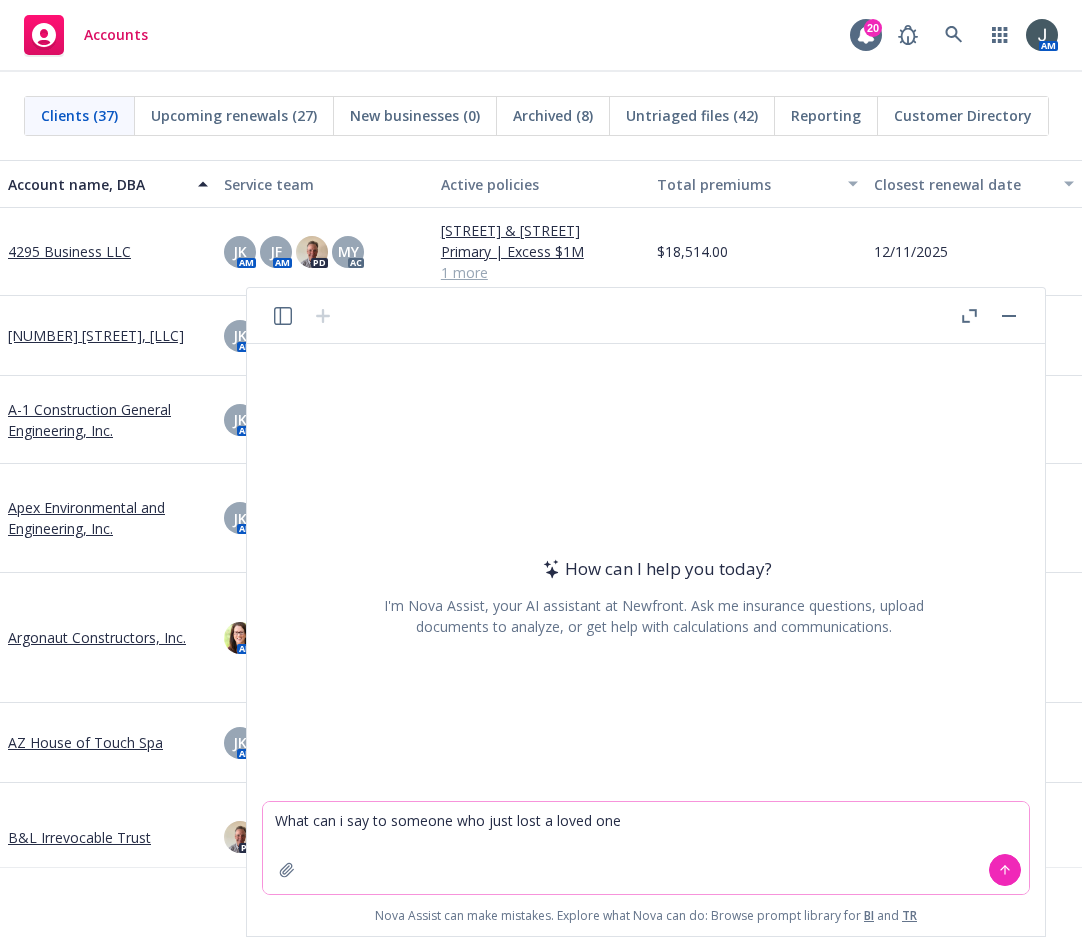 type on "What can i say to someone who just lost a loved one?" 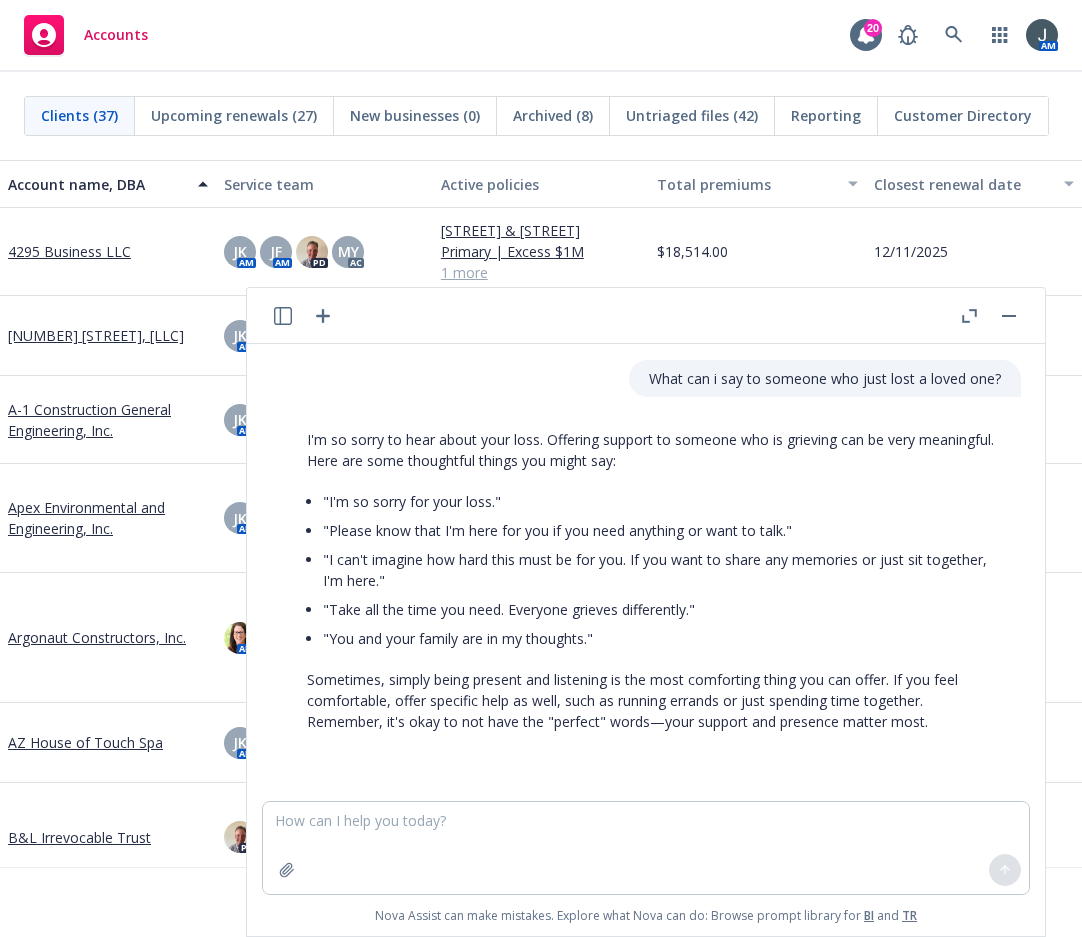 click at bounding box center [1009, 316] 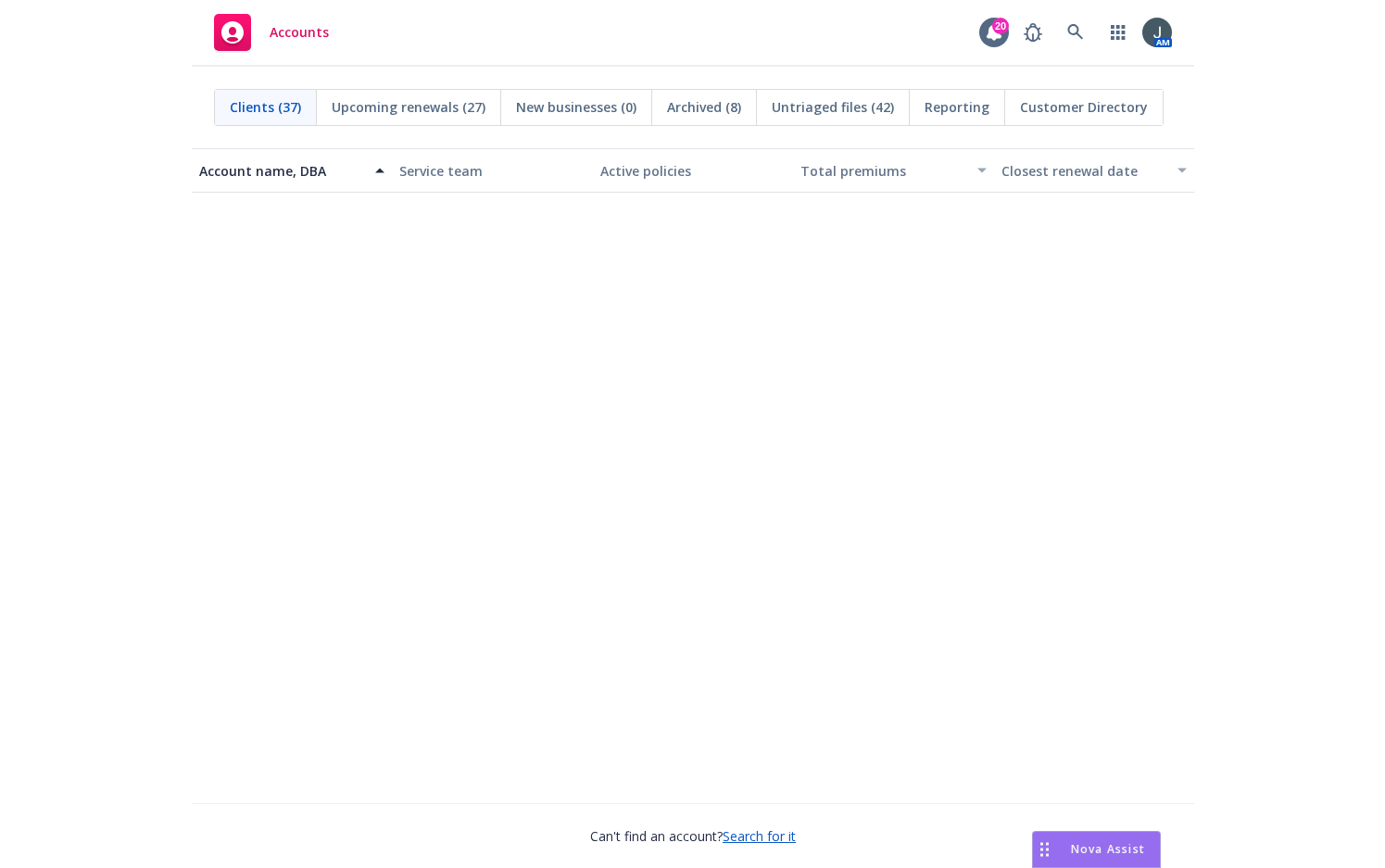 scroll, scrollTop: 1297, scrollLeft: 0, axis: vertical 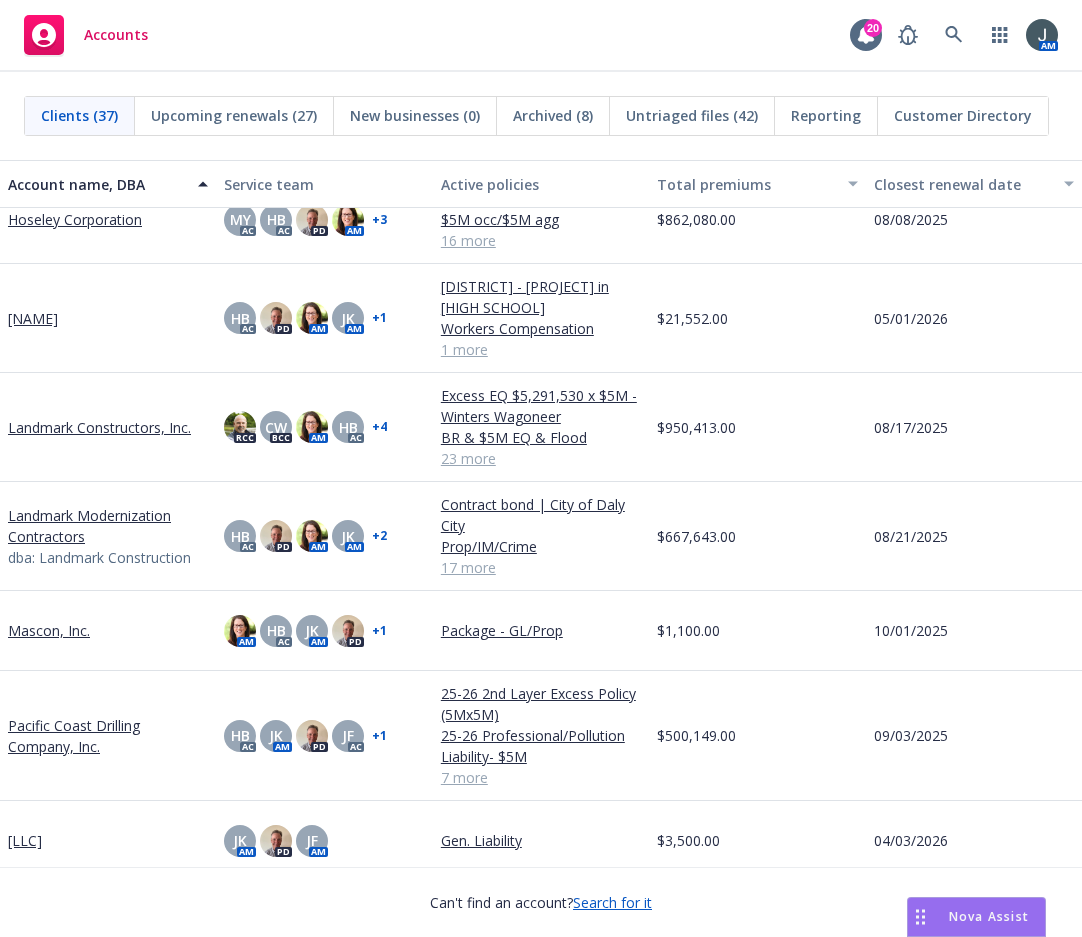 click on "[NAME]" at bounding box center [33, 318] 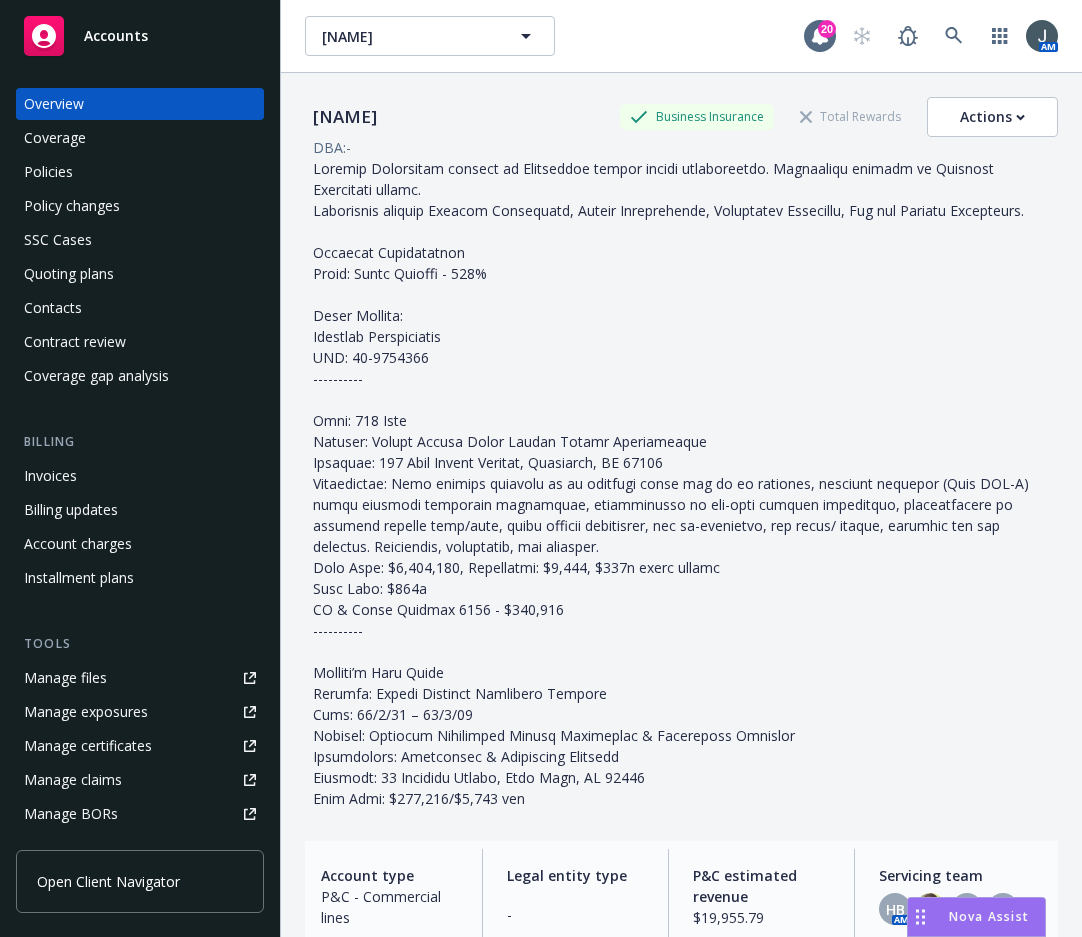 click on "Invoices" at bounding box center (140, 476) 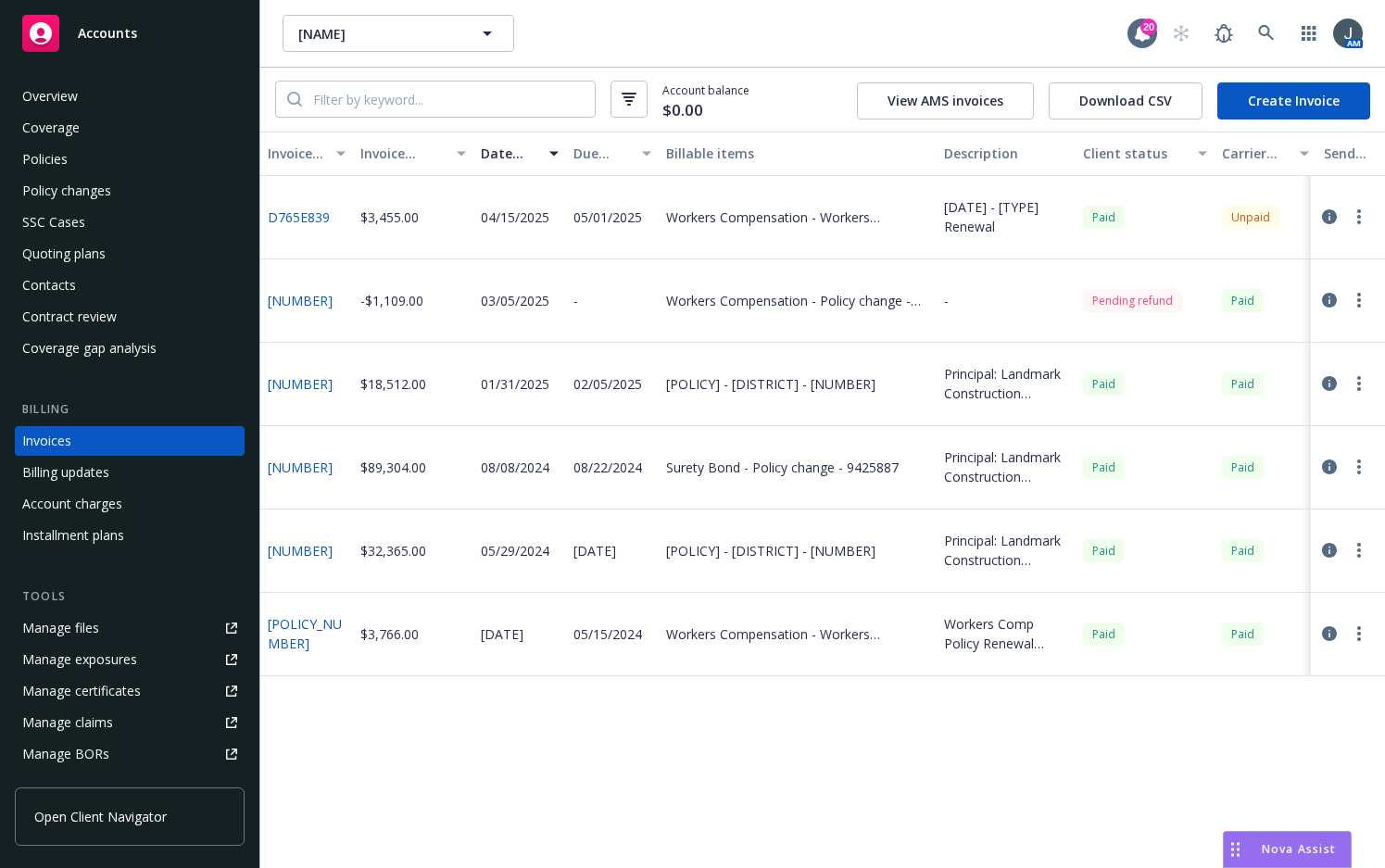 click on "$3,455.00" at bounding box center (413, 218) 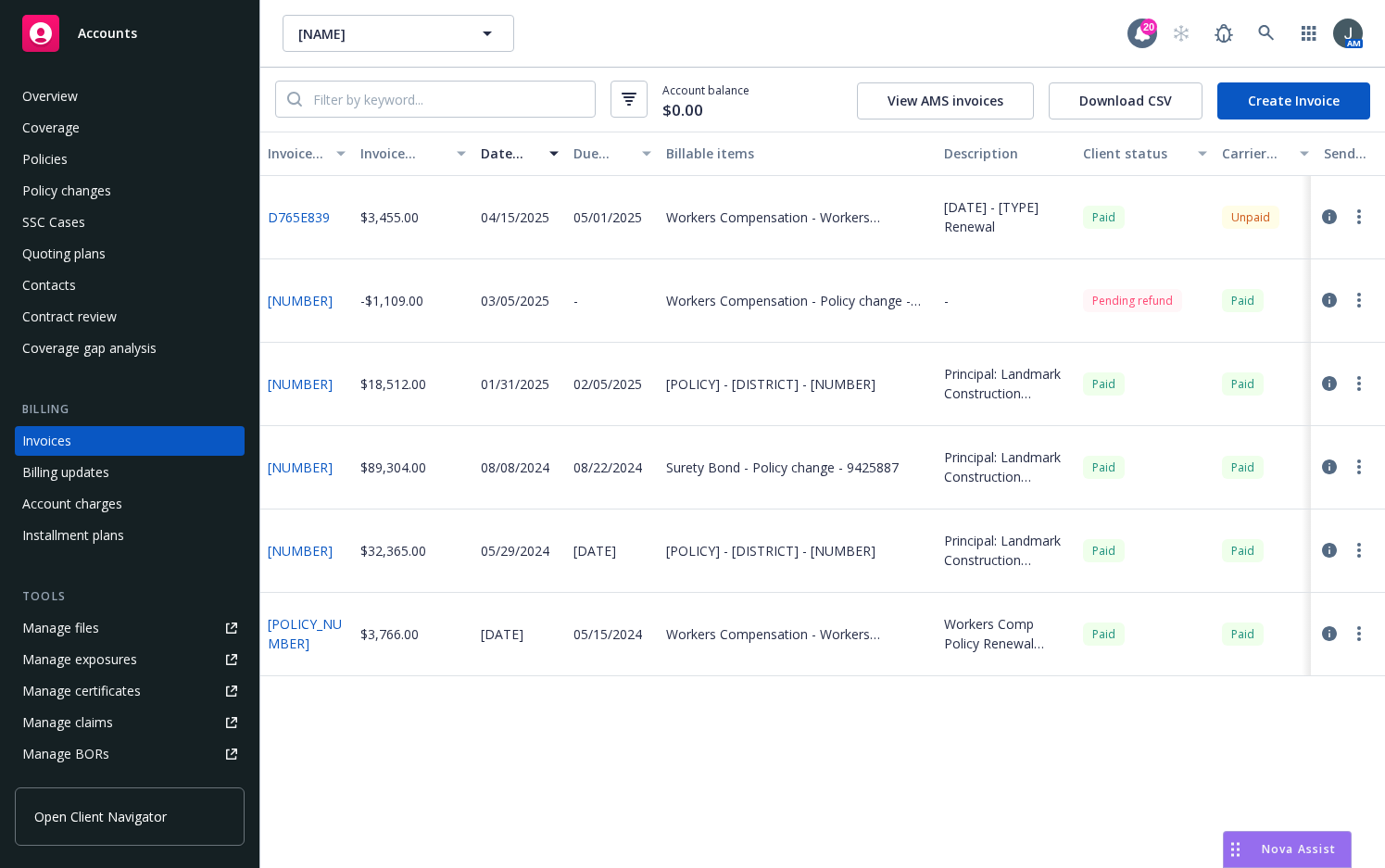click 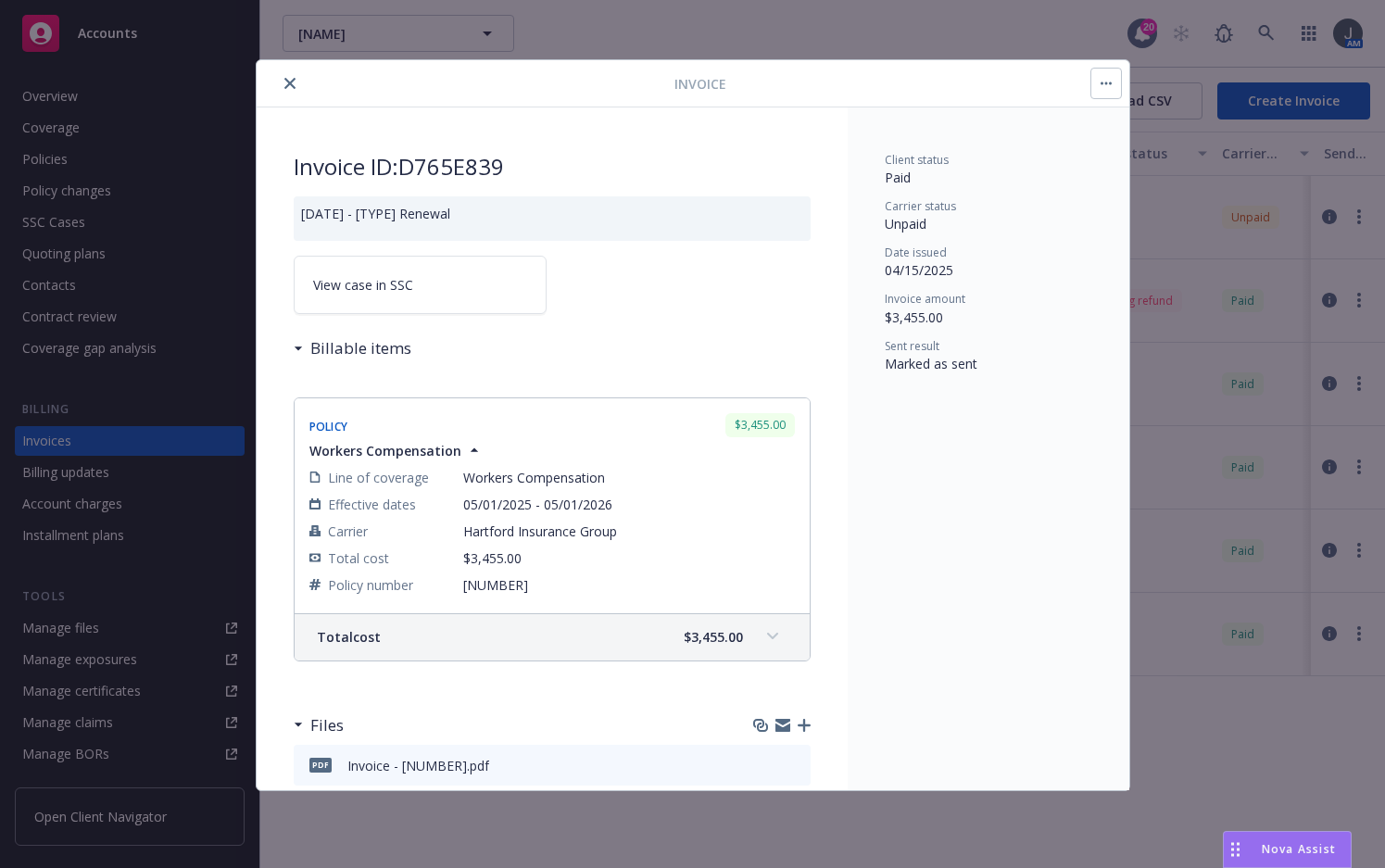 click on "View case in SSC" at bounding box center (420, 284) 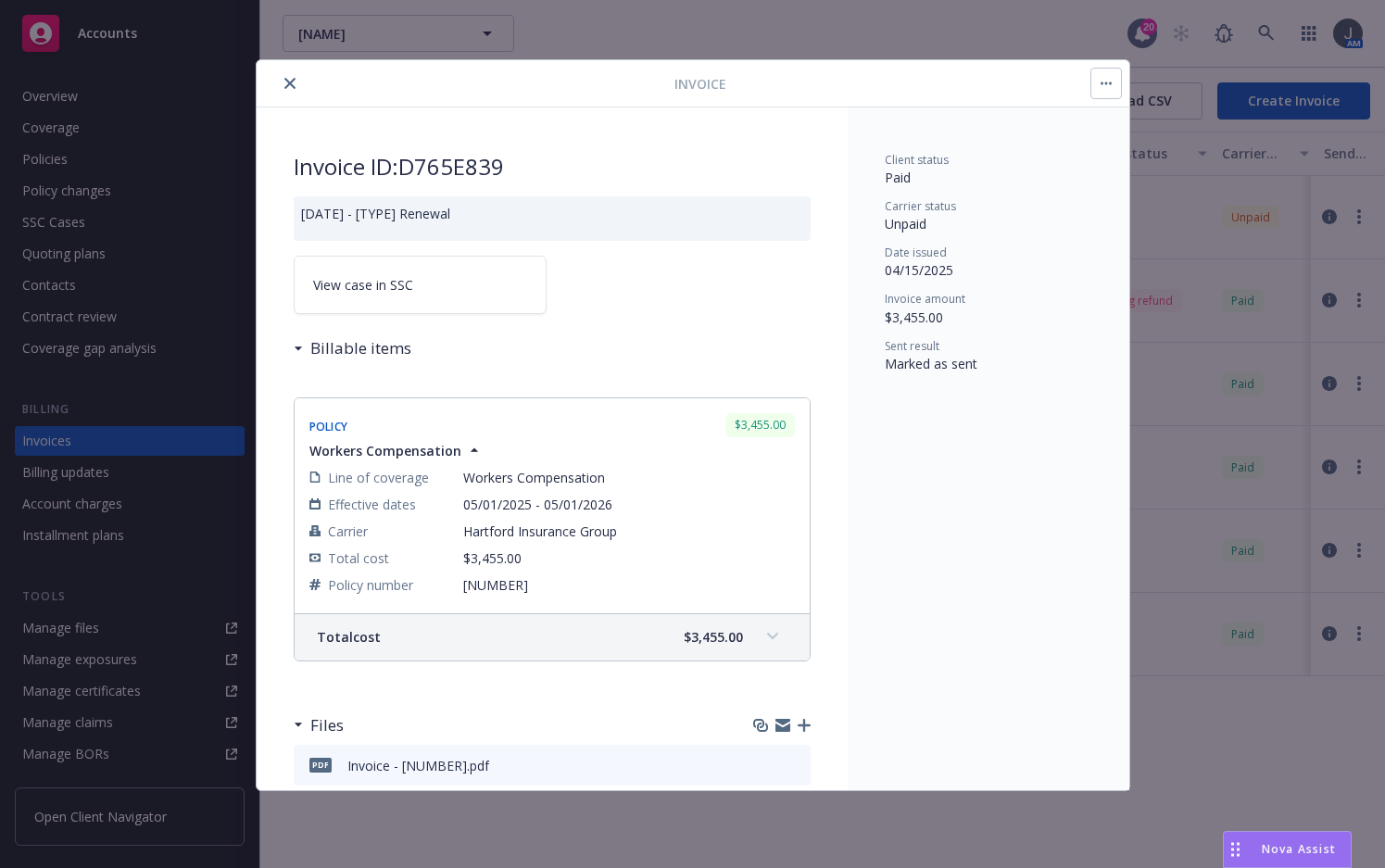 click at bounding box center [290, 83] 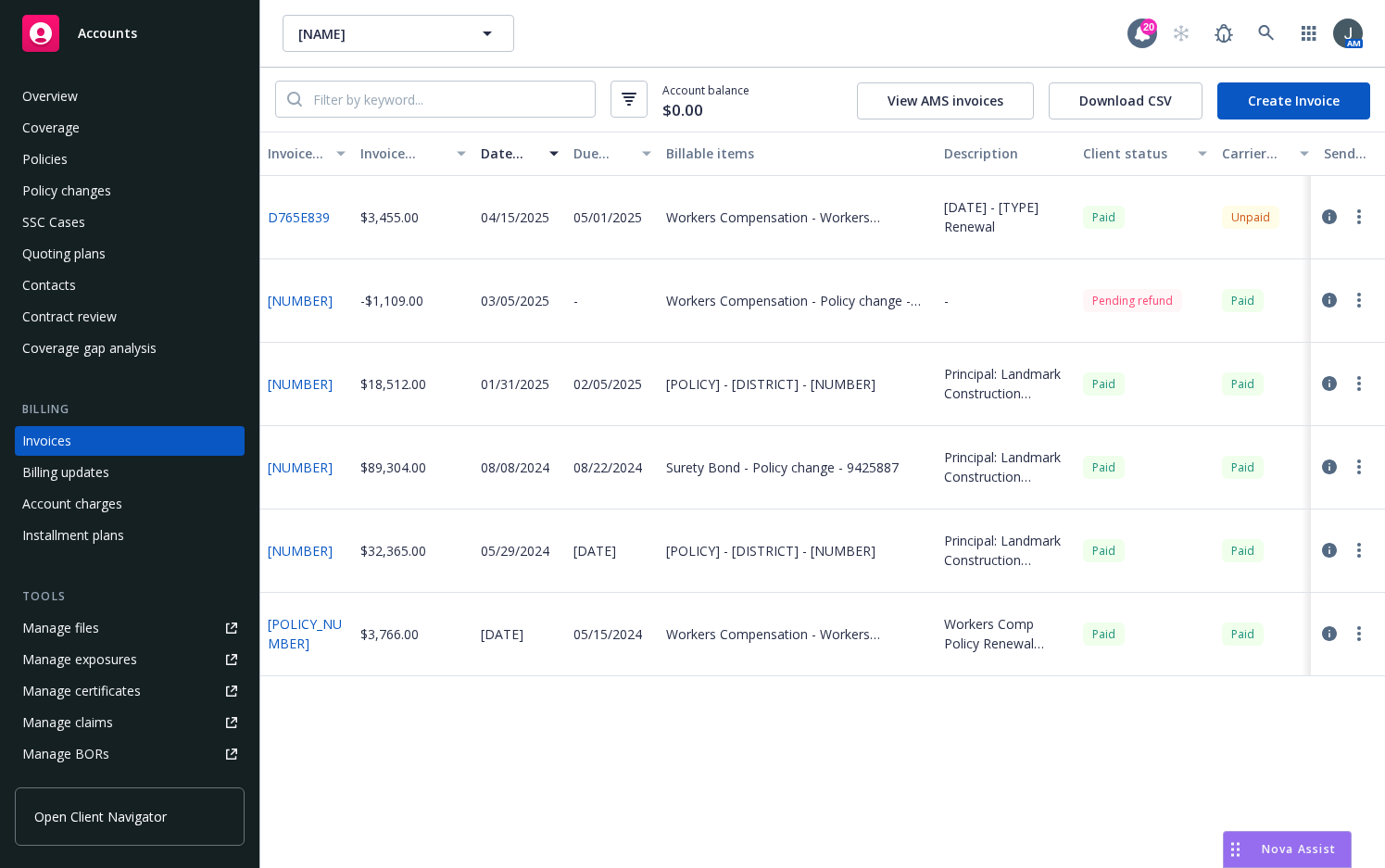click on "Nova Assist" at bounding box center (1299, 849) 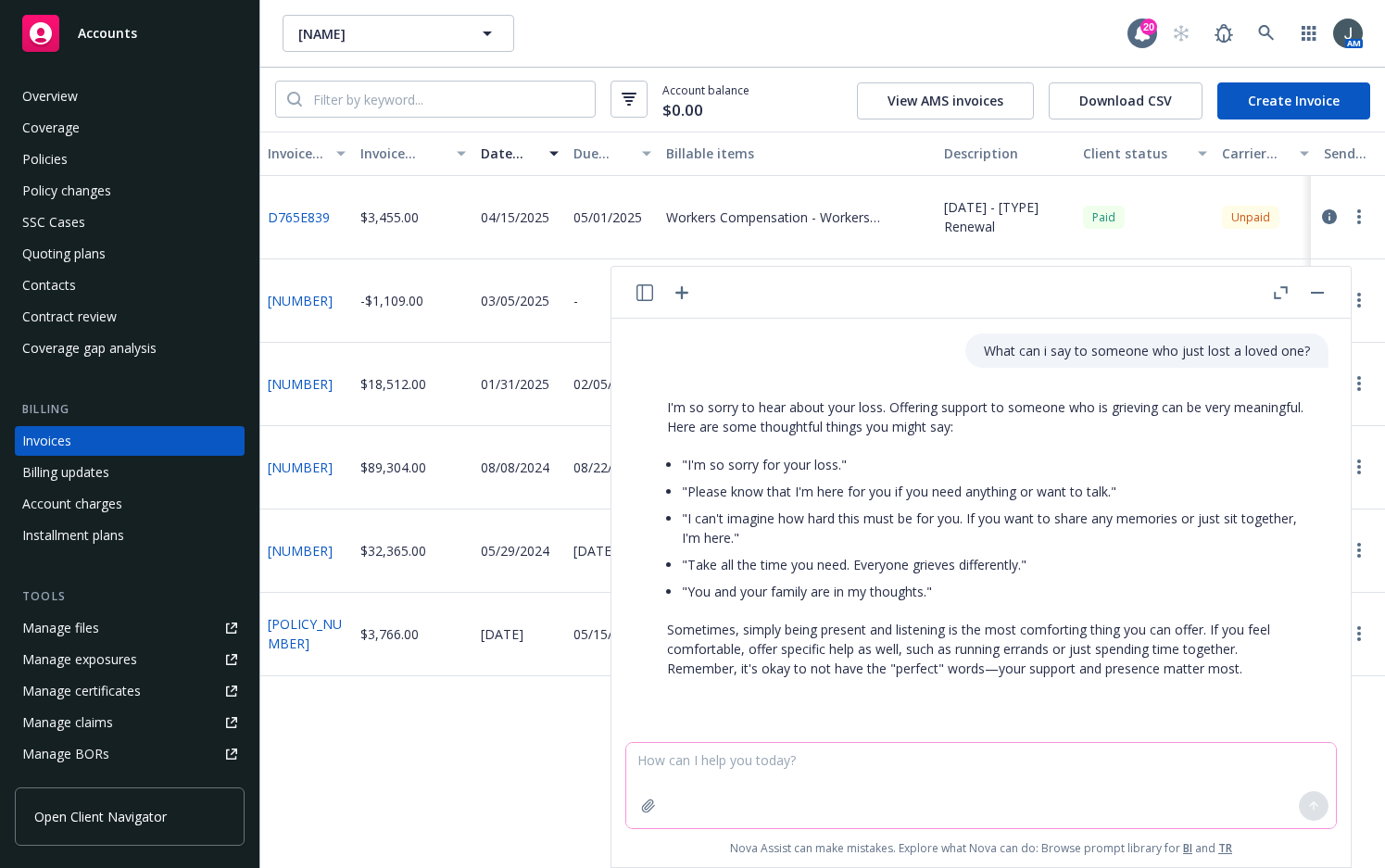 click at bounding box center [981, 786] 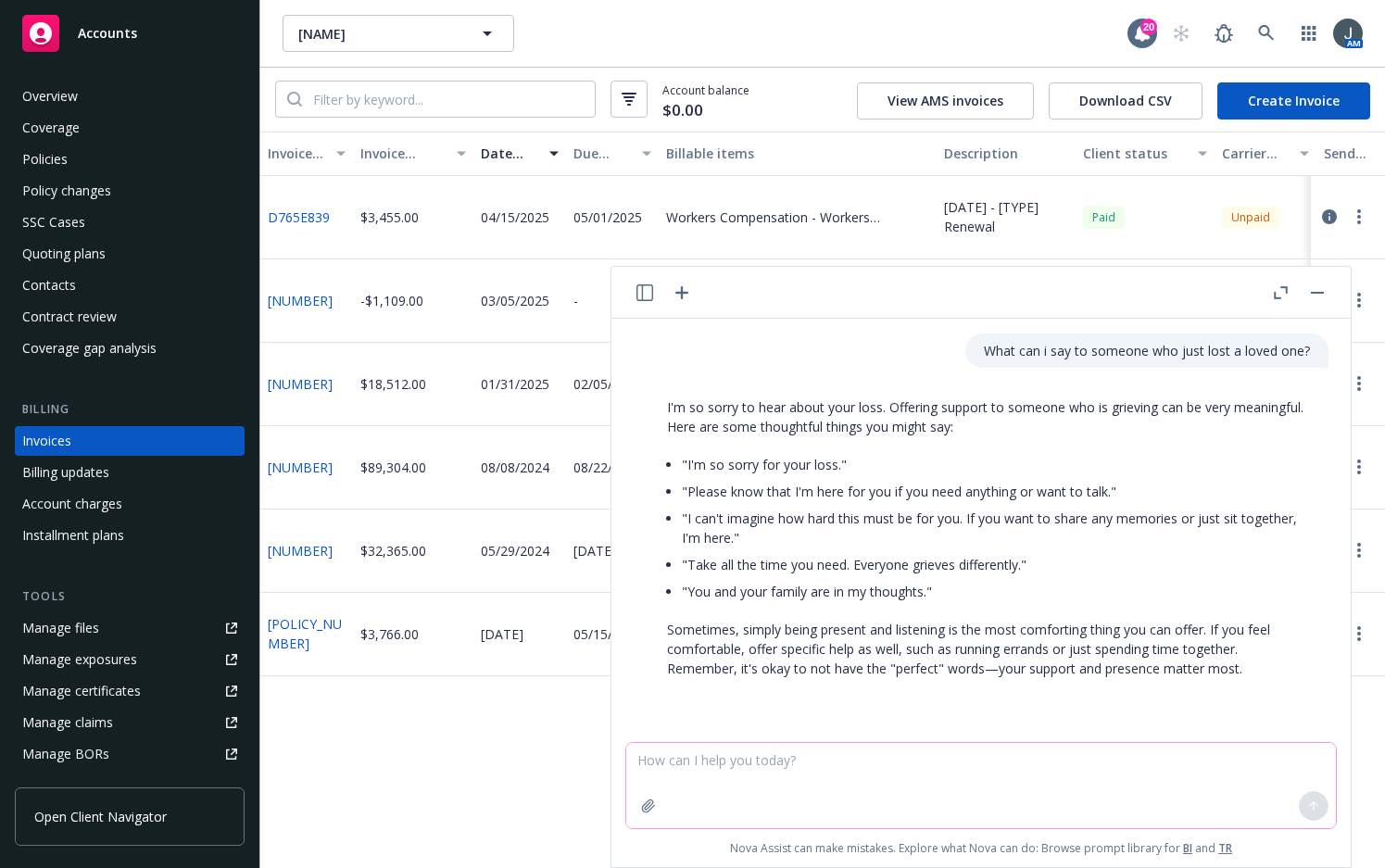 type on "C" 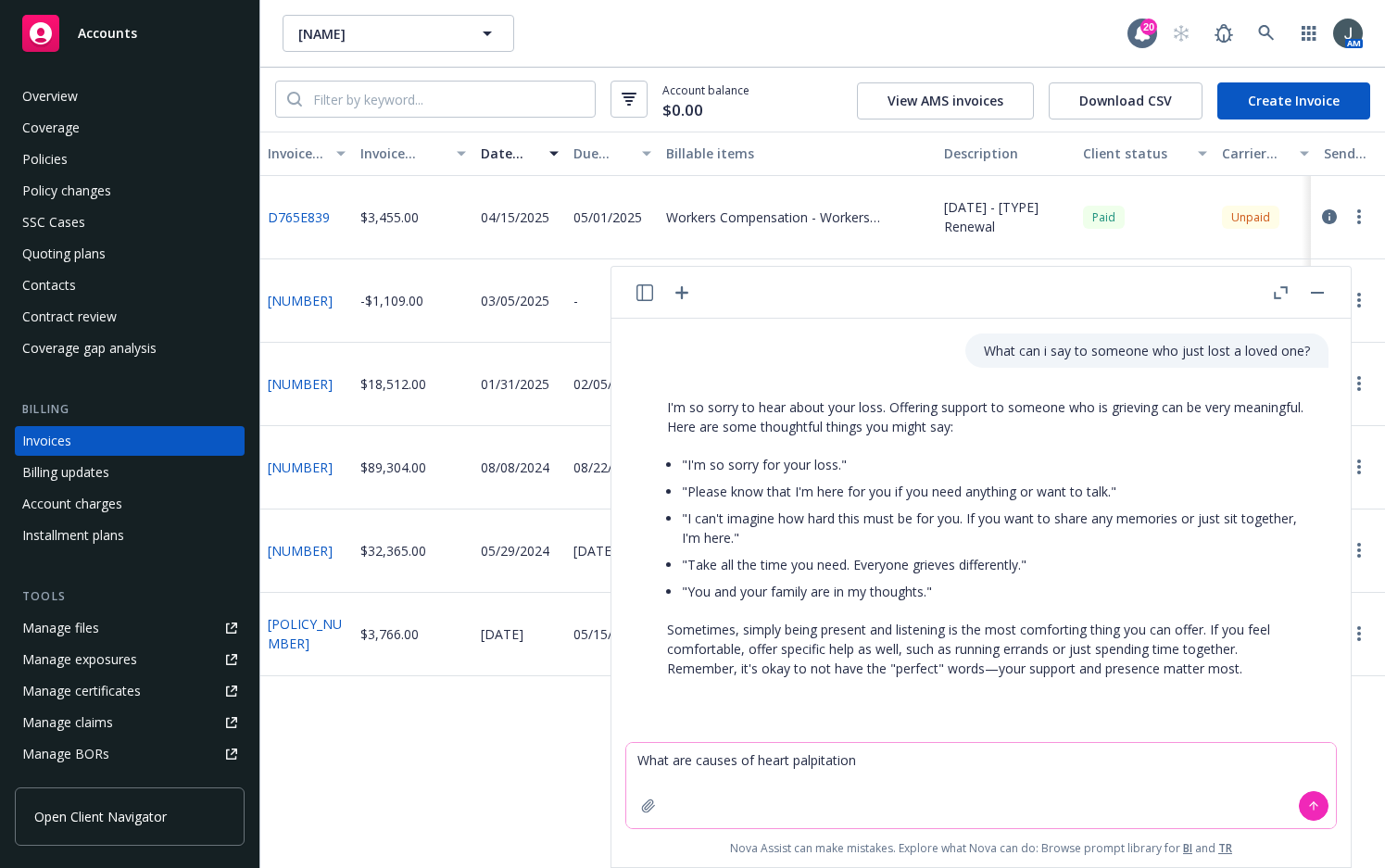 type on "What are causes of heart palpitations" 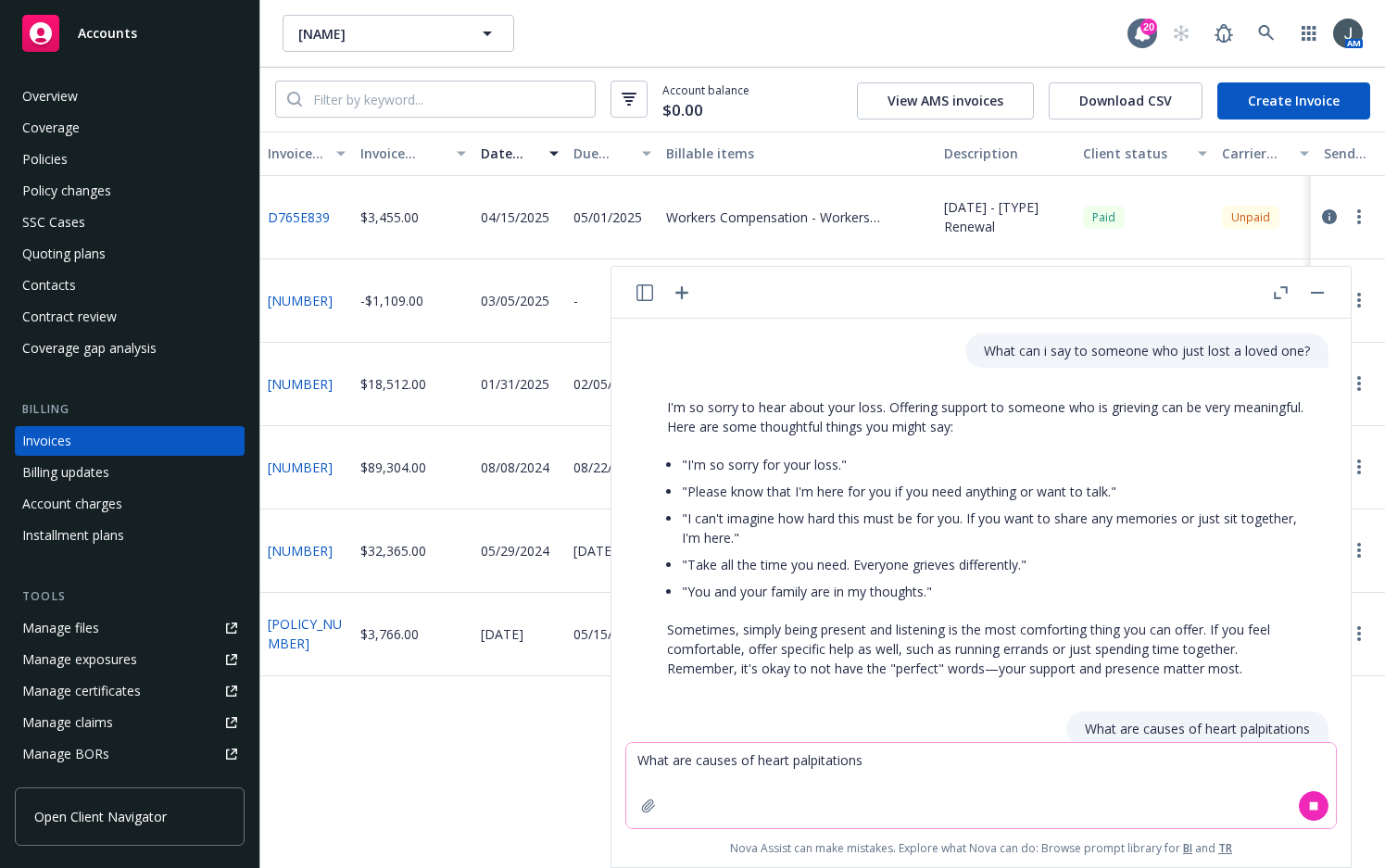 scroll, scrollTop: 74, scrollLeft: 0, axis: vertical 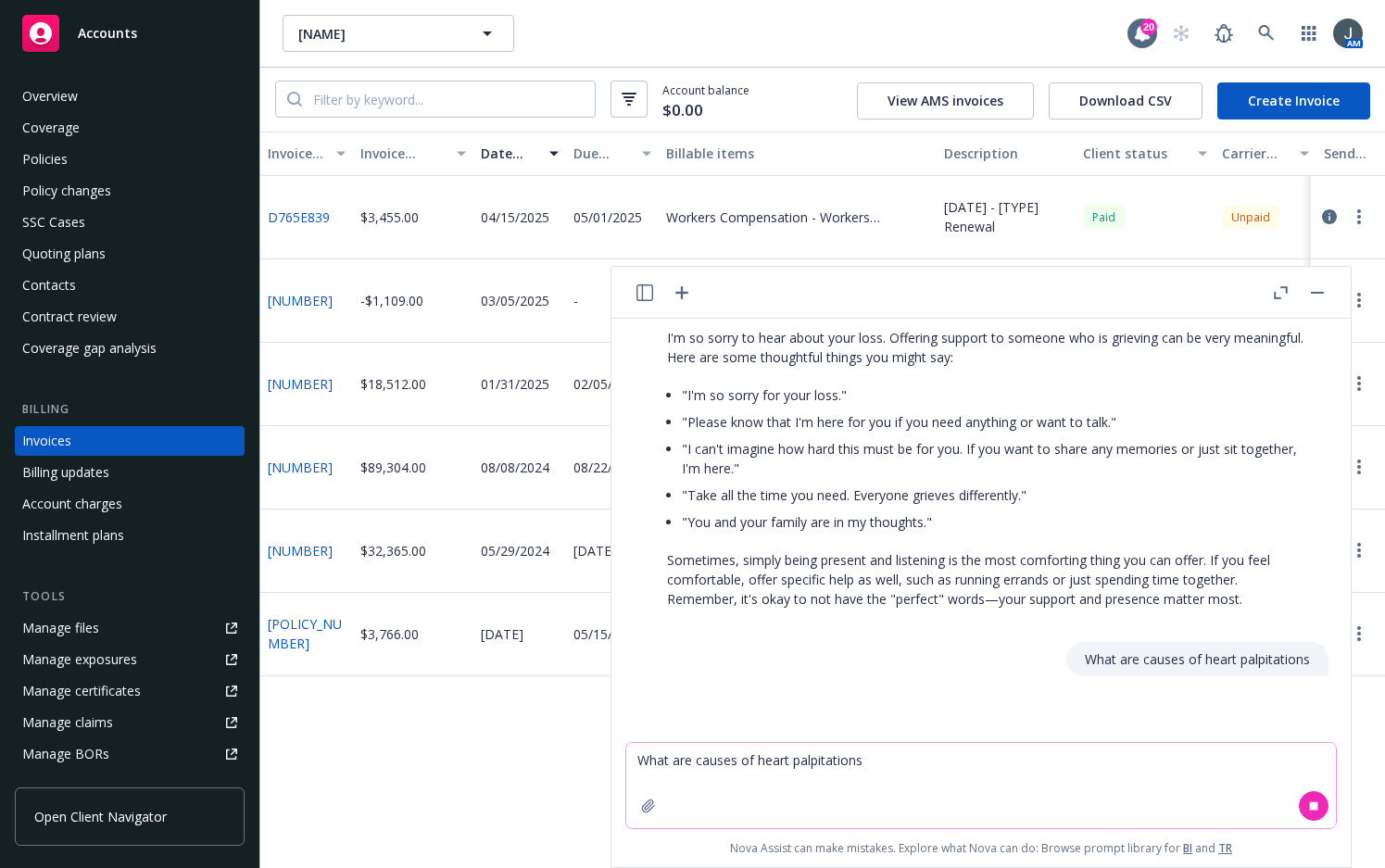 type 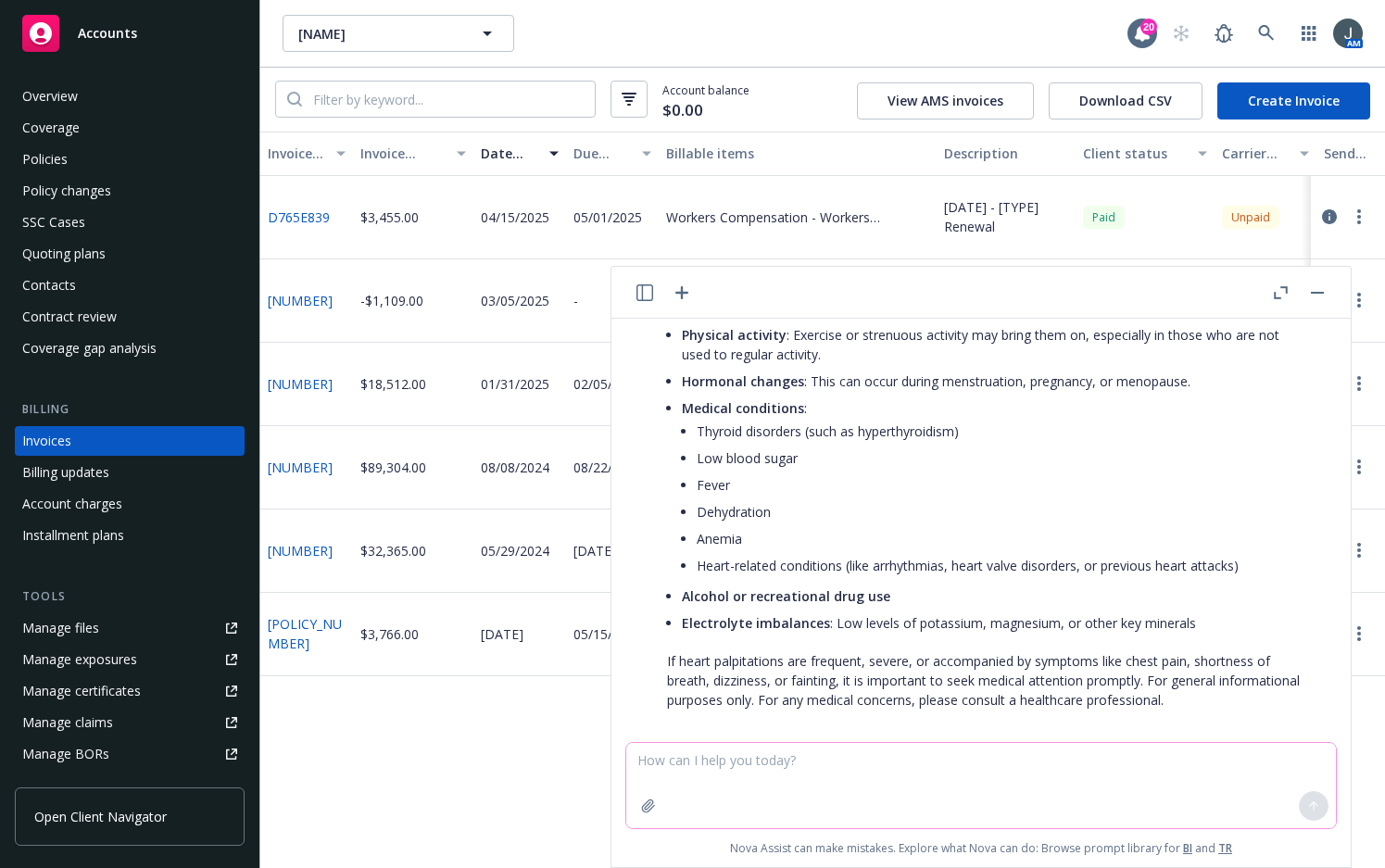 scroll, scrollTop: 577, scrollLeft: 0, axis: vertical 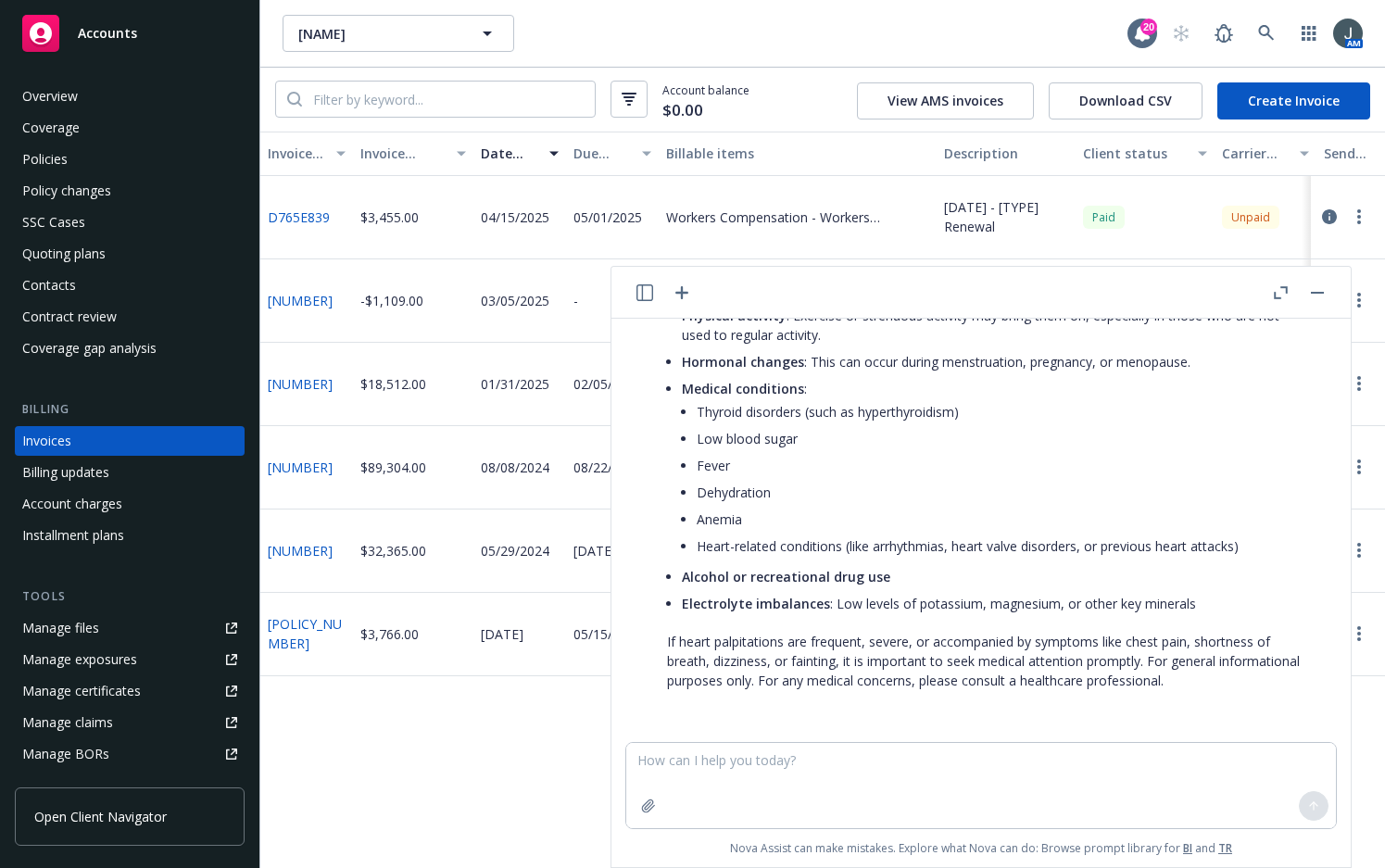 click on "Invoice ID Invoice amount Date issued Due date Billable items Description Client status Carrier status Send result Visibility in client dash [POLICY_NUMBER] $[AMOUNT] [DATE] [DATE] Workers Compensation - Workers Compensation  - [POLICY_NUMBER] [DATE] - Workers Comp Renewal Paid Unpaid Marked as sent Visible [POLICY_NUMBER] $[AMOUNT] [DATE] - Workers Compensation - Policy change - [POLICY_NUMBER] - Pending refund Paid Not sent Hidden [POLICY_NUMBER] $[AMOUNT] [DATE] [DATE] Surety Bond - [CLIENT_NAME] - [BOND_NUMBER] Principal: [COMPANY_NAME]
Obligee: [CLIENT_NAME]
Bond Amount: $[AMOUNT]
[PROJECT_NAME]
Premium Due Paid Paid Sent Visible [POLICY_NUMBER] $[AMOUNT] [DATE] [DATE] Surety Bond - Policy change - [BOND_NUMBER] Paid Paid Sent Visible [POLICY_NUMBER] $[AMOUNT] [DATE] [DATE] Surety Bond - [CLIENT_NAME] - [BOND_NUMBER] Paid Paid Sent Visible [POLICY_NUMBER] $[AMOUNT] [DATE] [DATE] Paid Paid Visible" at bounding box center (823, 499) 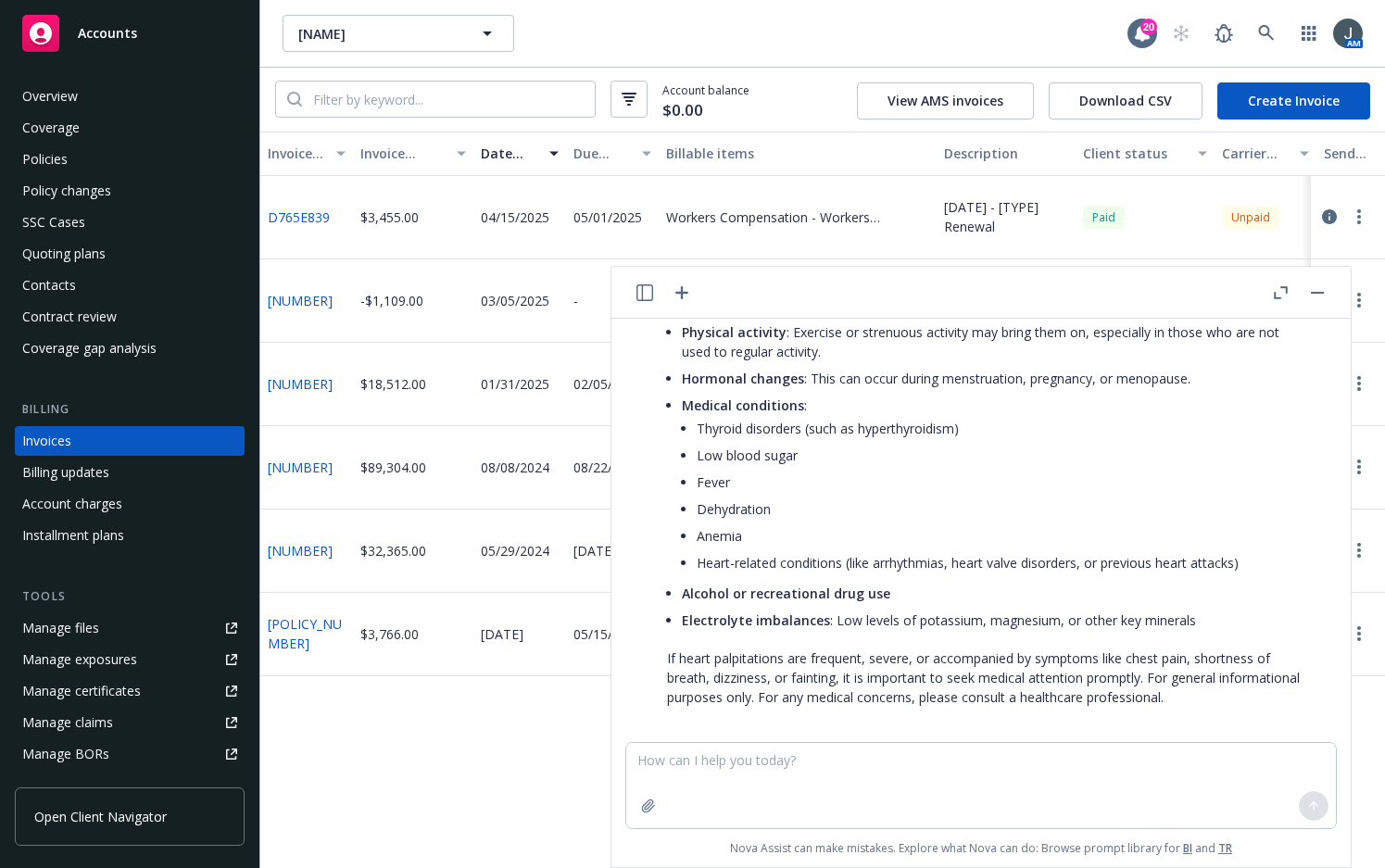 scroll, scrollTop: 577, scrollLeft: 0, axis: vertical 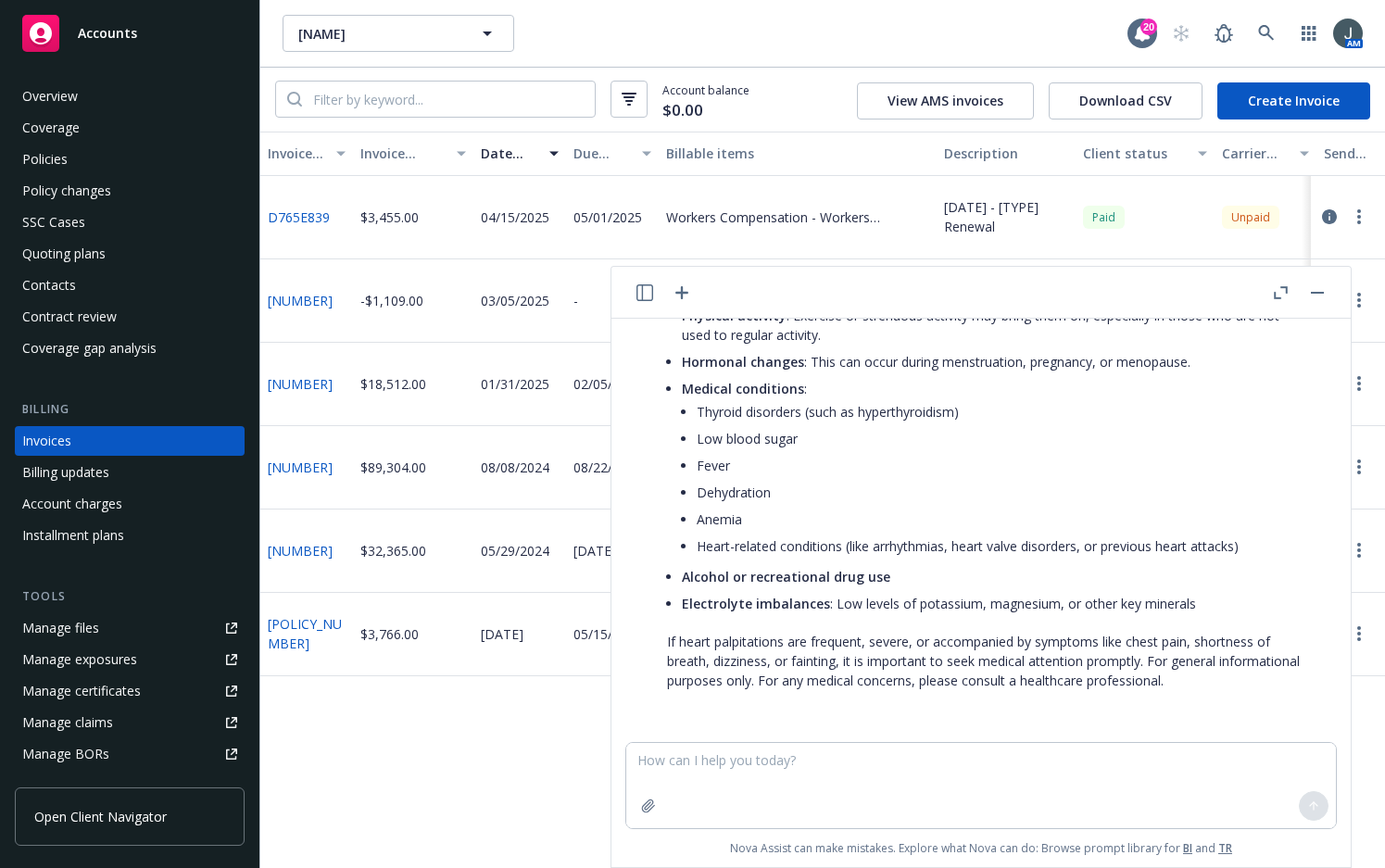 click on "Invoice ID Invoice amount Date issued Due date Billable items Description Client status Carrier status Send result Visibility in client dash [POLICY_NUMBER] $[AMOUNT] [DATE] [DATE] Workers Compensation - Workers Compensation  - [POLICY_NUMBER] [DATE] - Workers Comp Renewal Paid Unpaid Marked as sent Visible [POLICY_NUMBER] $[AMOUNT] [DATE] - Workers Compensation - Policy change - [POLICY_NUMBER] - Pending refund Paid Not sent Hidden [POLICY_NUMBER] $[AMOUNT] [DATE] [DATE] Surety Bond - [CLIENT_NAME] - [BOND_NUMBER] Principal: [COMPANY_NAME]
Obligee: [CLIENT_NAME]
Bond Amount: $[AMOUNT]
[PROJECT_NAME]
Premium Due Paid Paid Sent Visible [POLICY_NUMBER] $[AMOUNT] [DATE] [DATE] Surety Bond - Policy change - [BOND_NUMBER] Paid Paid Sent Visible [POLICY_NUMBER] $[AMOUNT] [DATE] [DATE] Surety Bond - [CLIENT_NAME] - [BOND_NUMBER] Paid Paid Sent Visible [POLICY_NUMBER] $[AMOUNT] [DATE] [DATE] Paid Paid Visible" at bounding box center (823, 499) 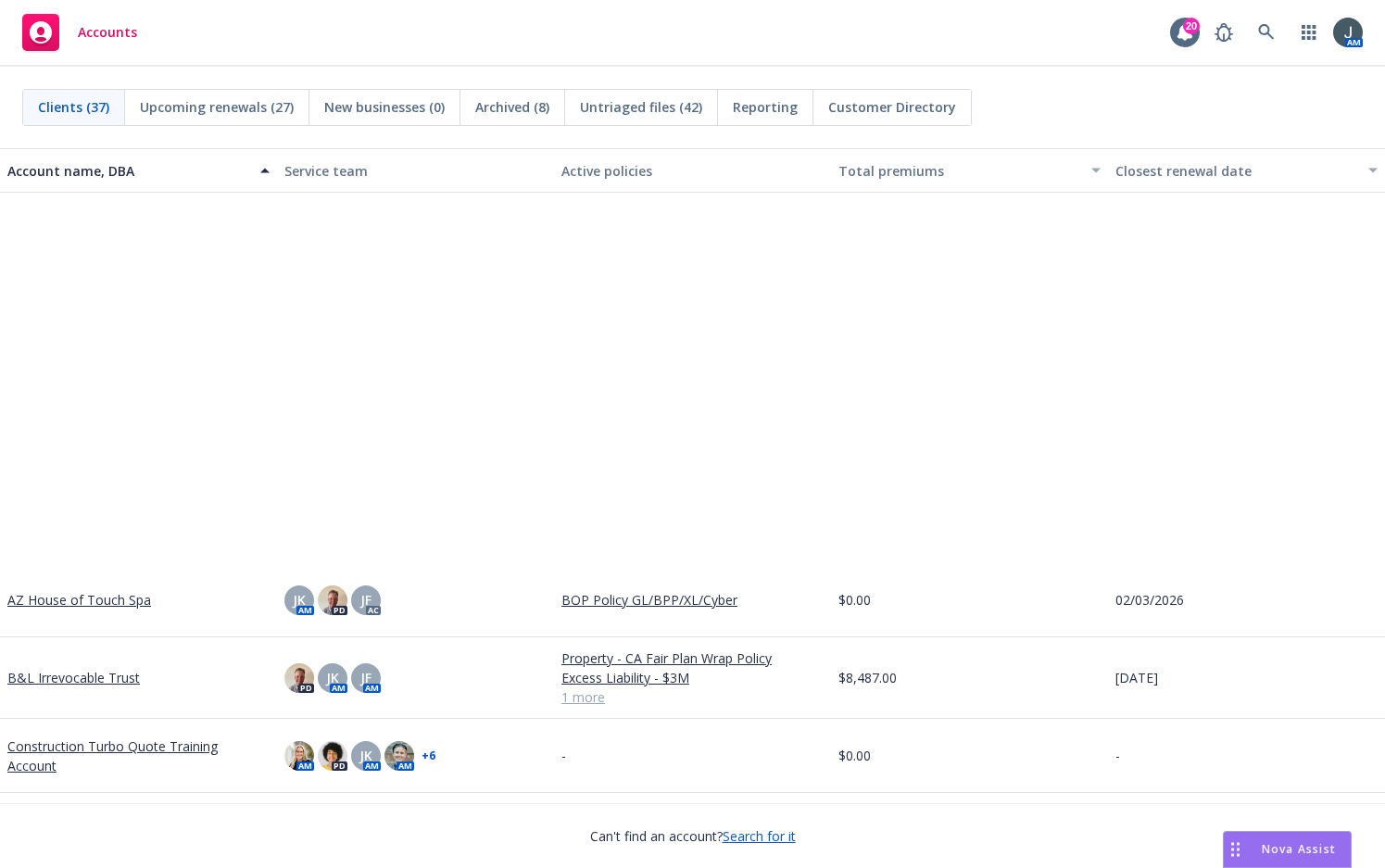 scroll, scrollTop: 864, scrollLeft: 0, axis: vertical 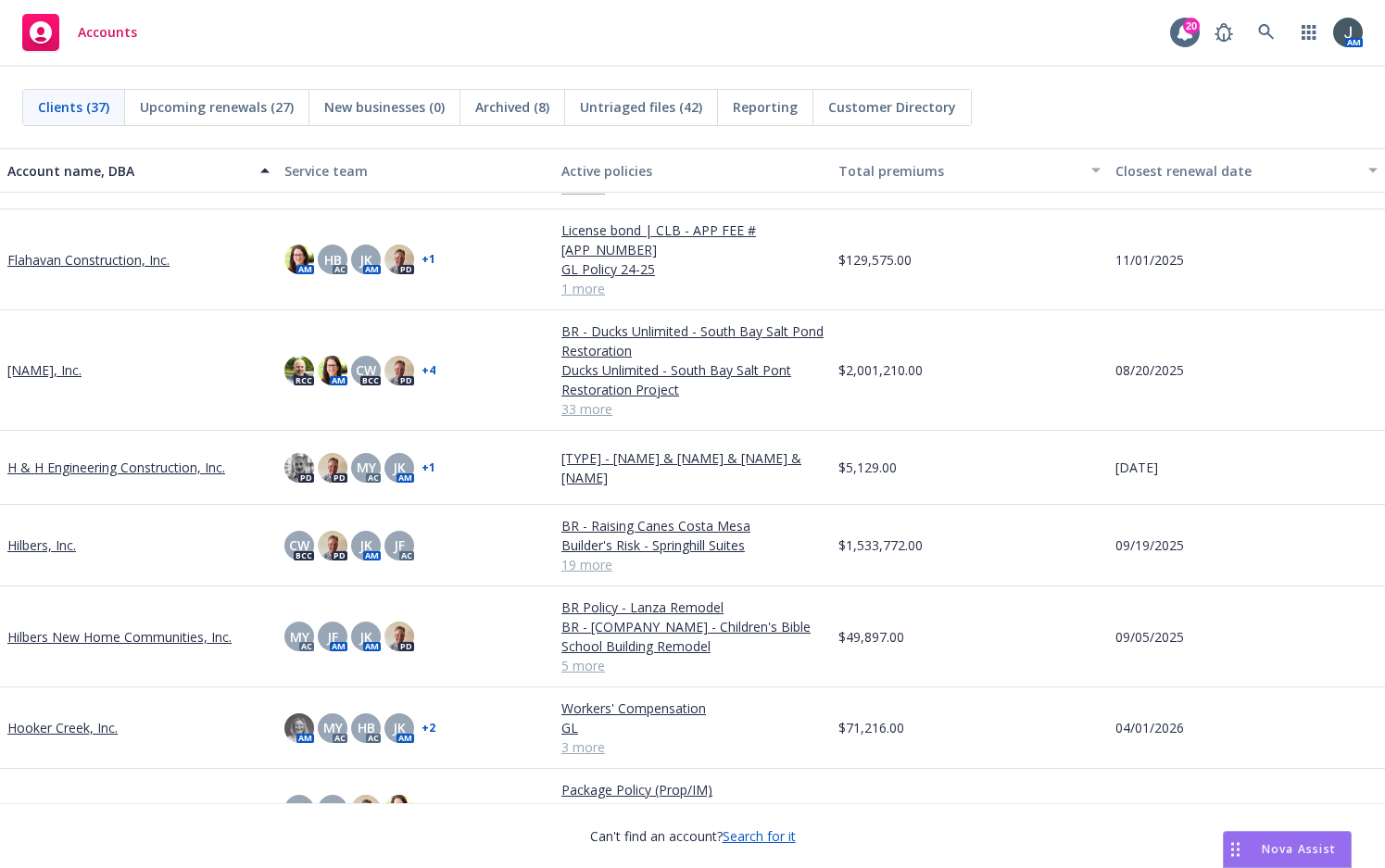 click on "Hilbers, Inc." at bounding box center (42, 545) 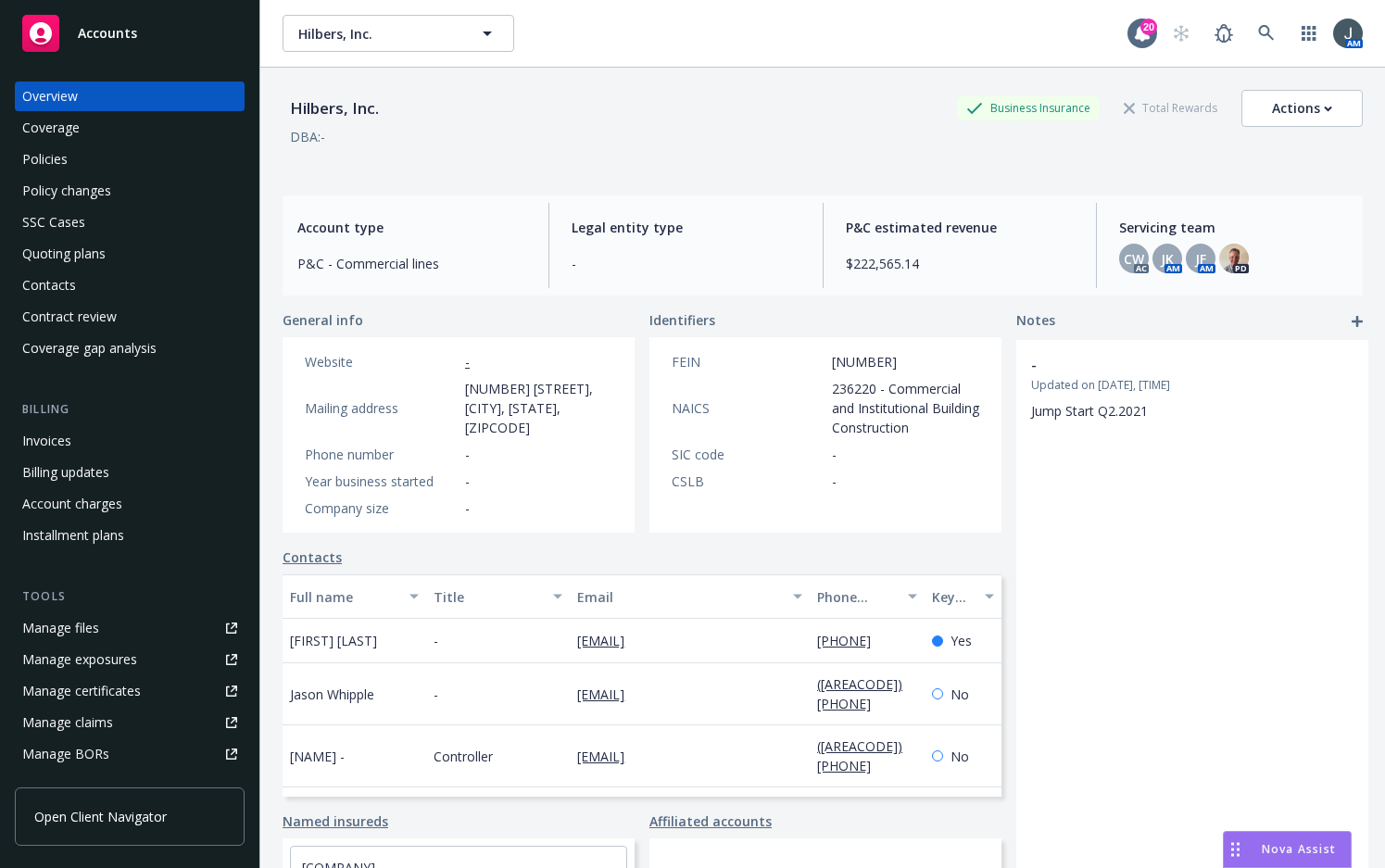 click on "Invoices" at bounding box center [130, 441] 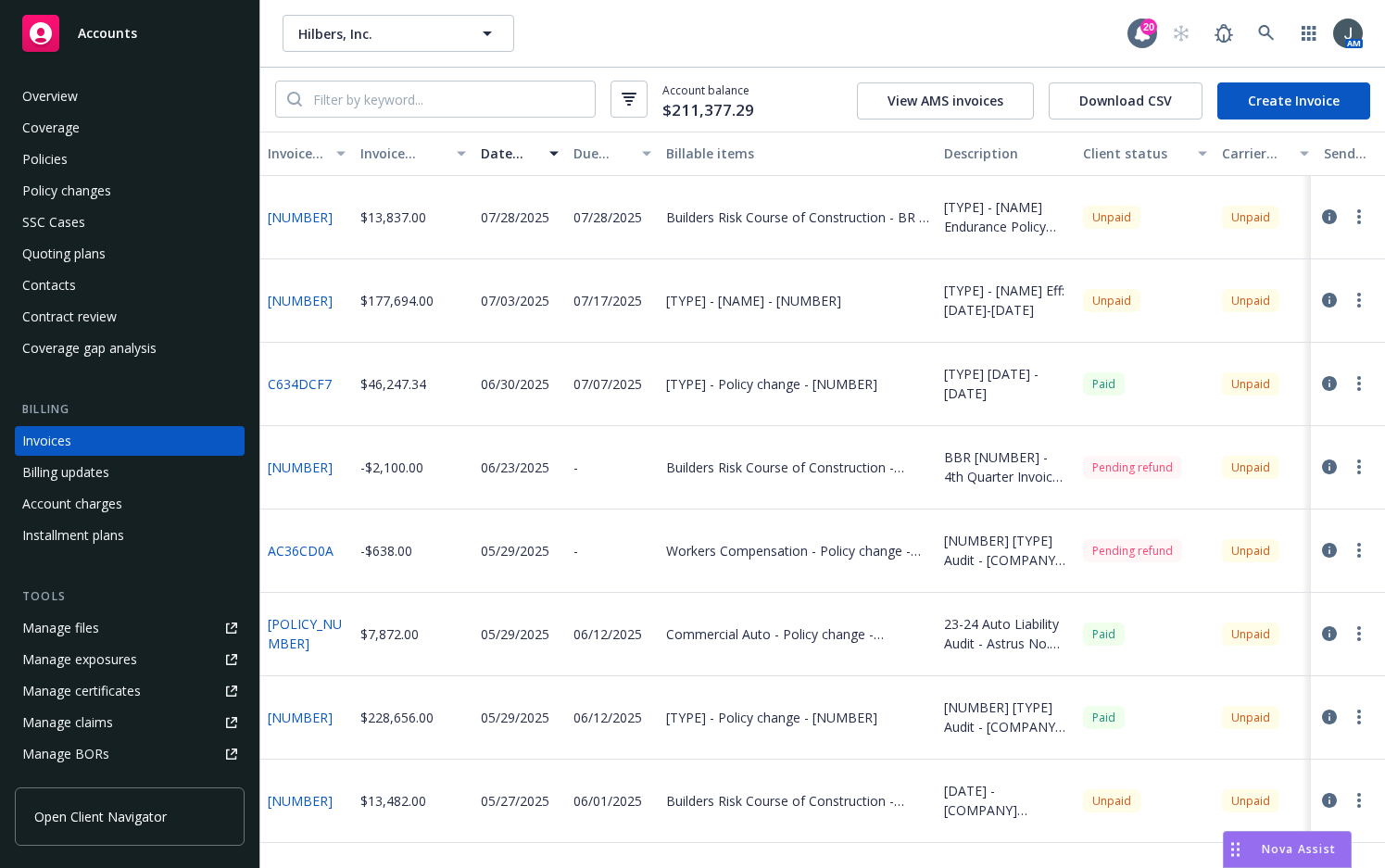 click 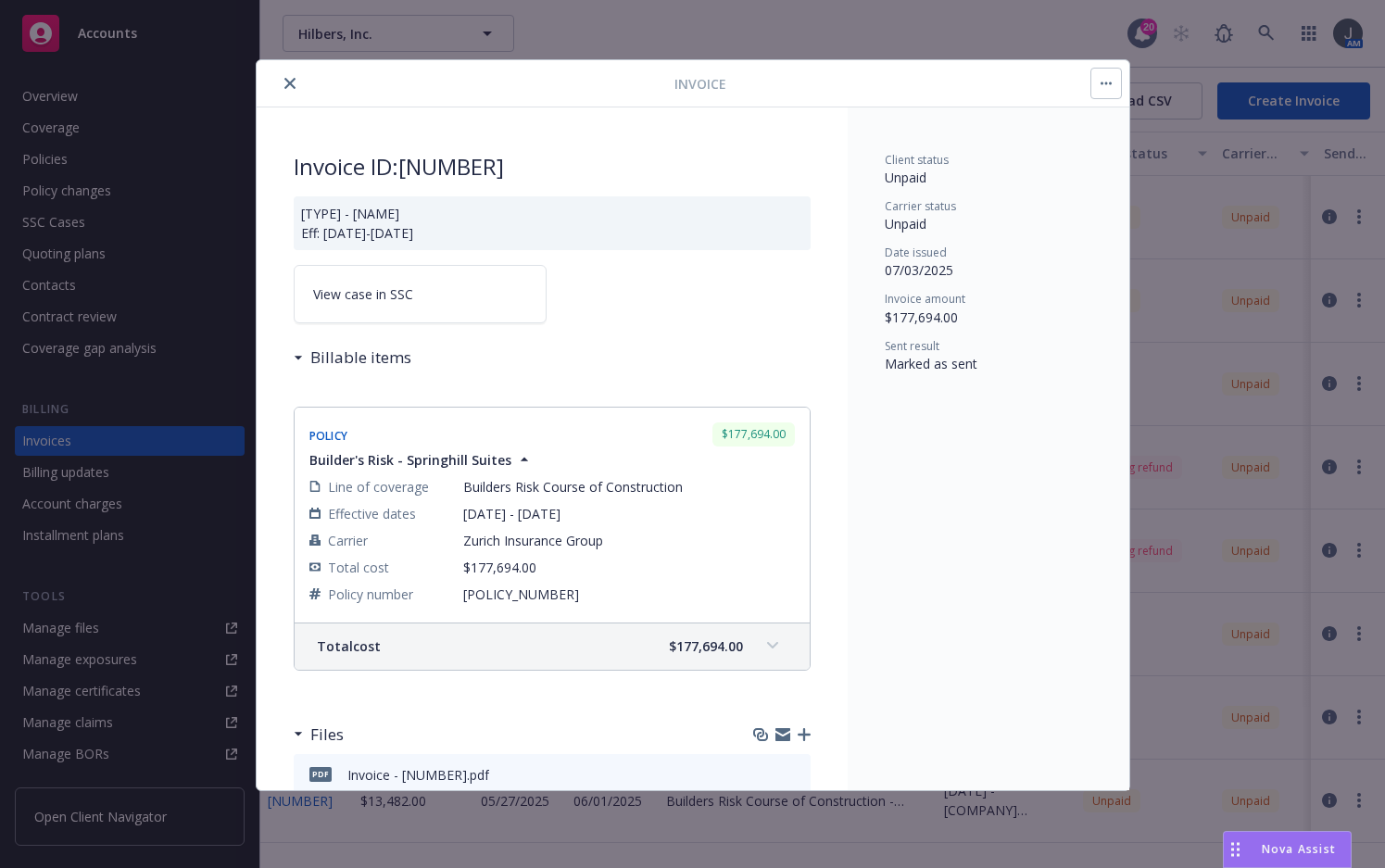 click on "View case in SSC" at bounding box center [420, 294] 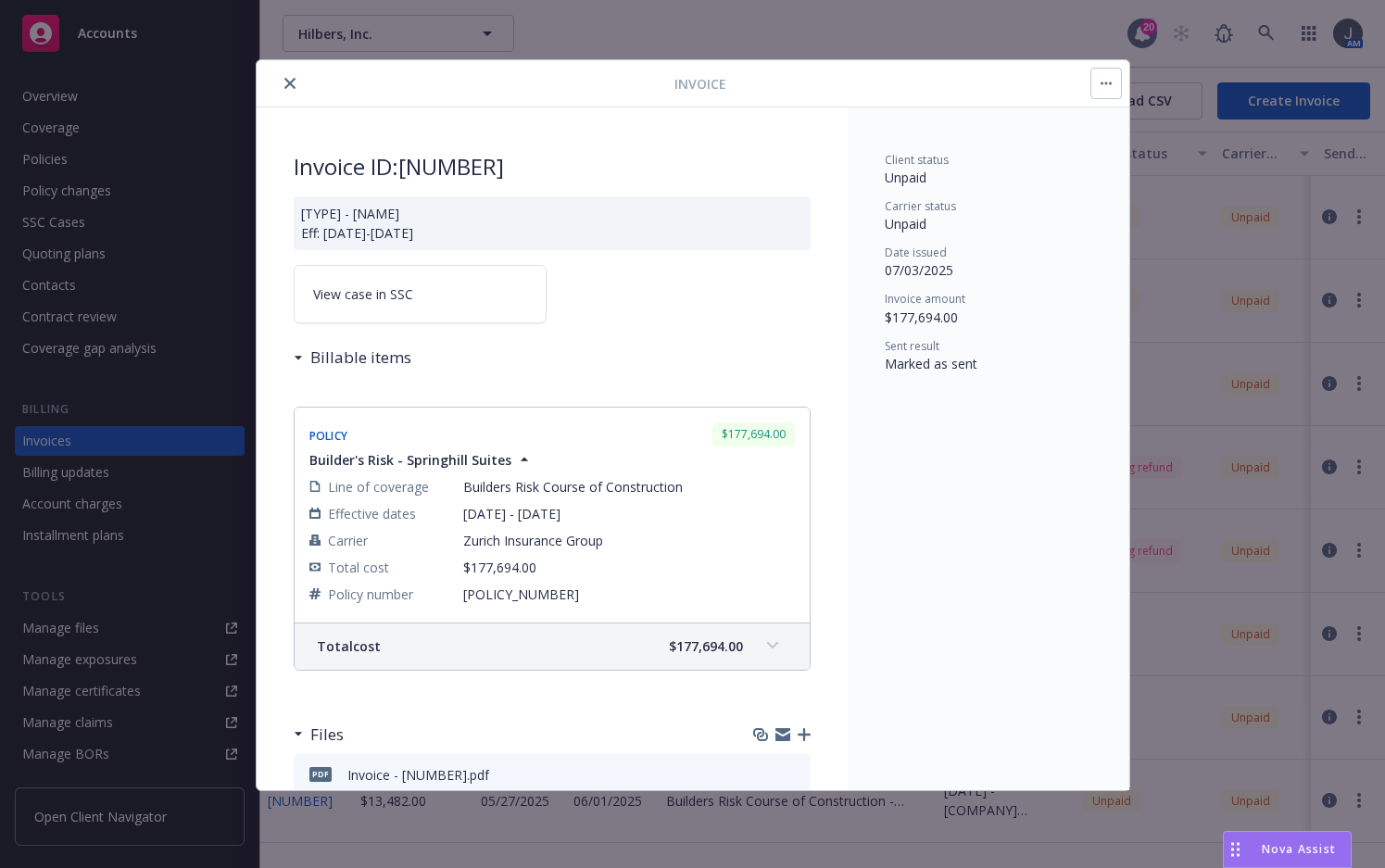 click 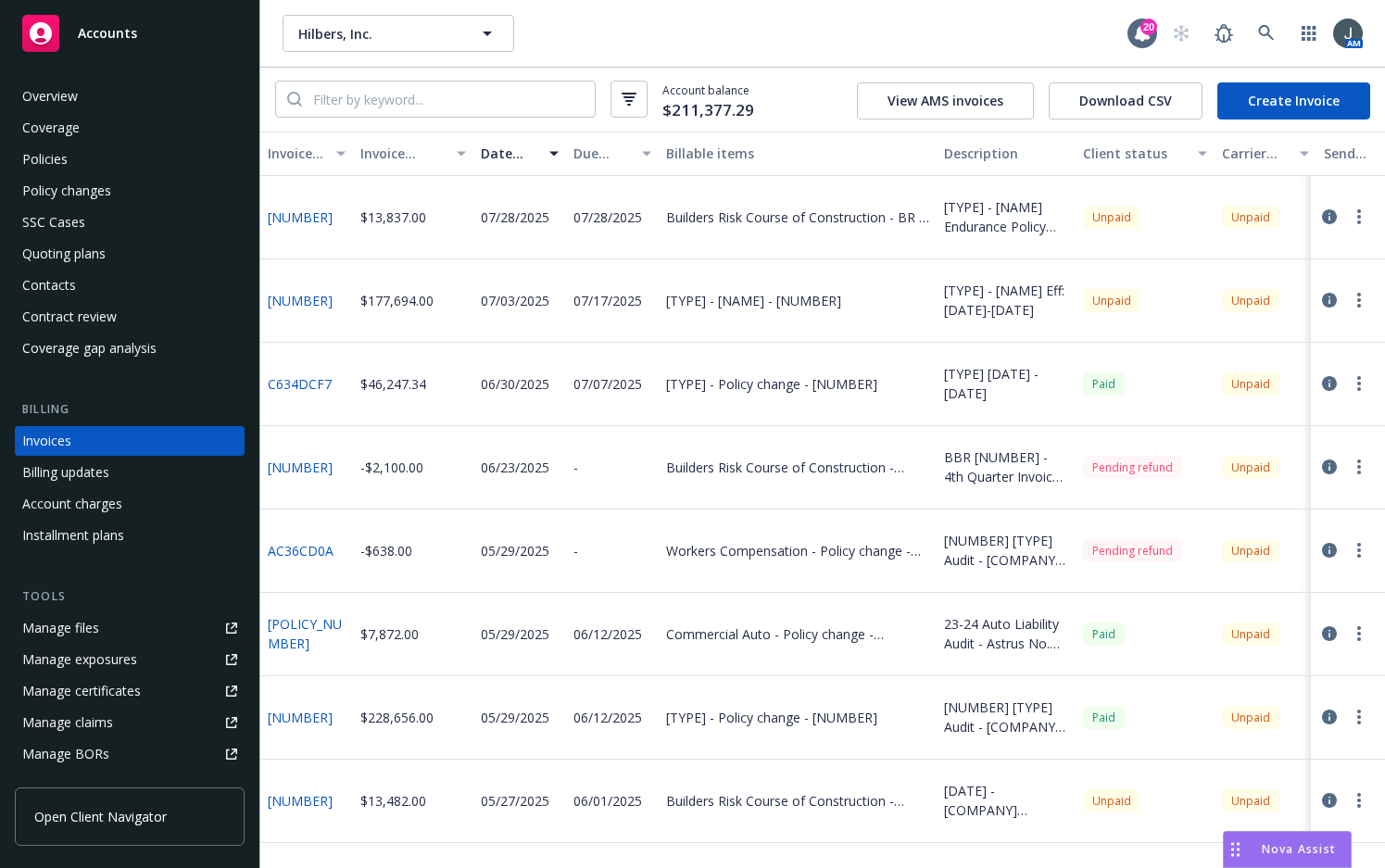 click on "Policies" at bounding box center [130, 159] 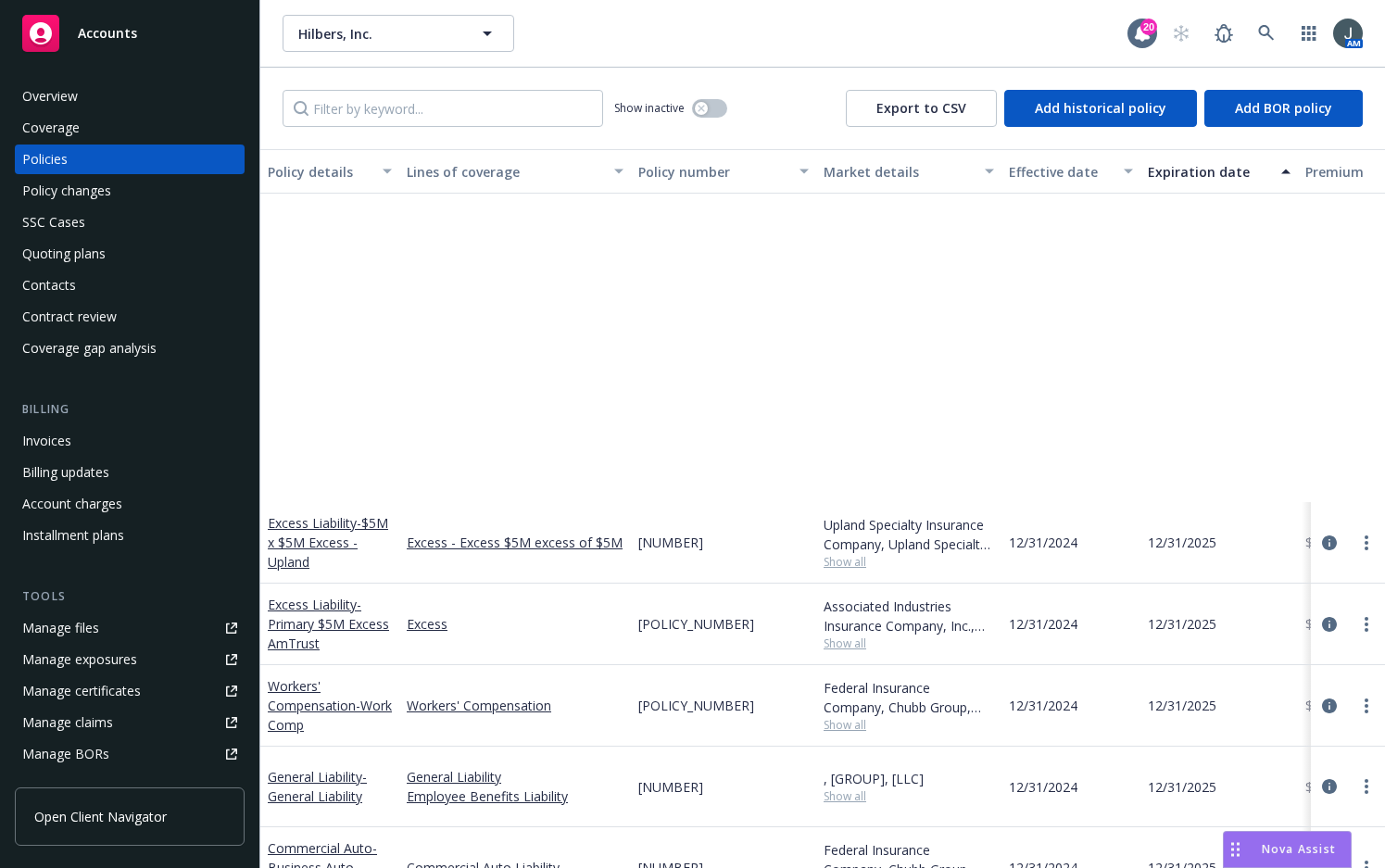 scroll, scrollTop: 864, scrollLeft: 0, axis: vertical 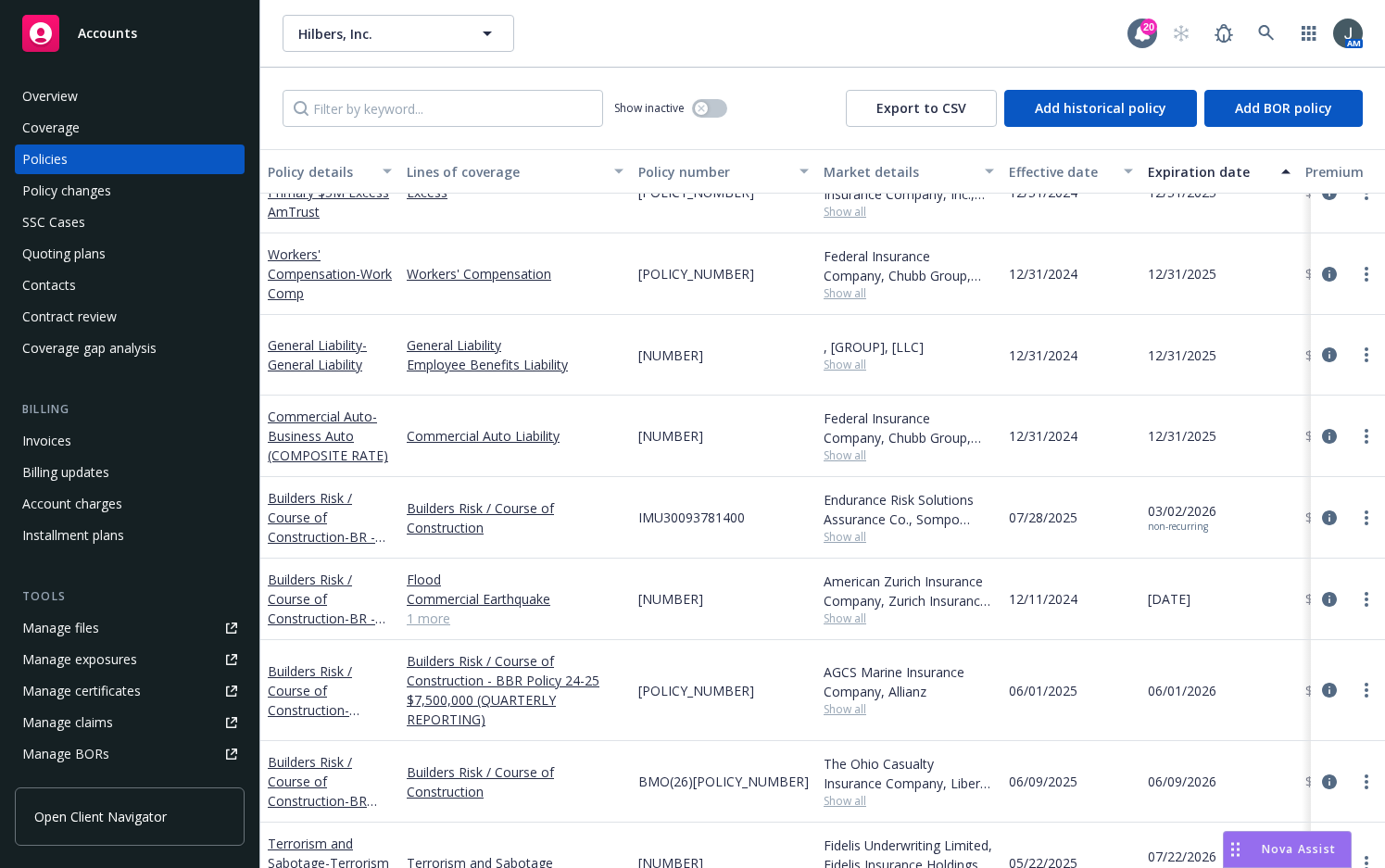 click on "Effective date" at bounding box center [1061, 171] 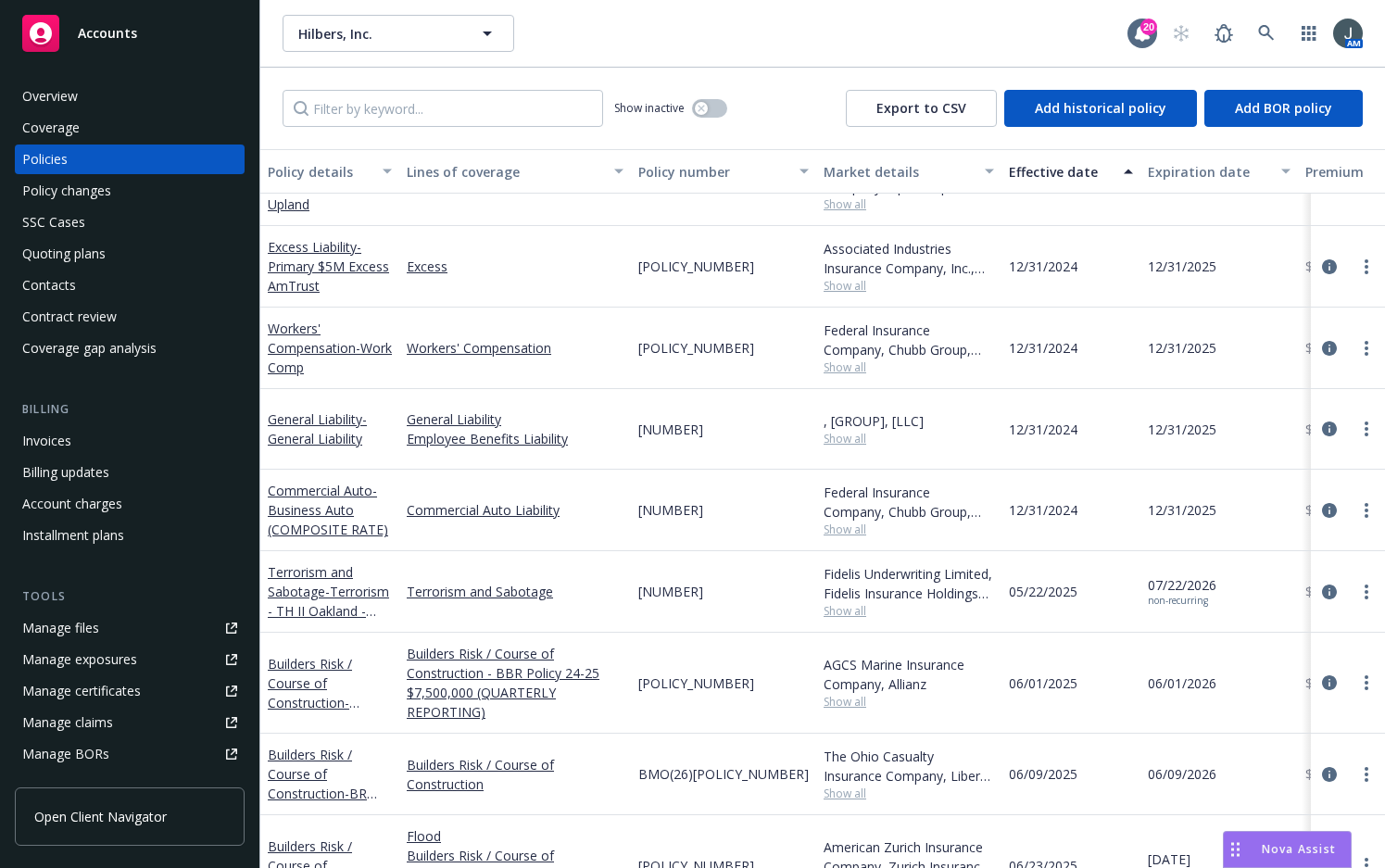 scroll, scrollTop: 946, scrollLeft: 0, axis: vertical 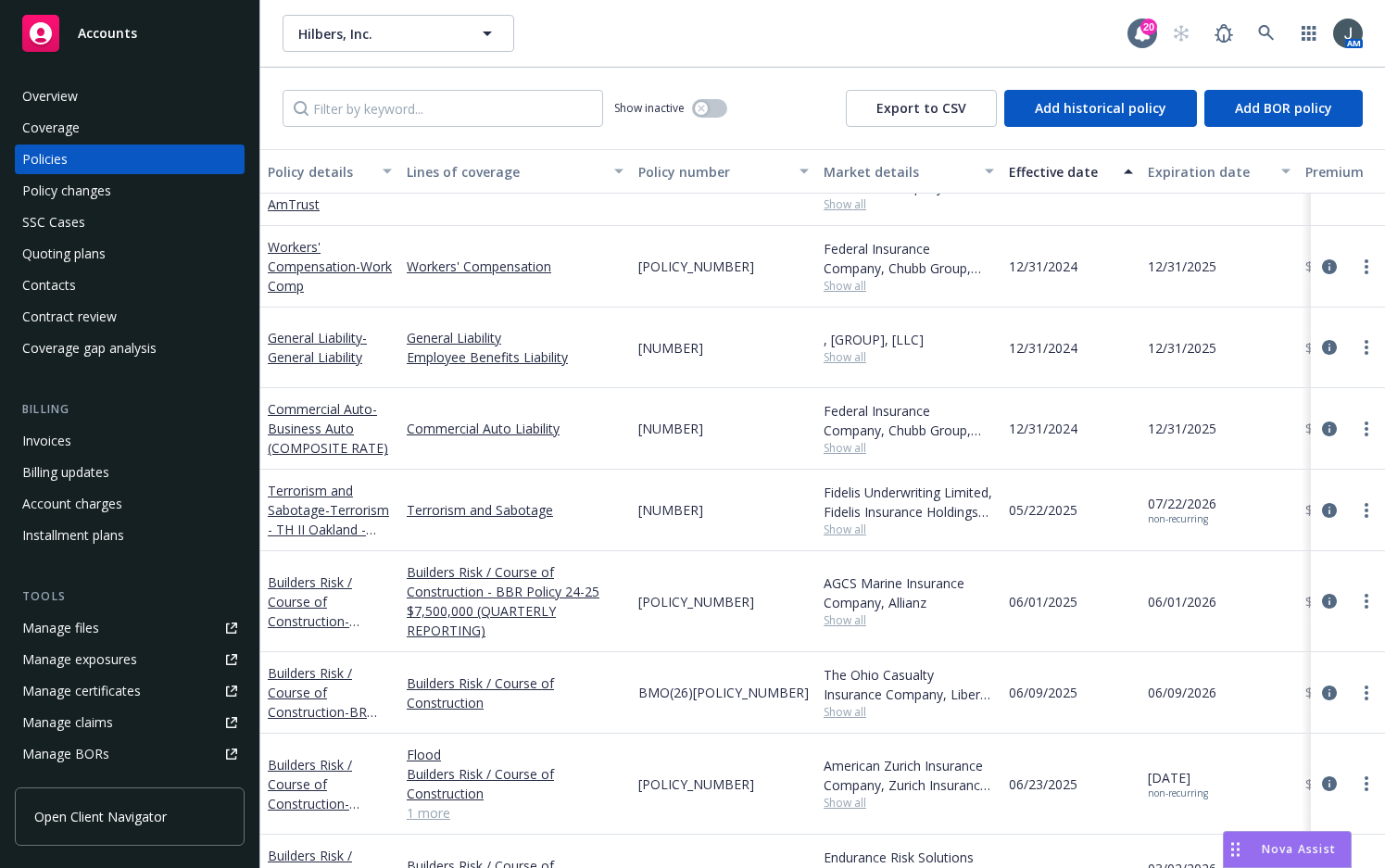 click on "Effective date" at bounding box center [1061, 171] 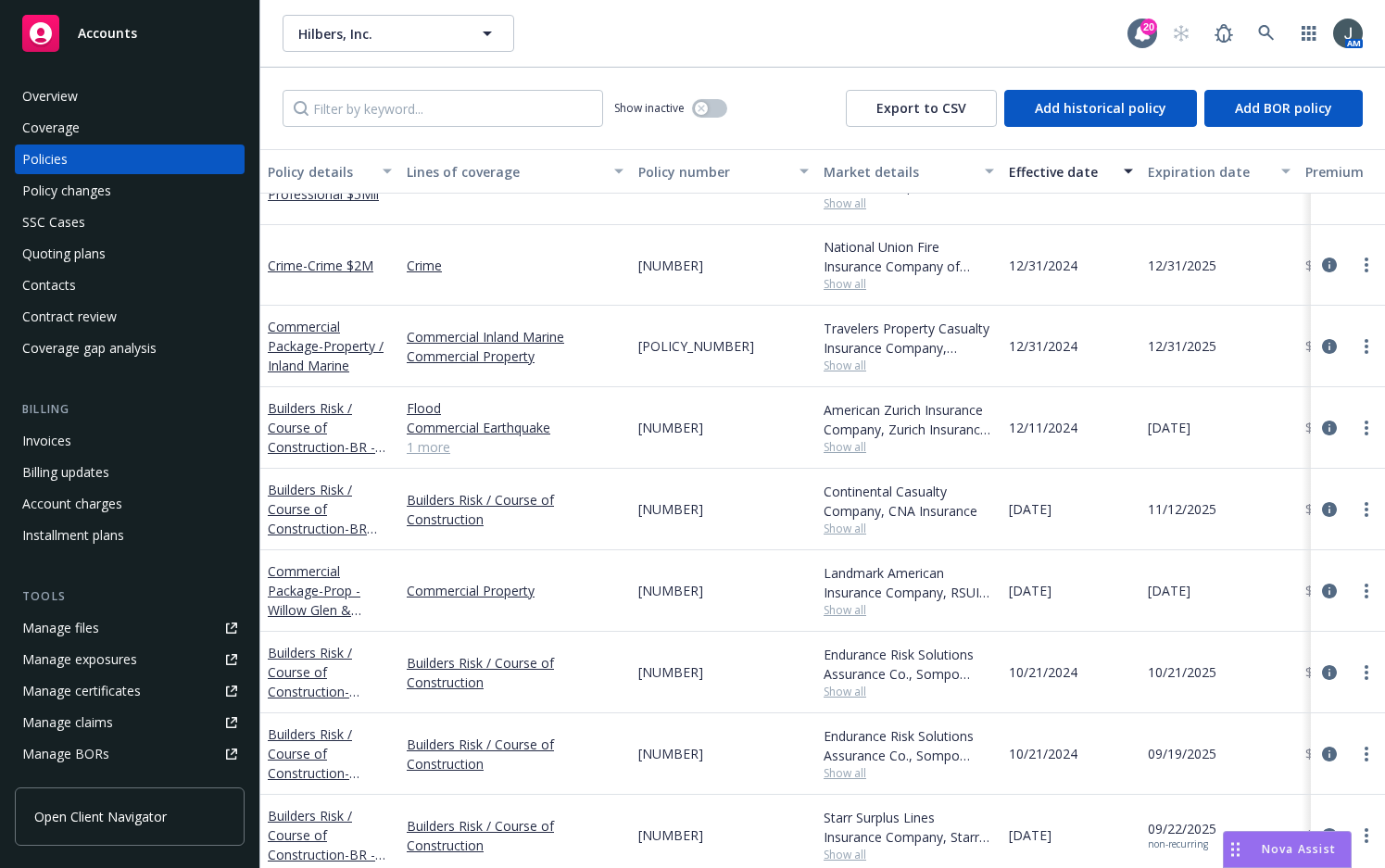 click on "Effective date" at bounding box center [1061, 171] 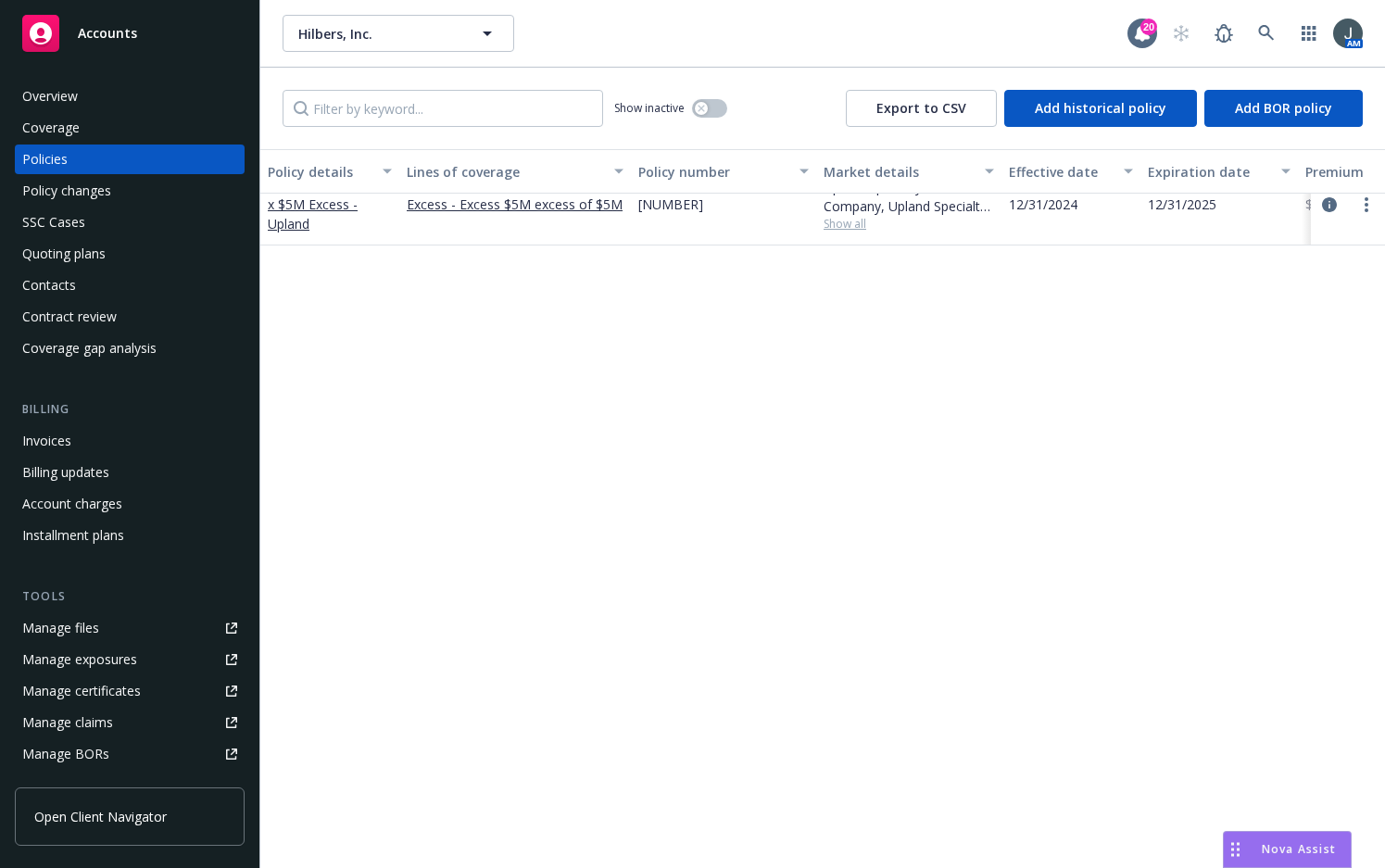 scroll, scrollTop: 0, scrollLeft: 0, axis: both 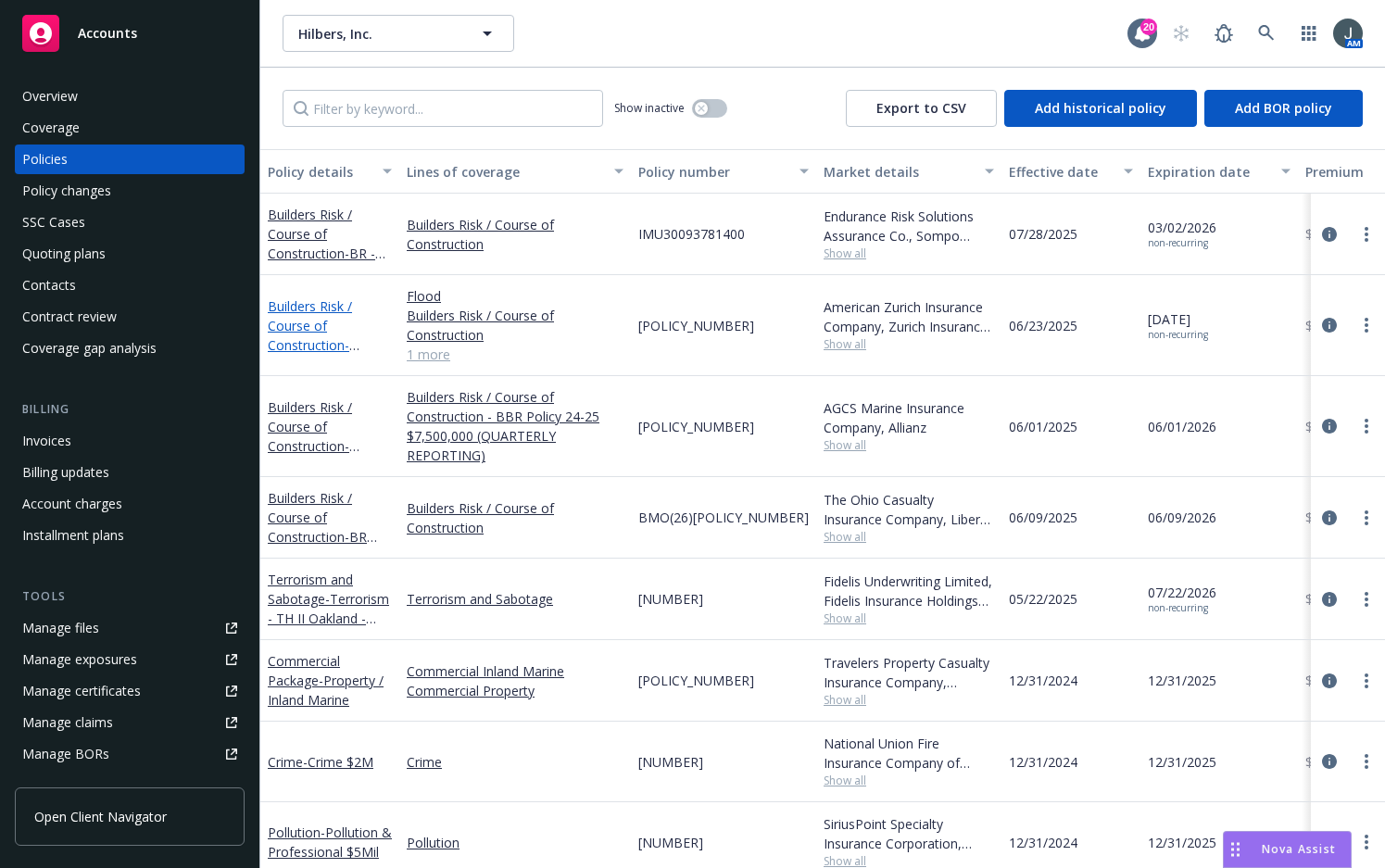 click on "Builders Risk / Course of Construction  -  Builder's Risk - Springhill Suites" at bounding box center (314, 345) 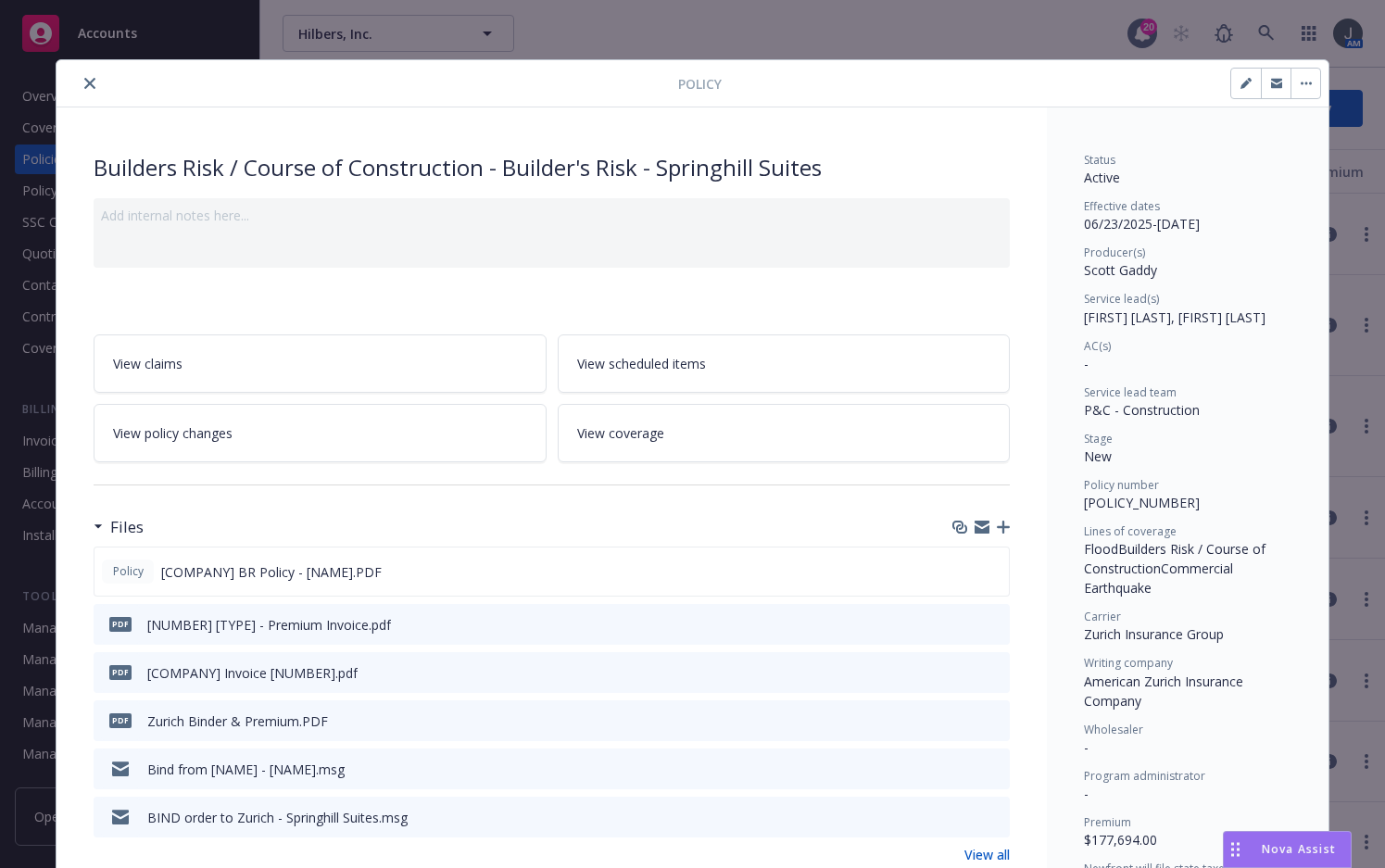 click 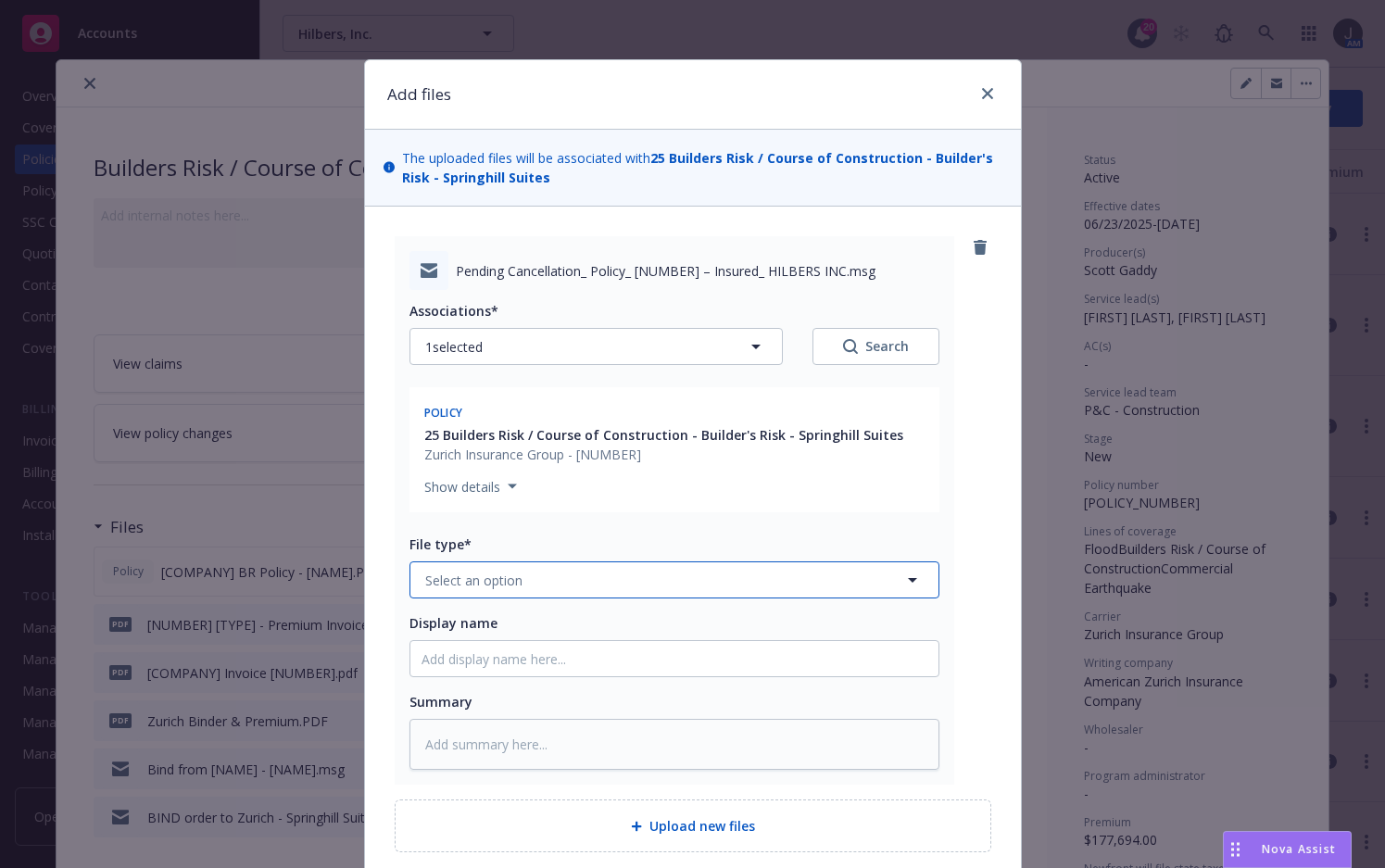 click on "Select an option" at bounding box center (473, 580) 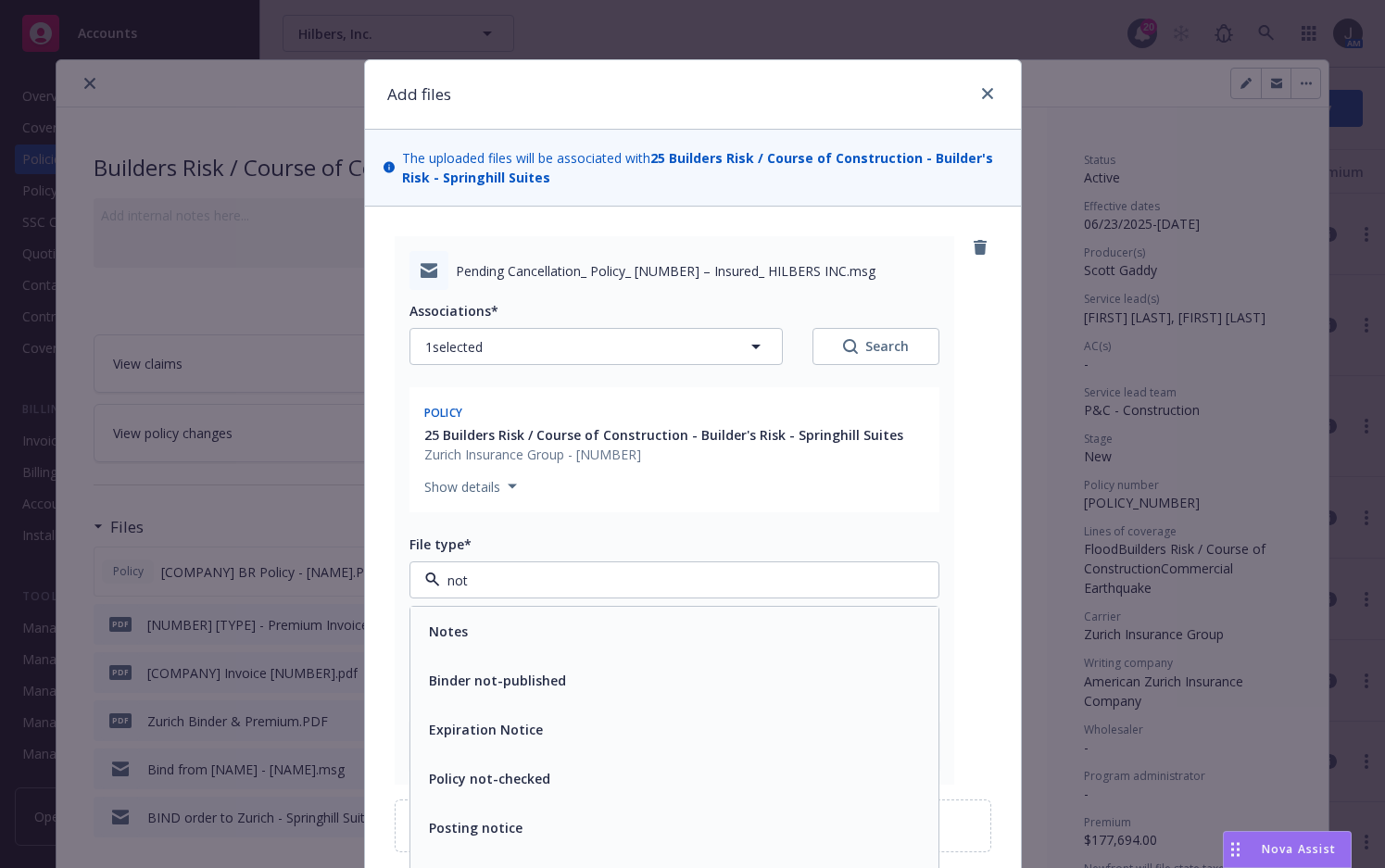 type on "noti" 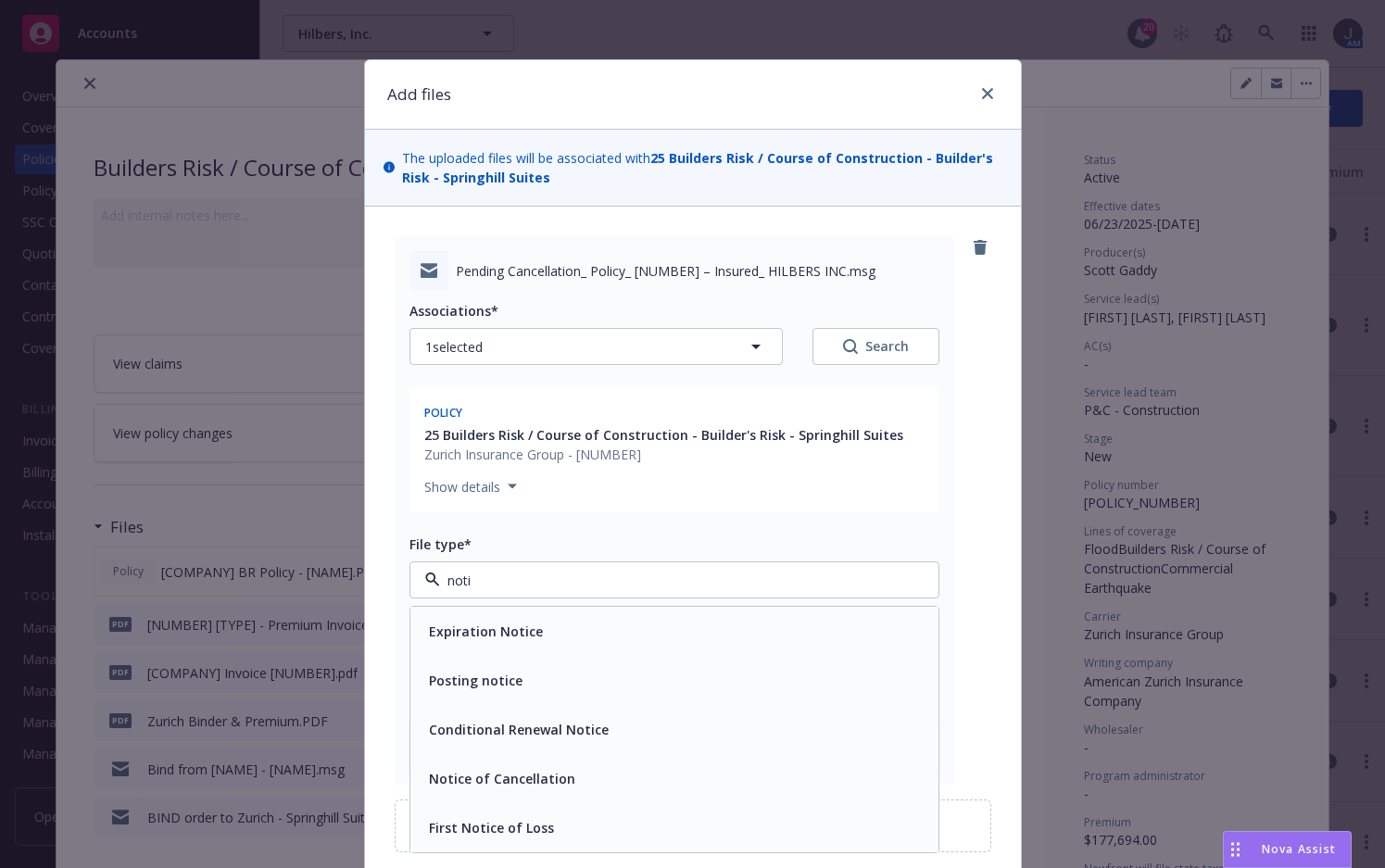 click on "Notice of Cancellation" at bounding box center (502, 778) 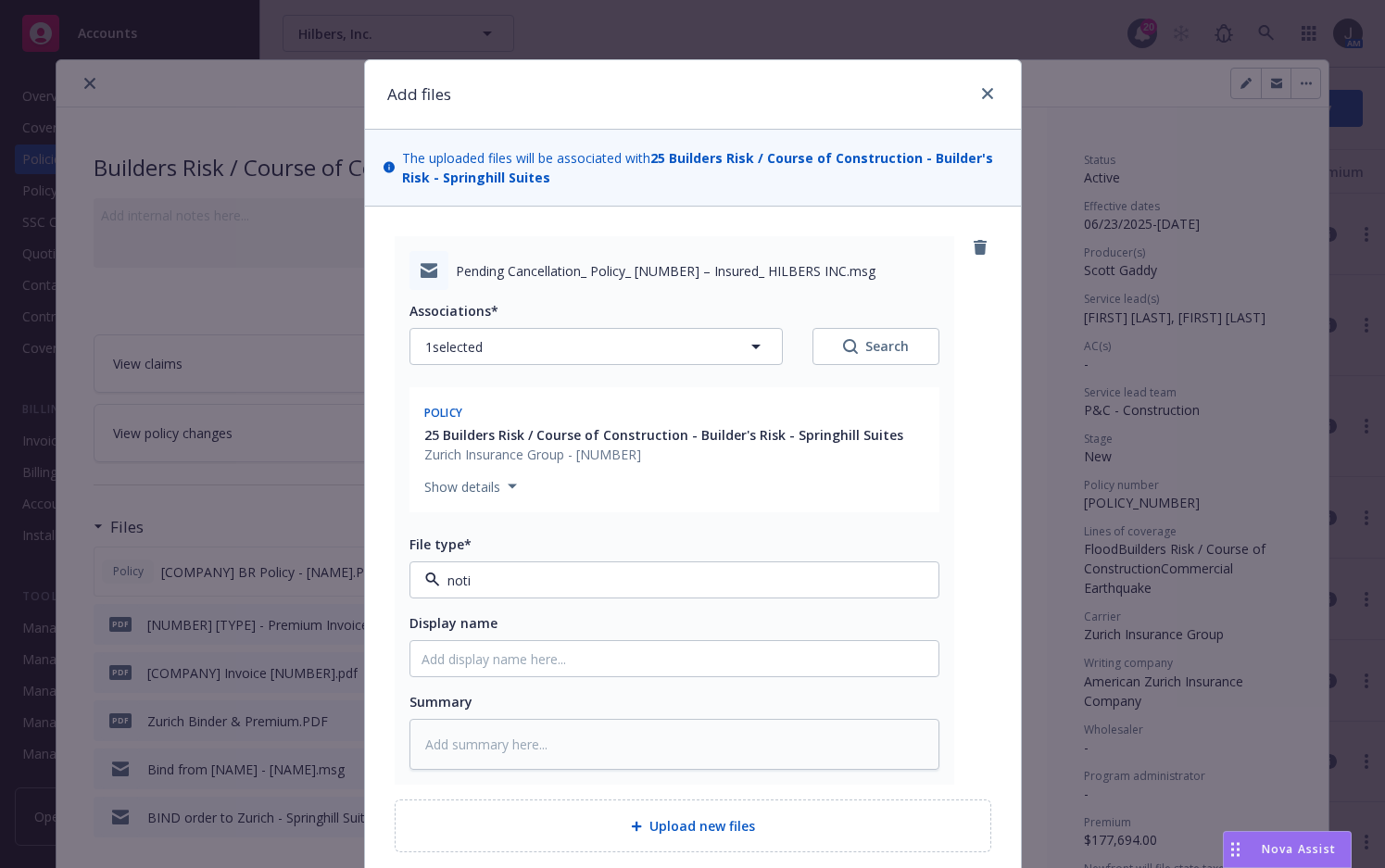type on "x" 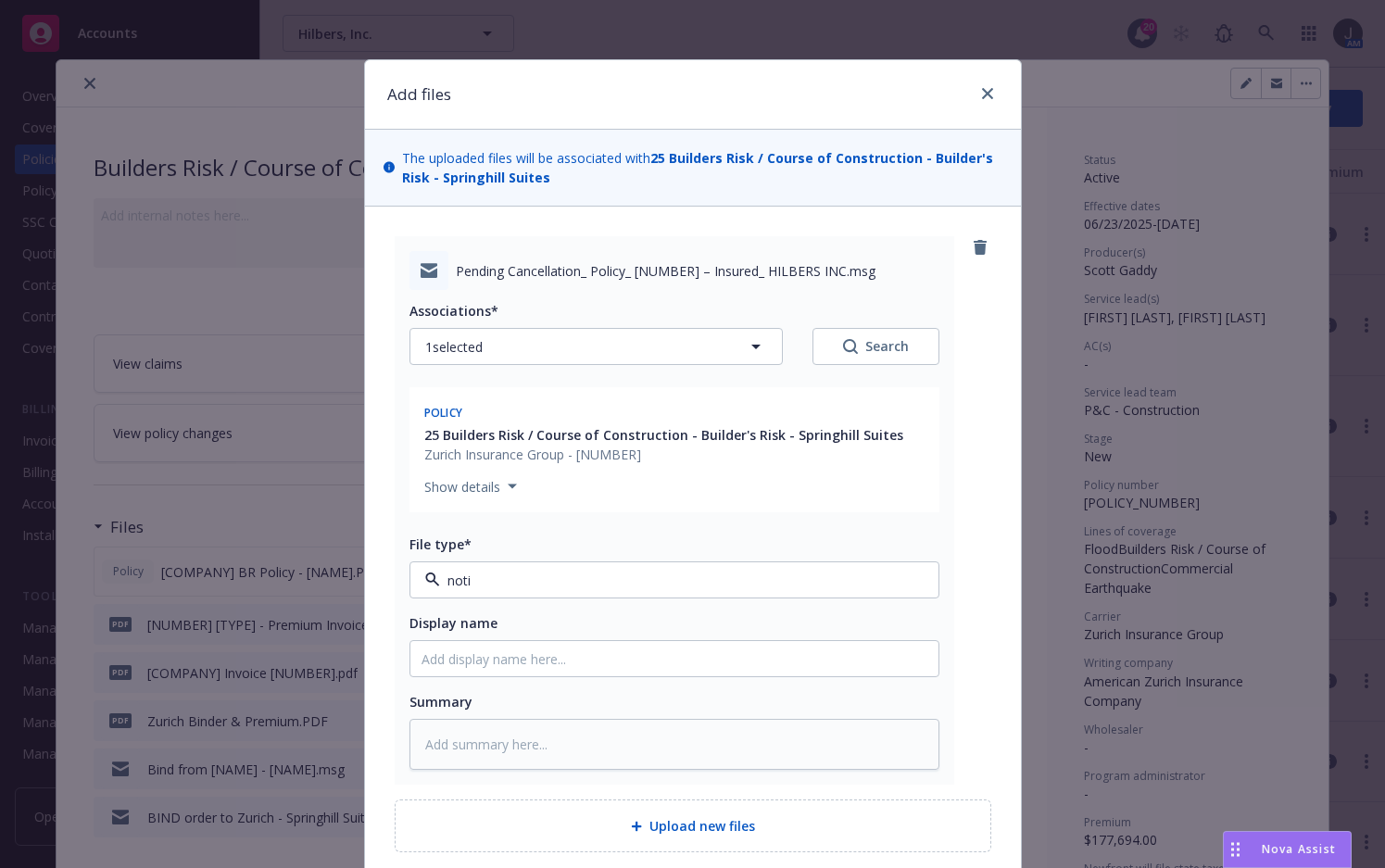 type on "Notice of Cancellation" 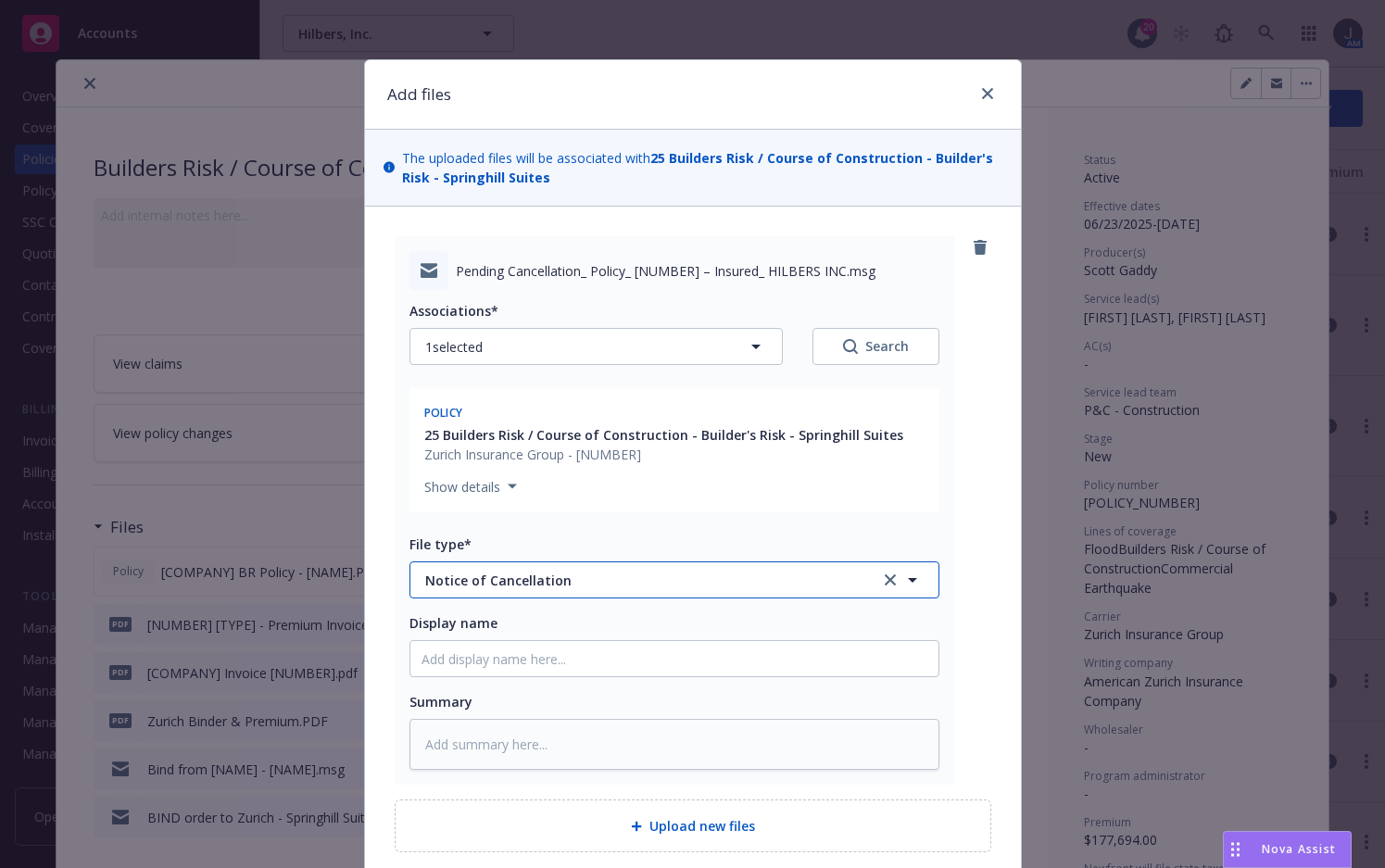 click on "Notice of Cancellation" at bounding box center (639, 580) 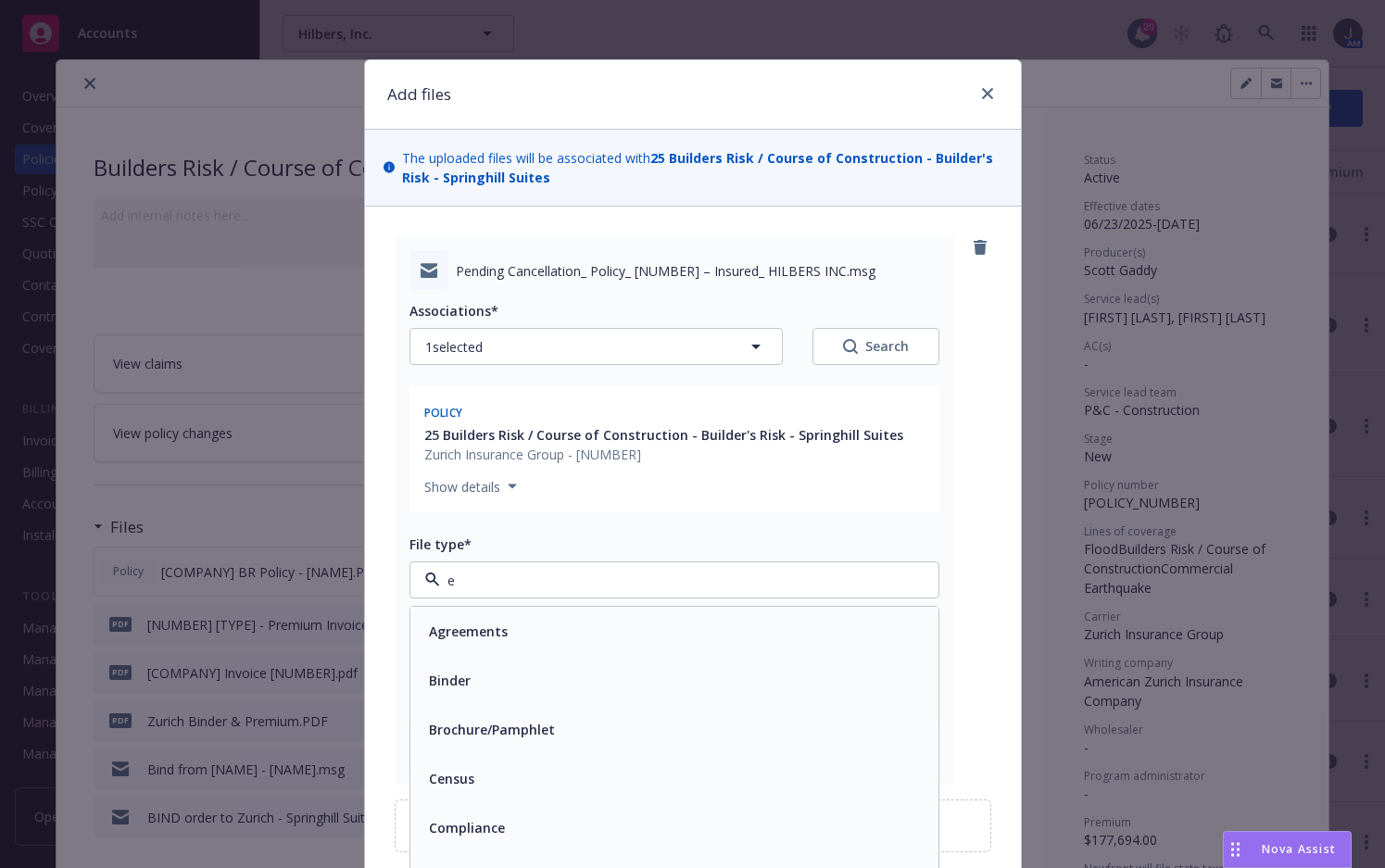type on "em" 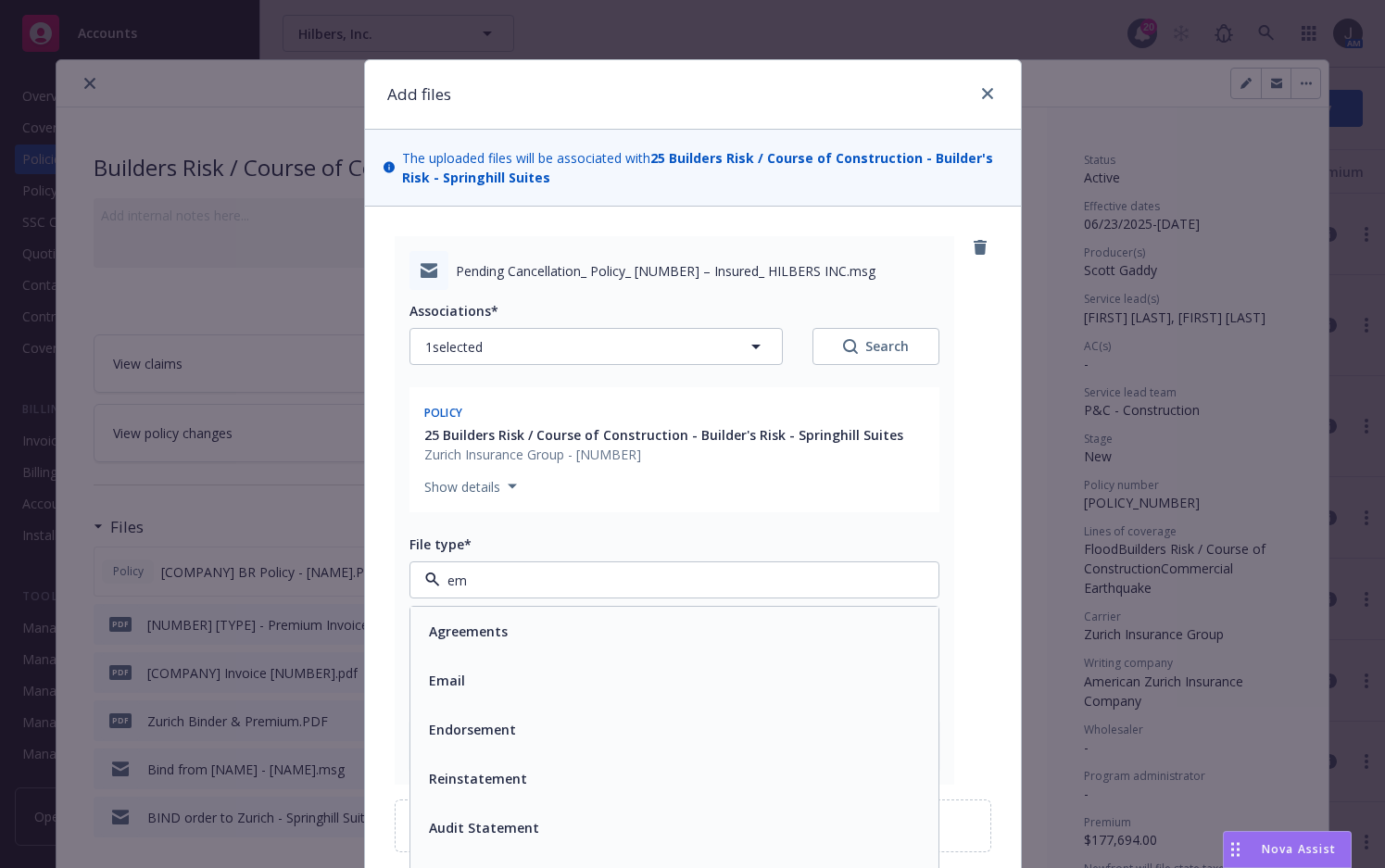 click on "Email" at bounding box center [674, 680] 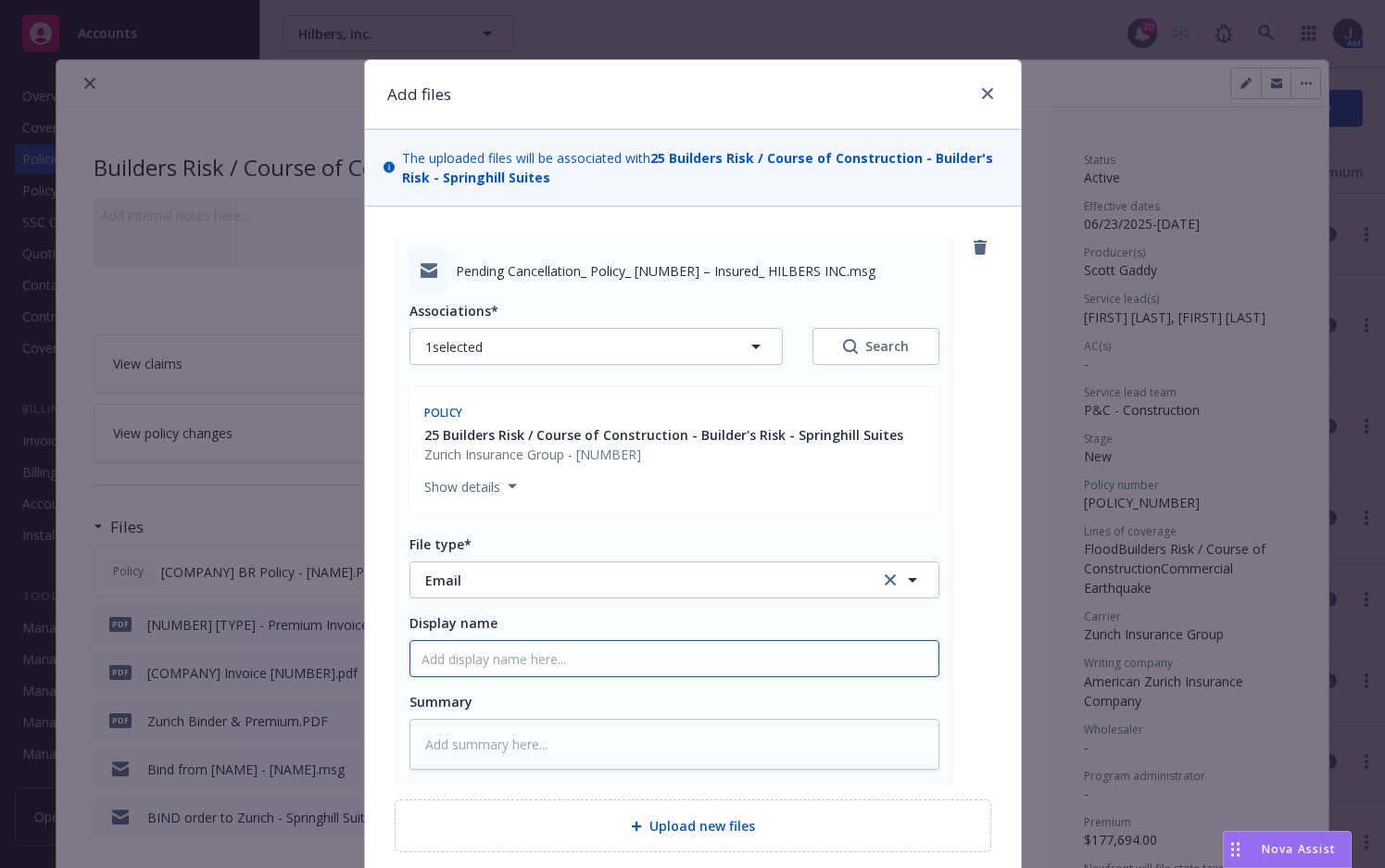 click on "Display name" at bounding box center (674, 659) 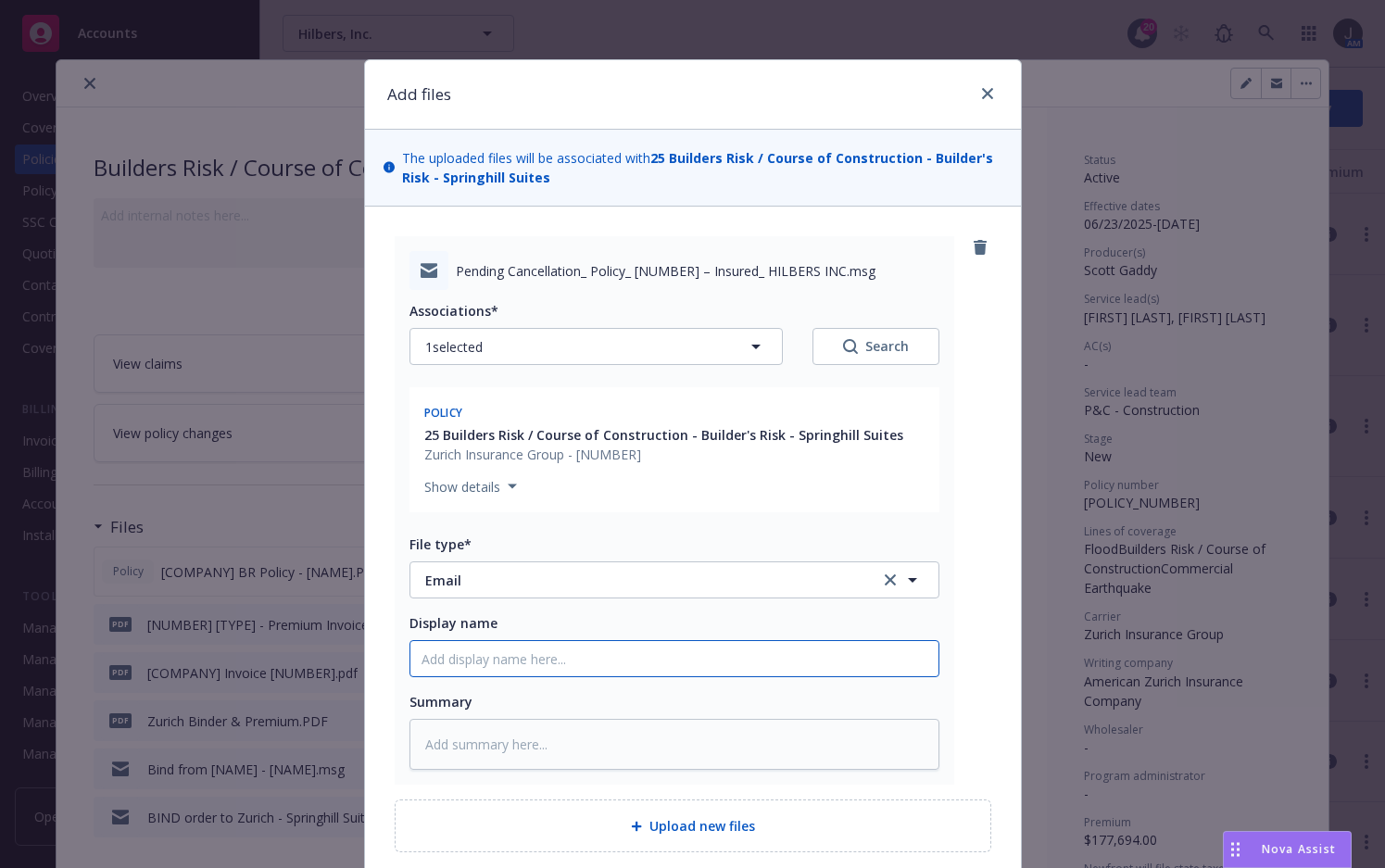 type on "x" 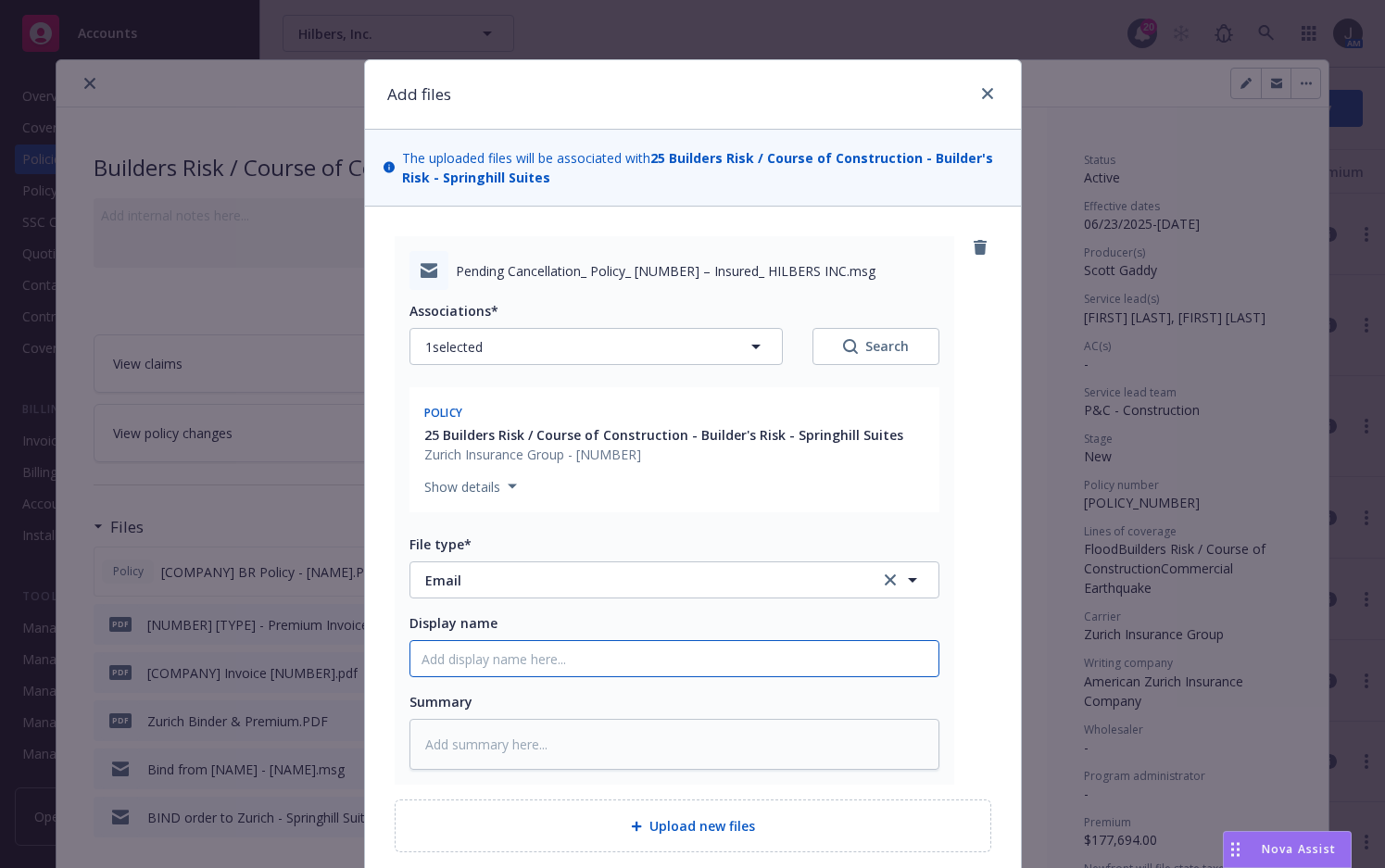 type on "N" 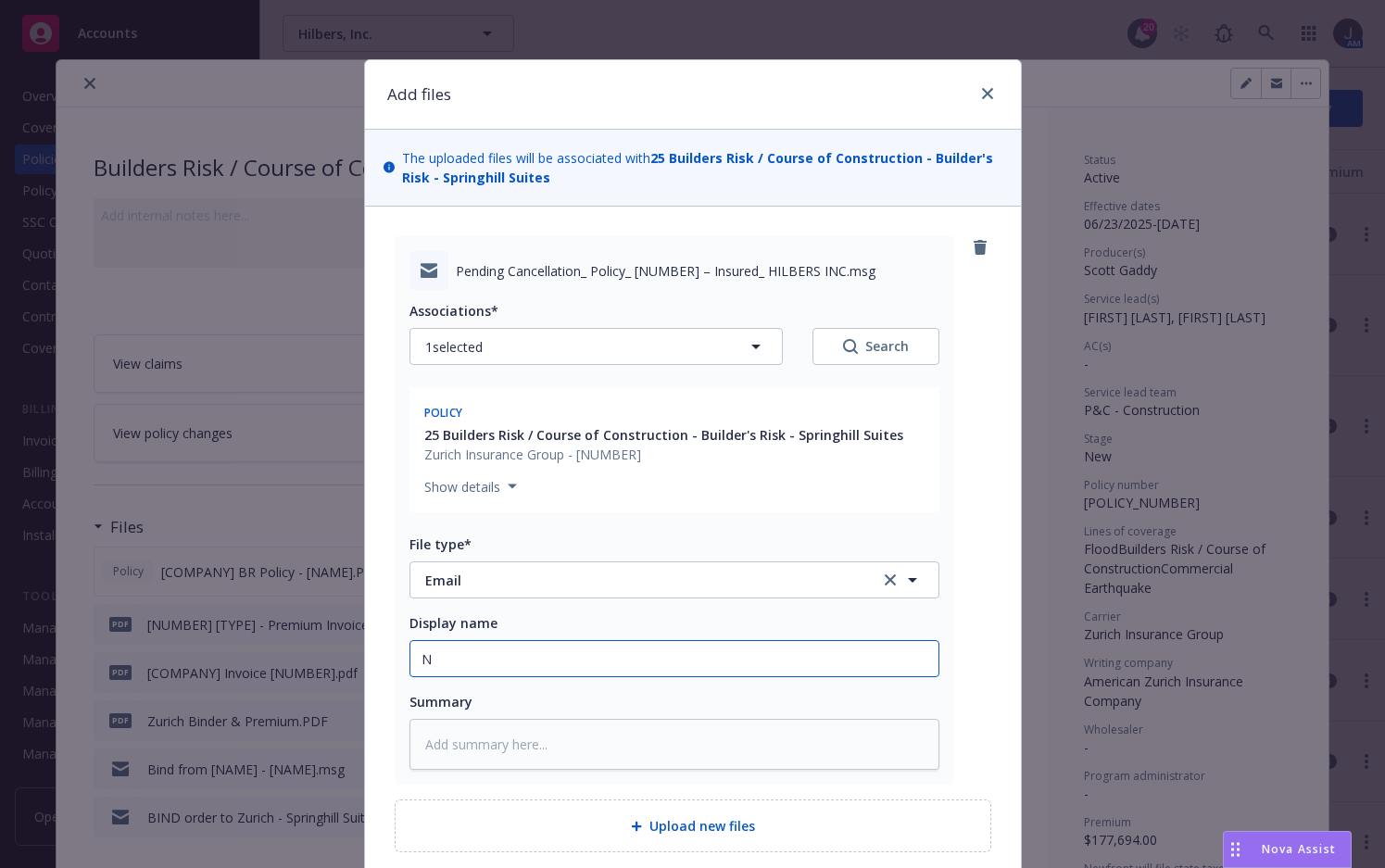 type on "x" 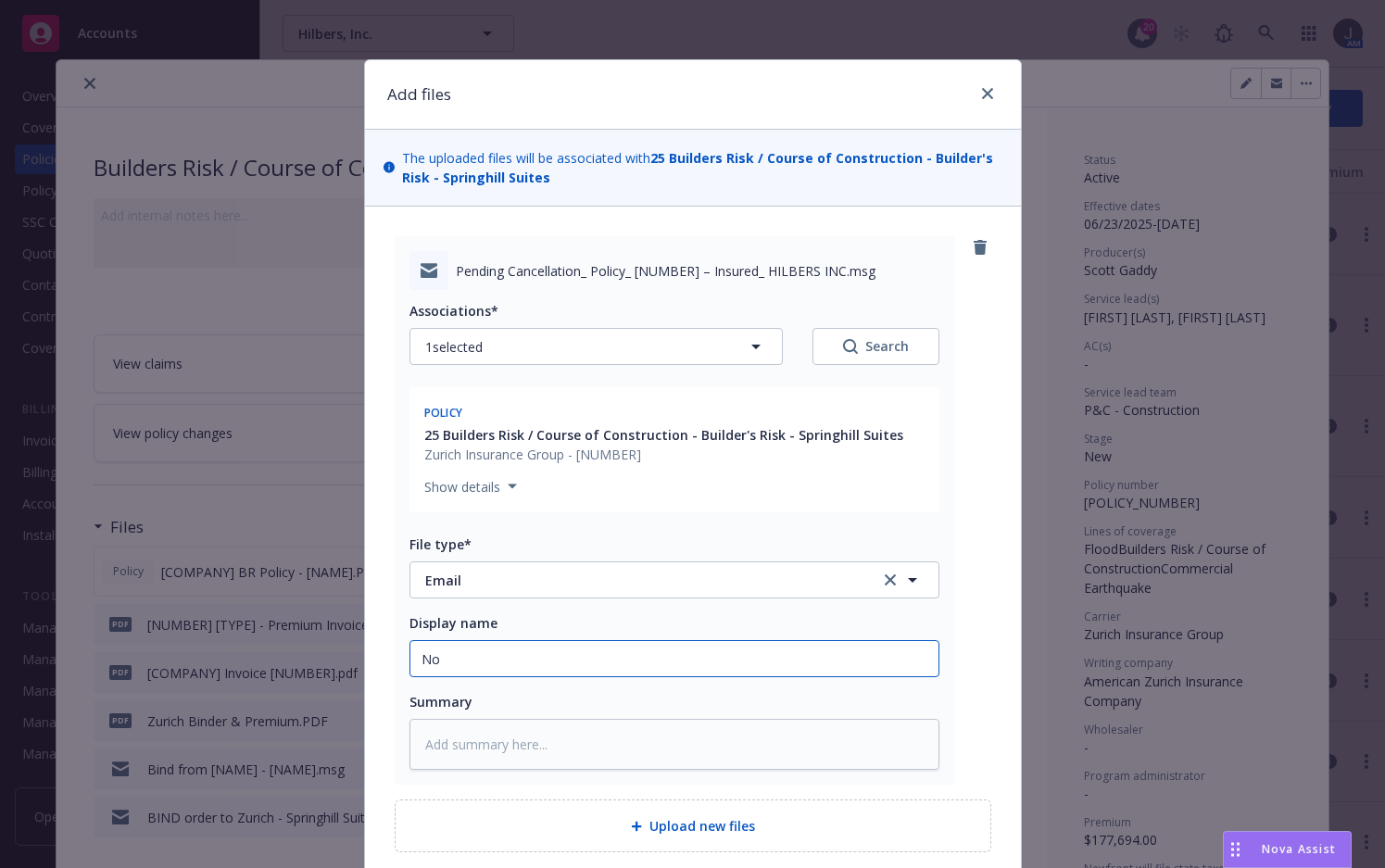 type on "x" 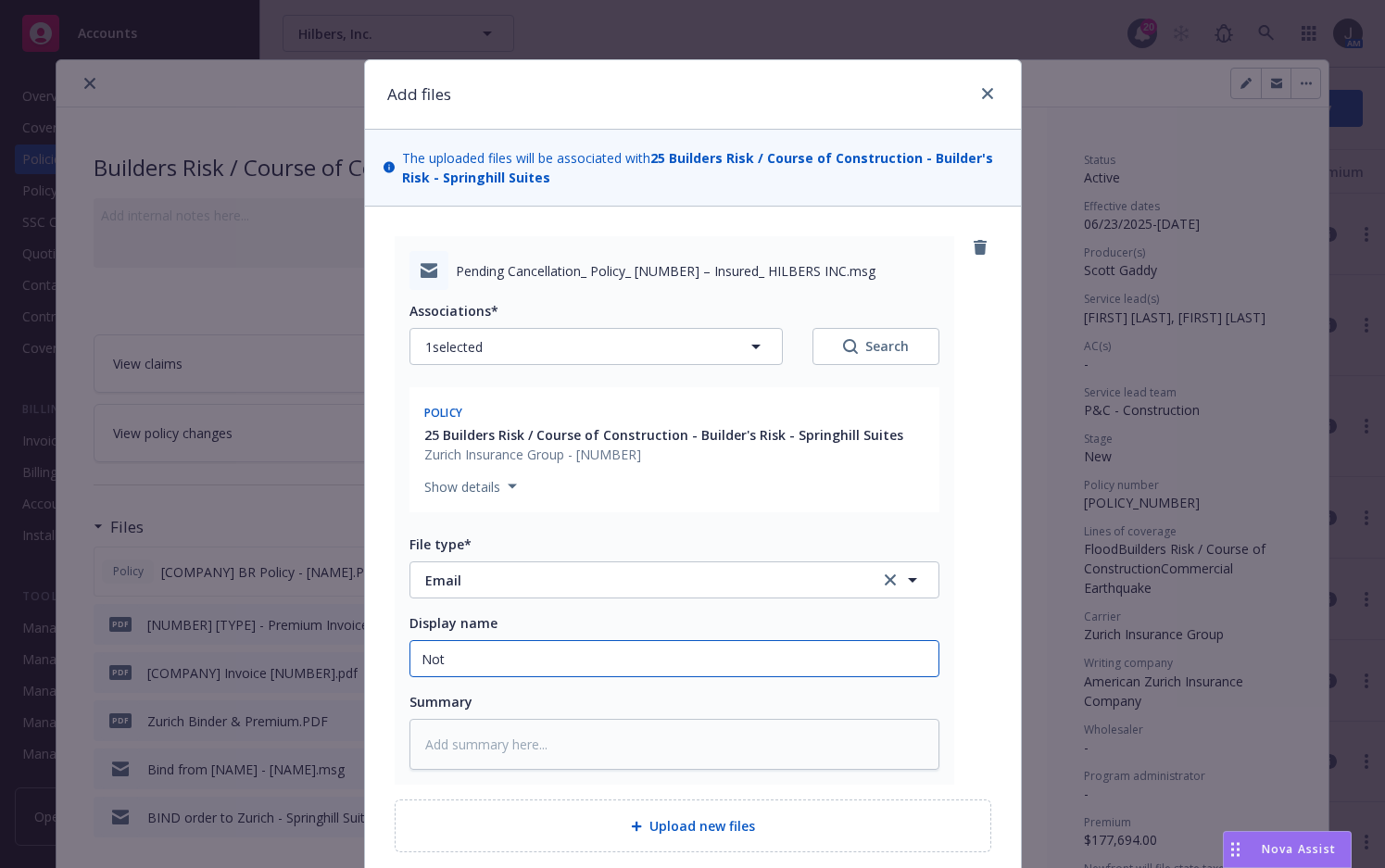 type on "Noti" 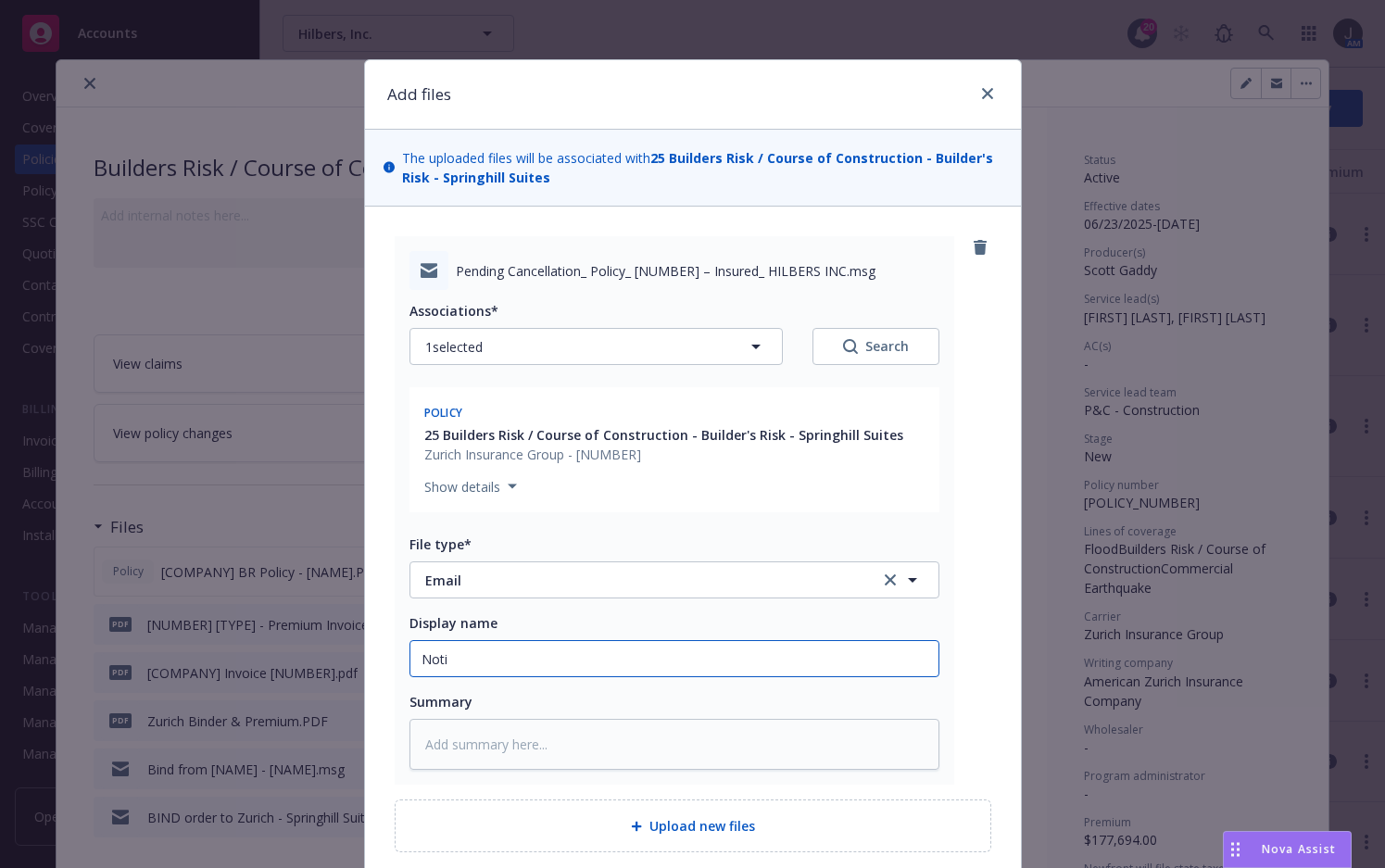 type on "x" 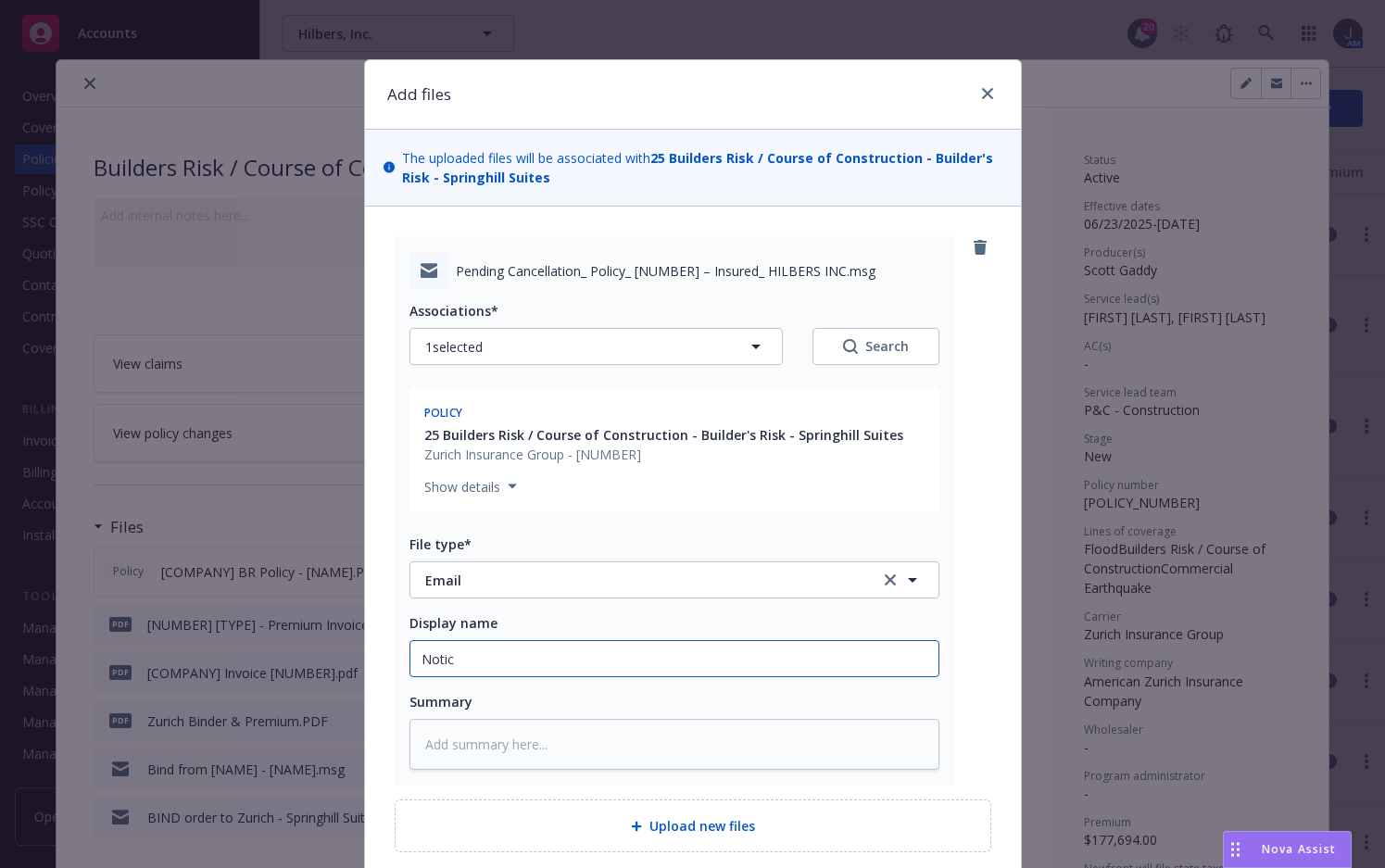 type on "x" 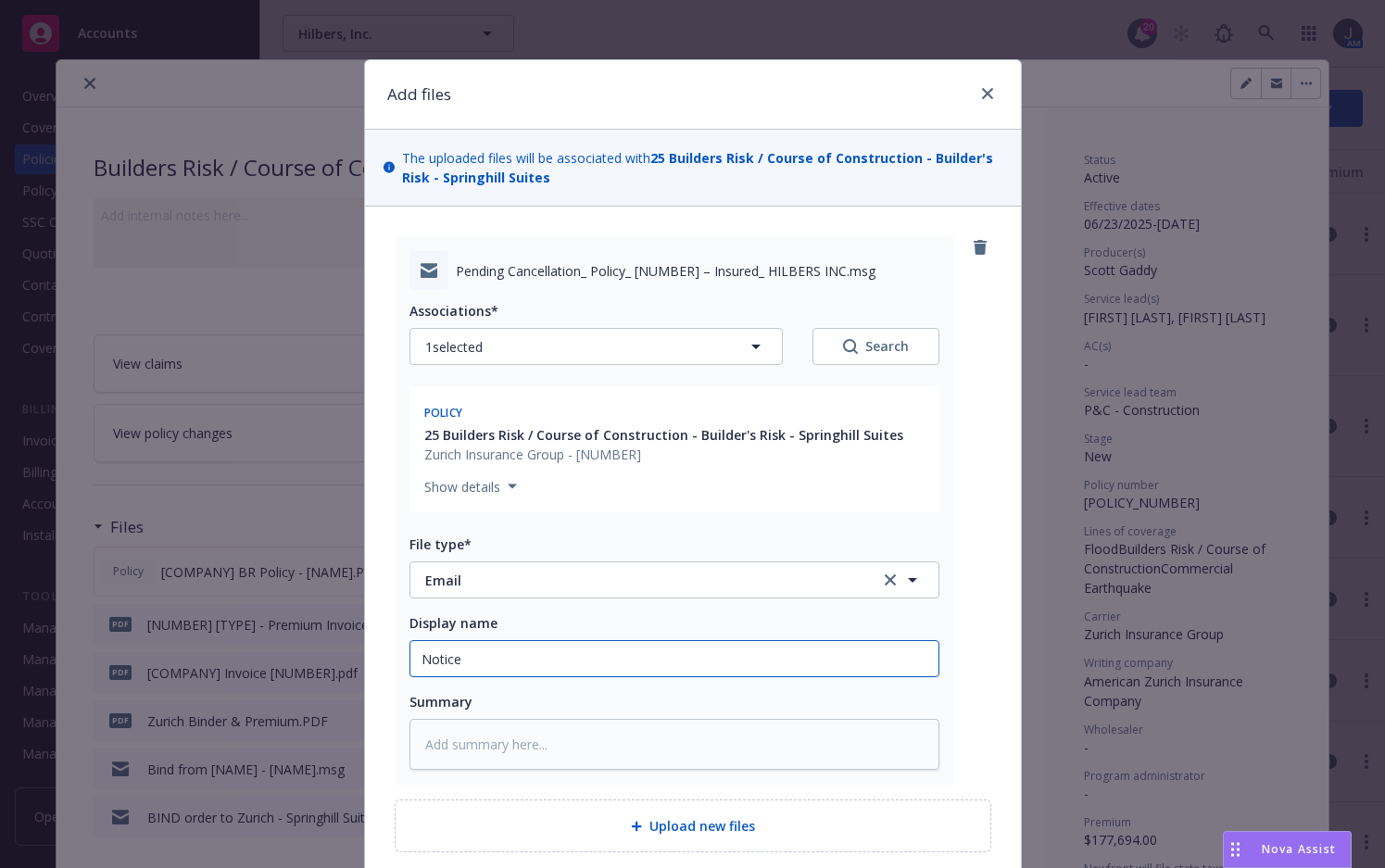 type on "x" 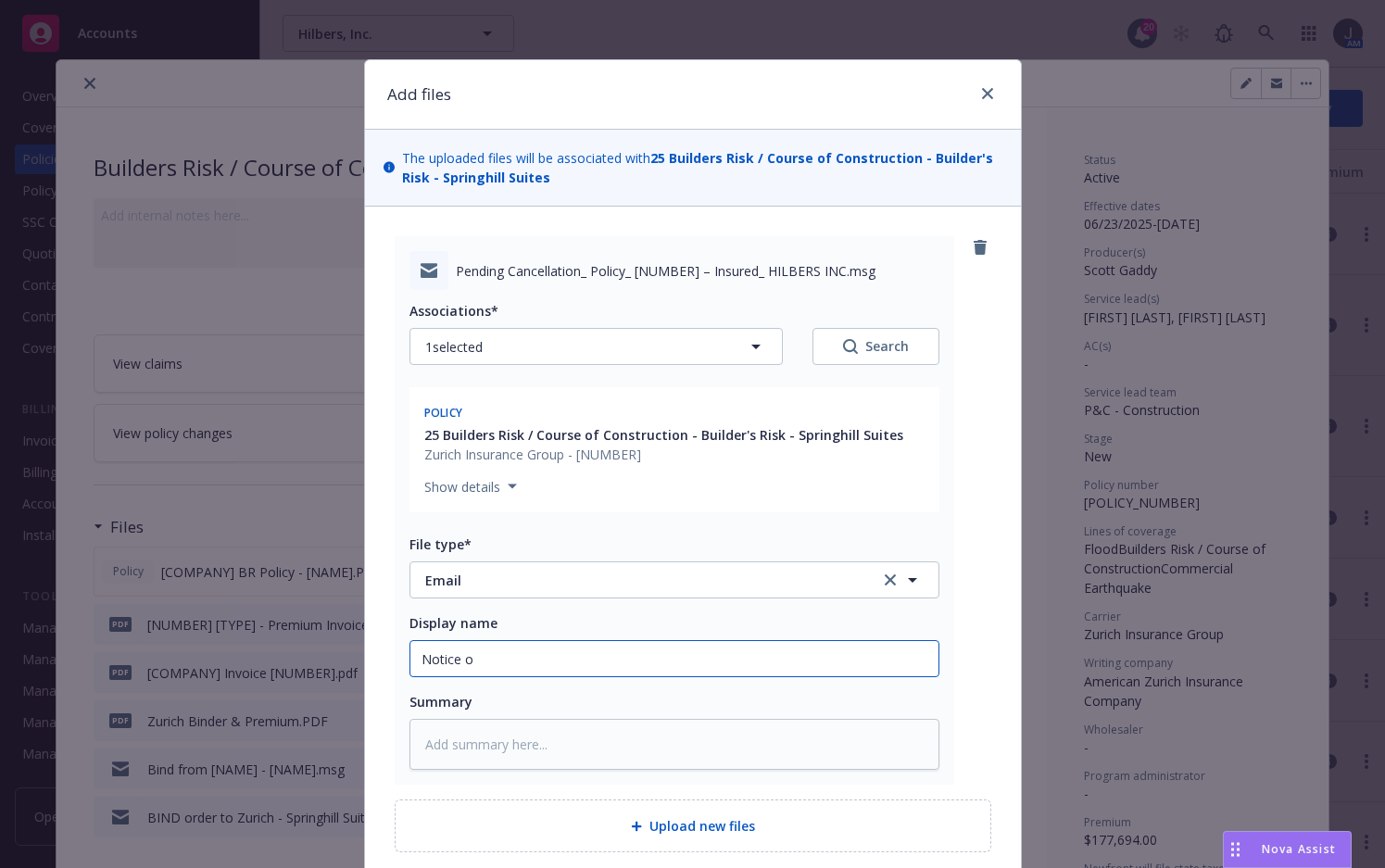 type on "x" 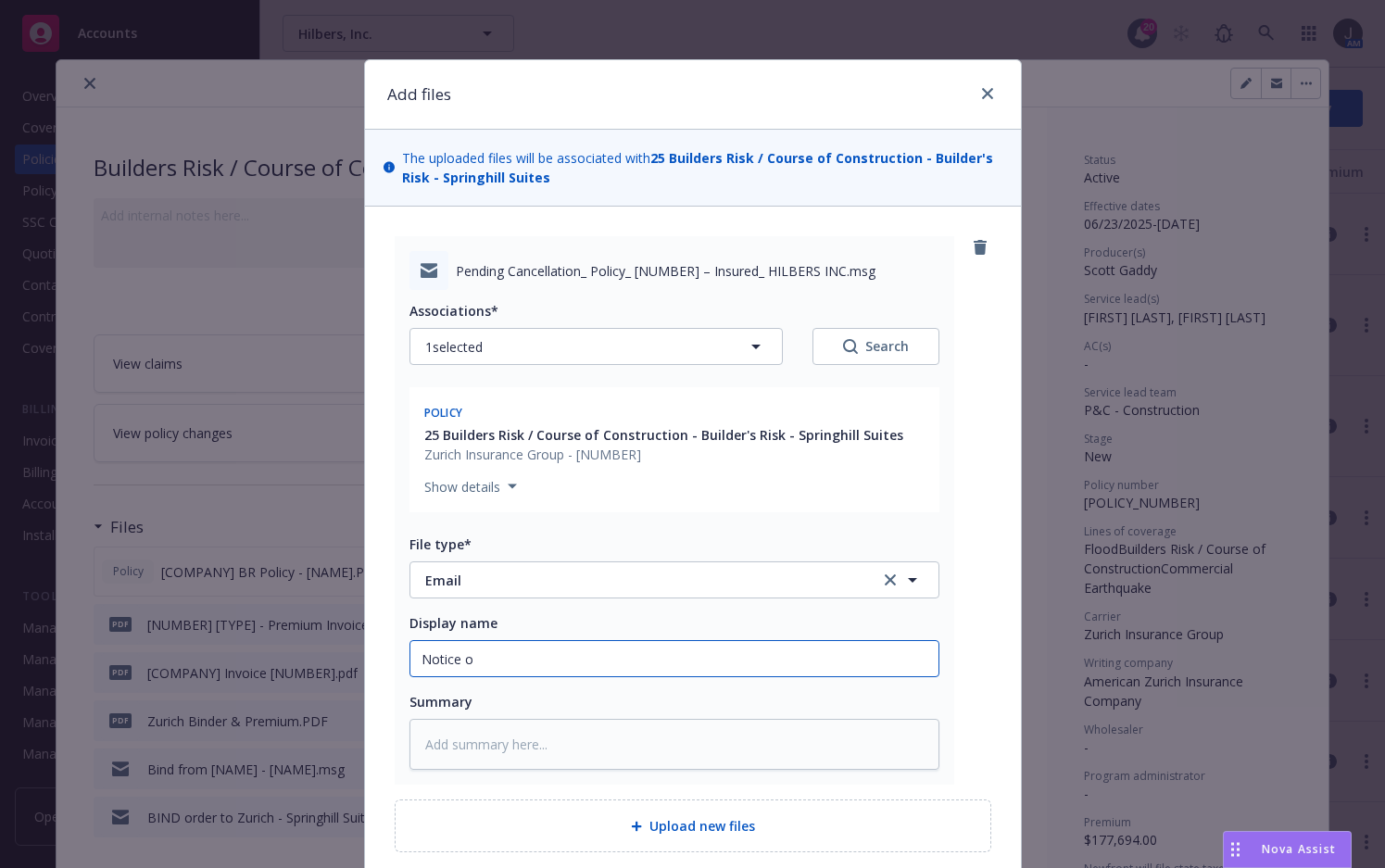 type on "Notice of" 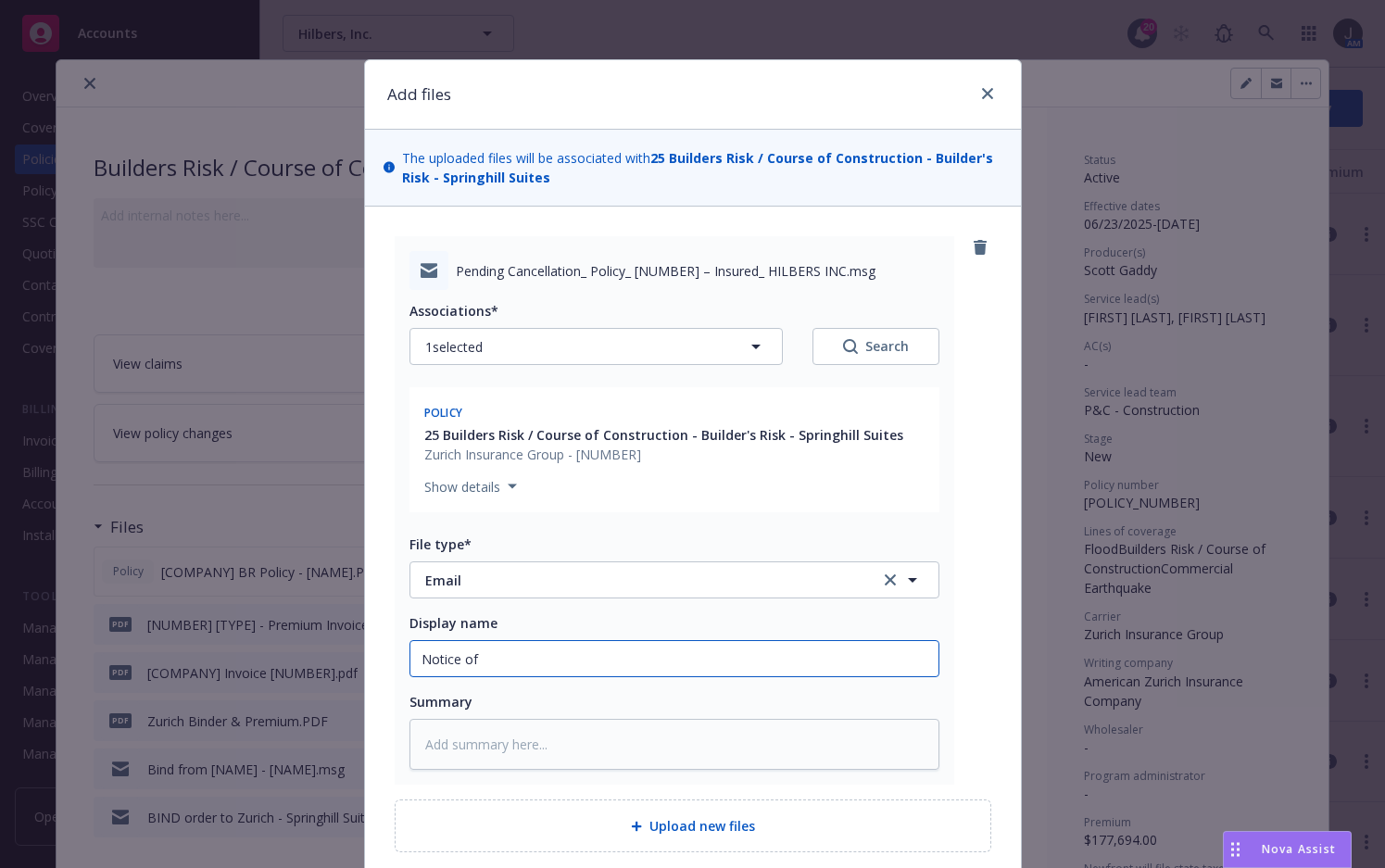 type on "x" 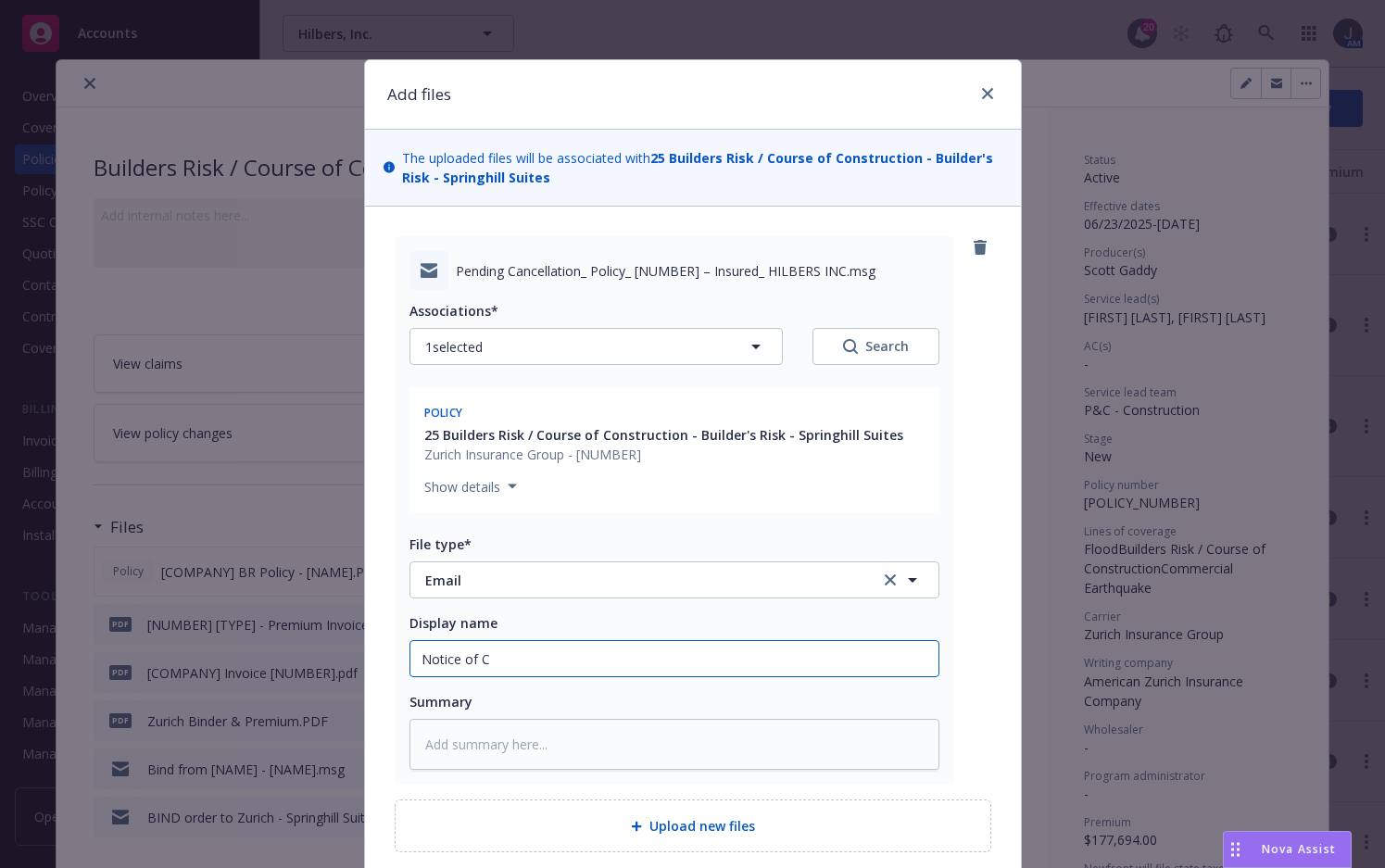 type on "x" 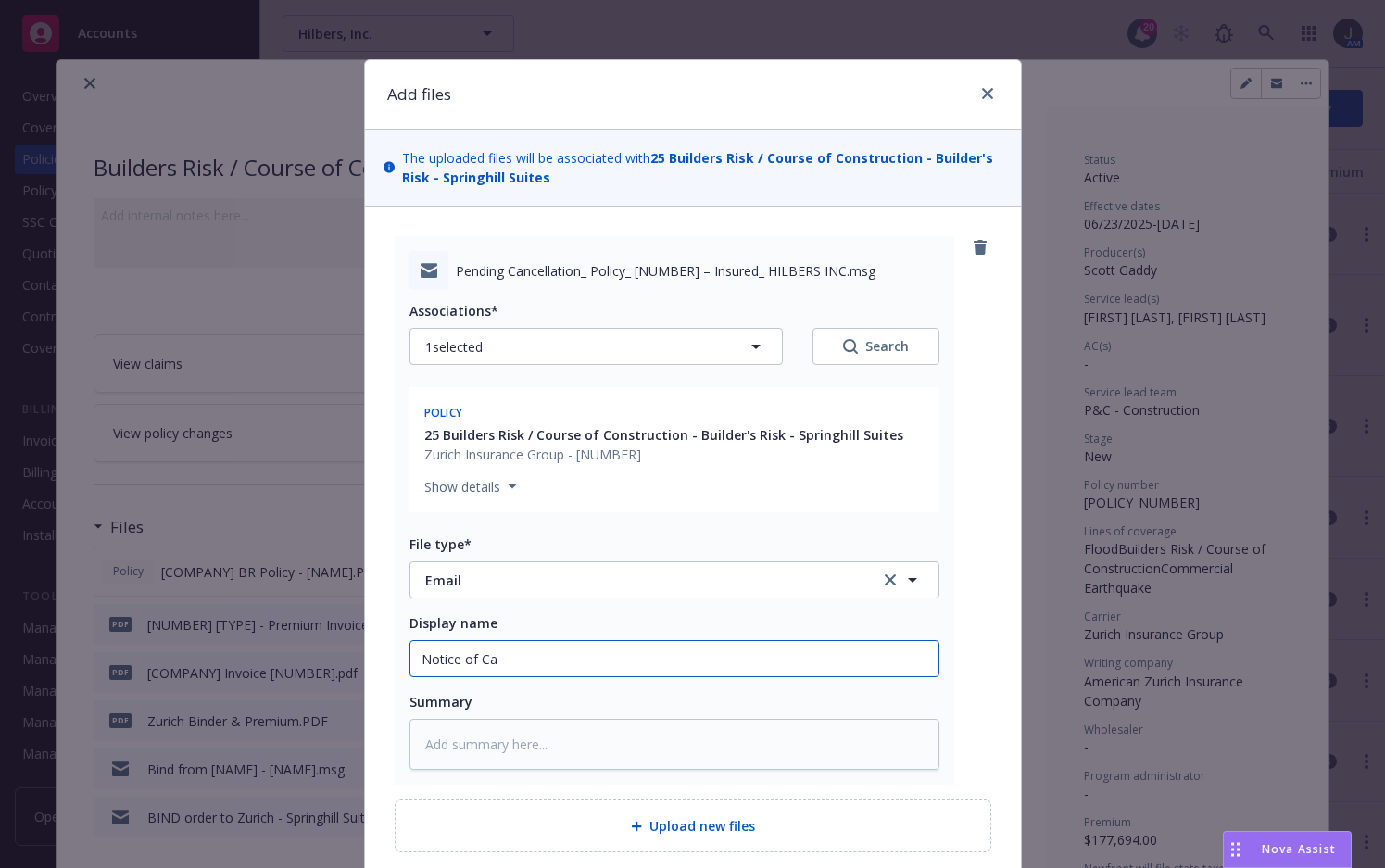 type on "x" 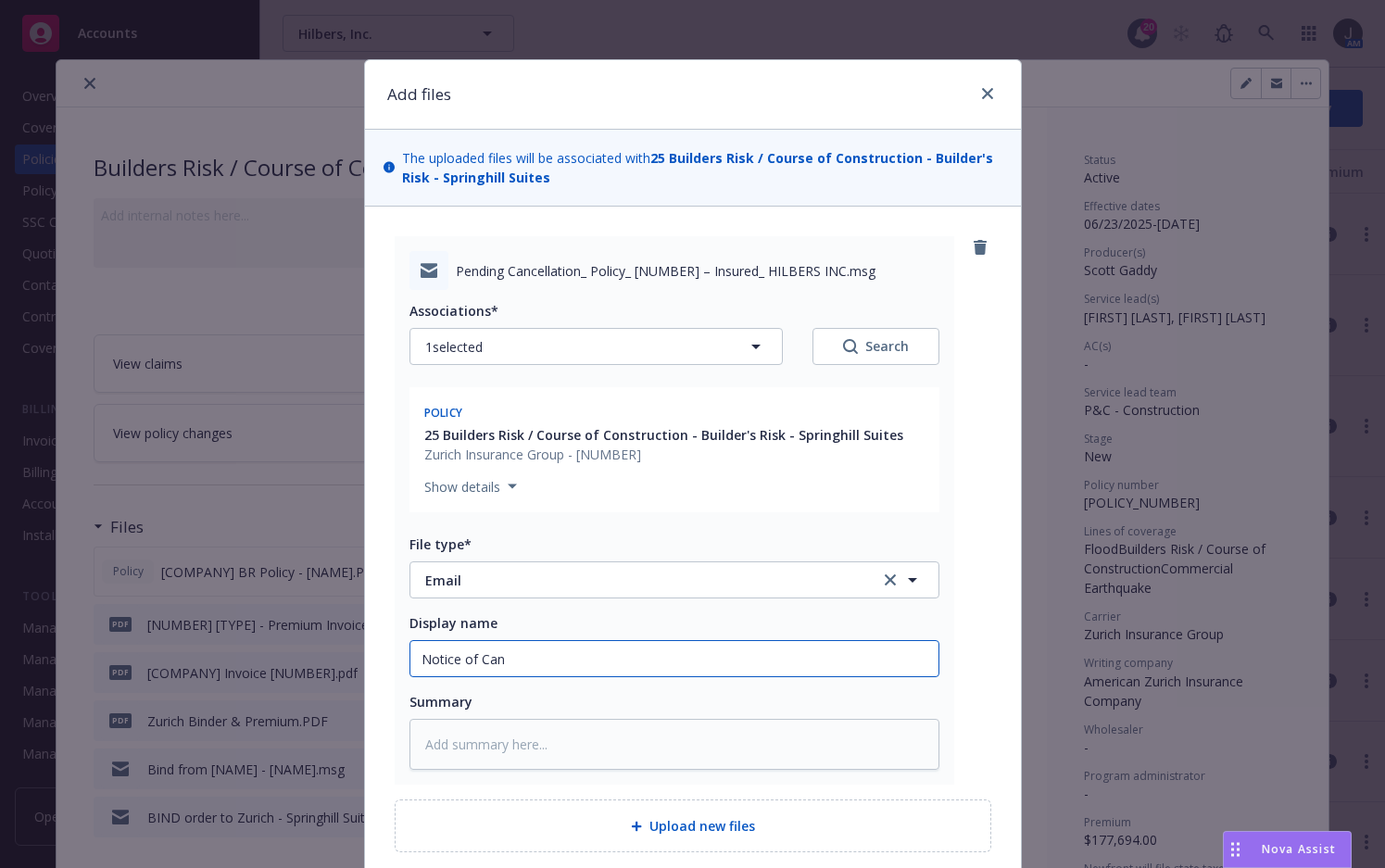 type on "x" 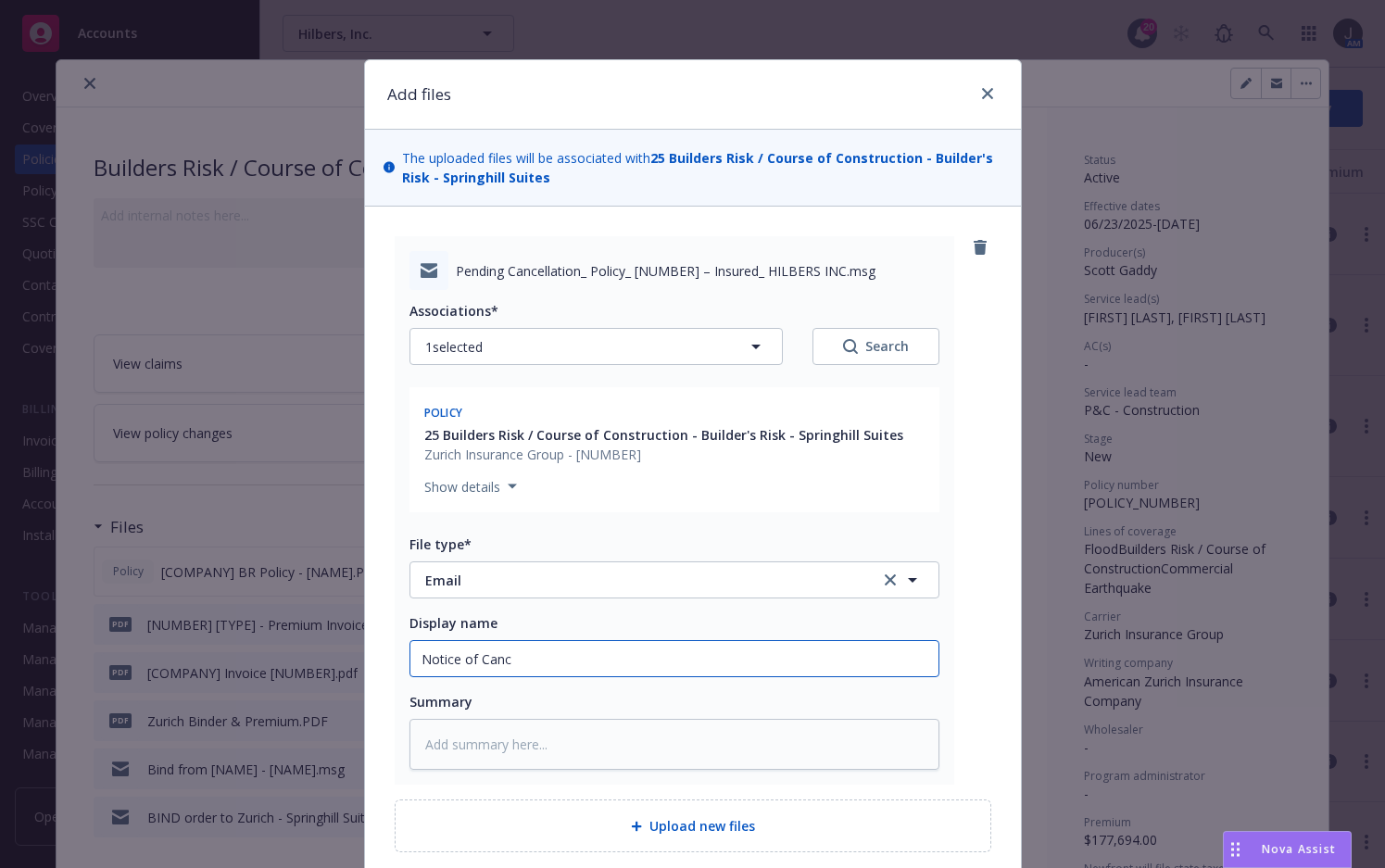 type on "x" 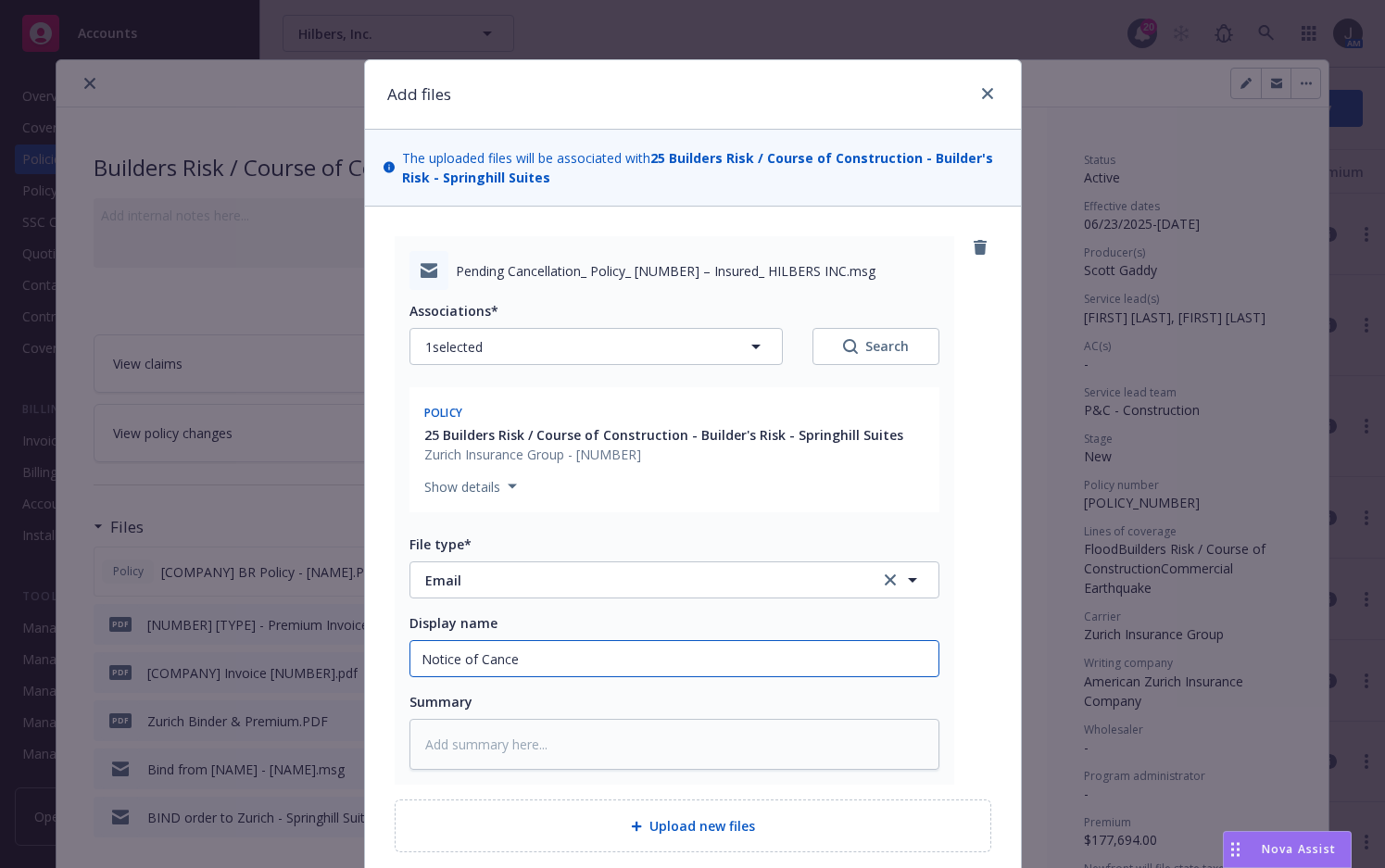 type on "x" 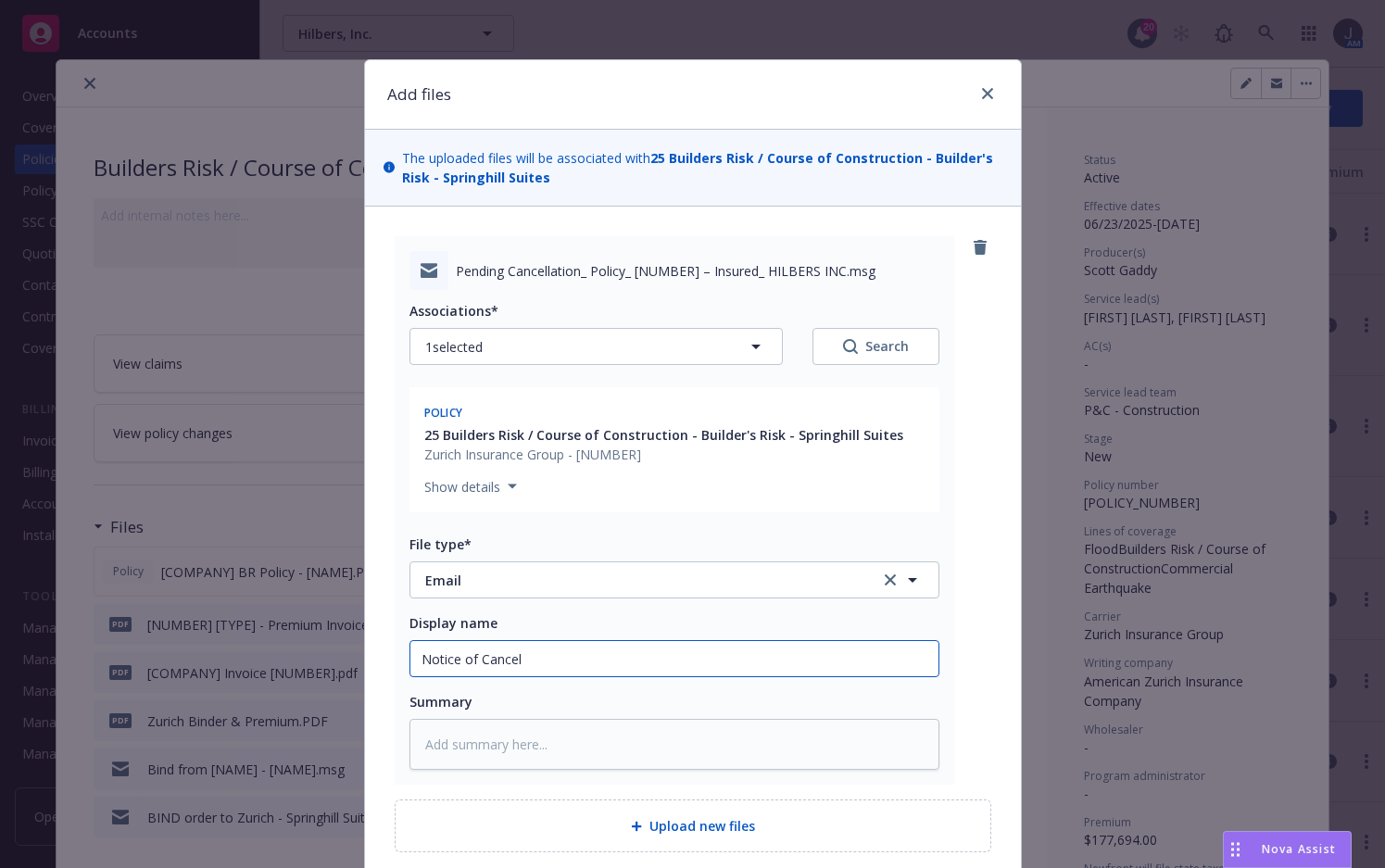 type on "x" 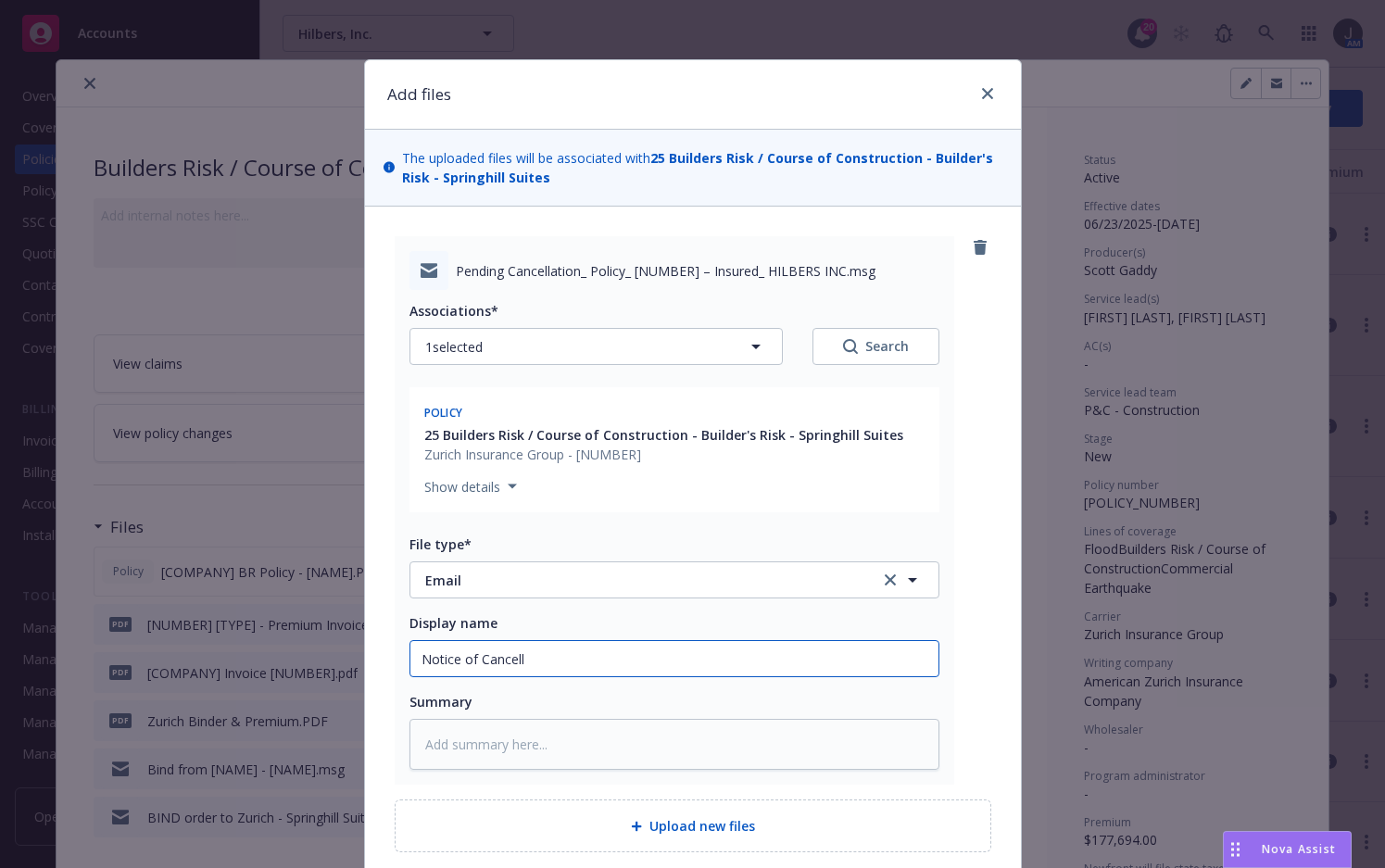type on "x" 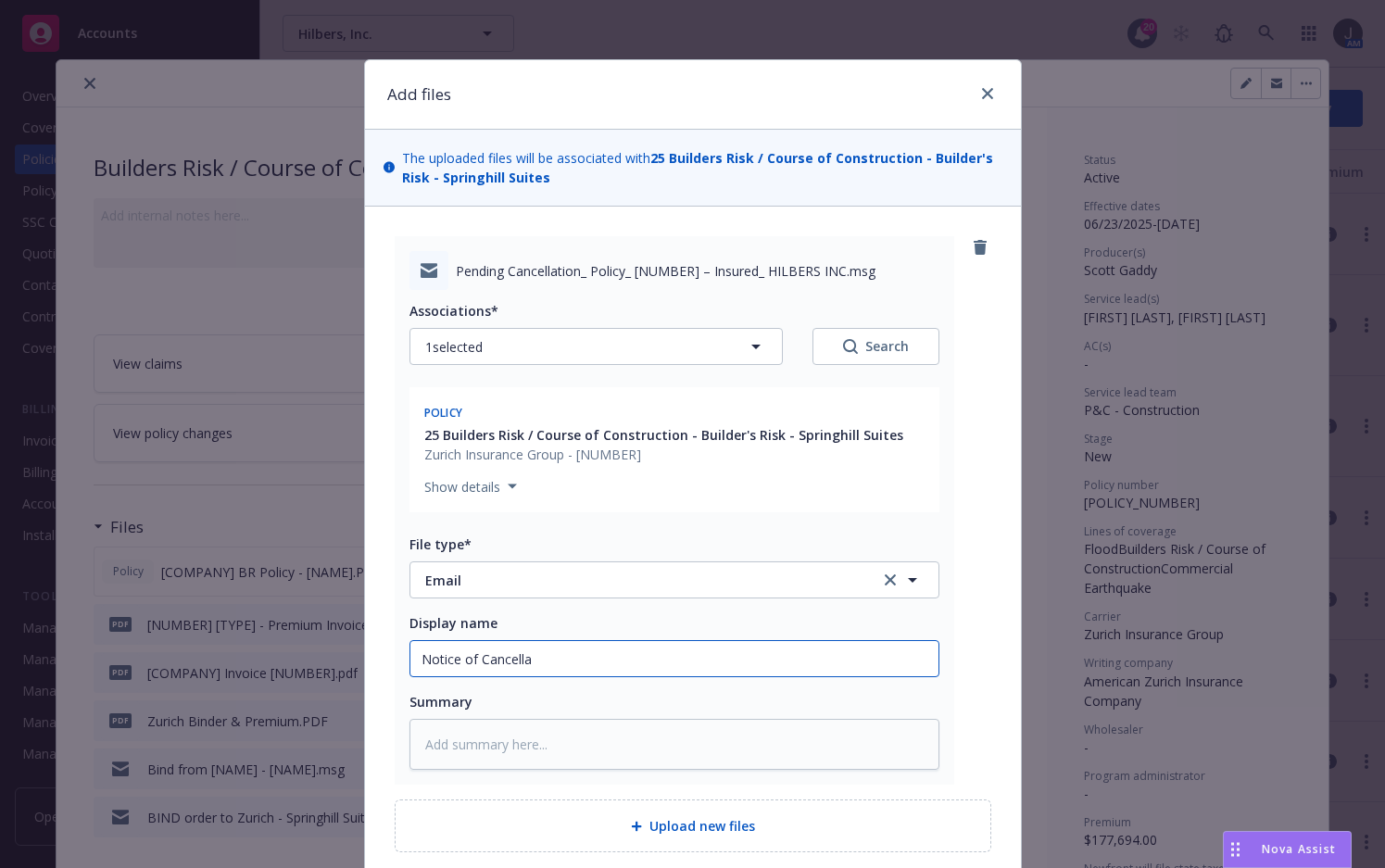type on "x" 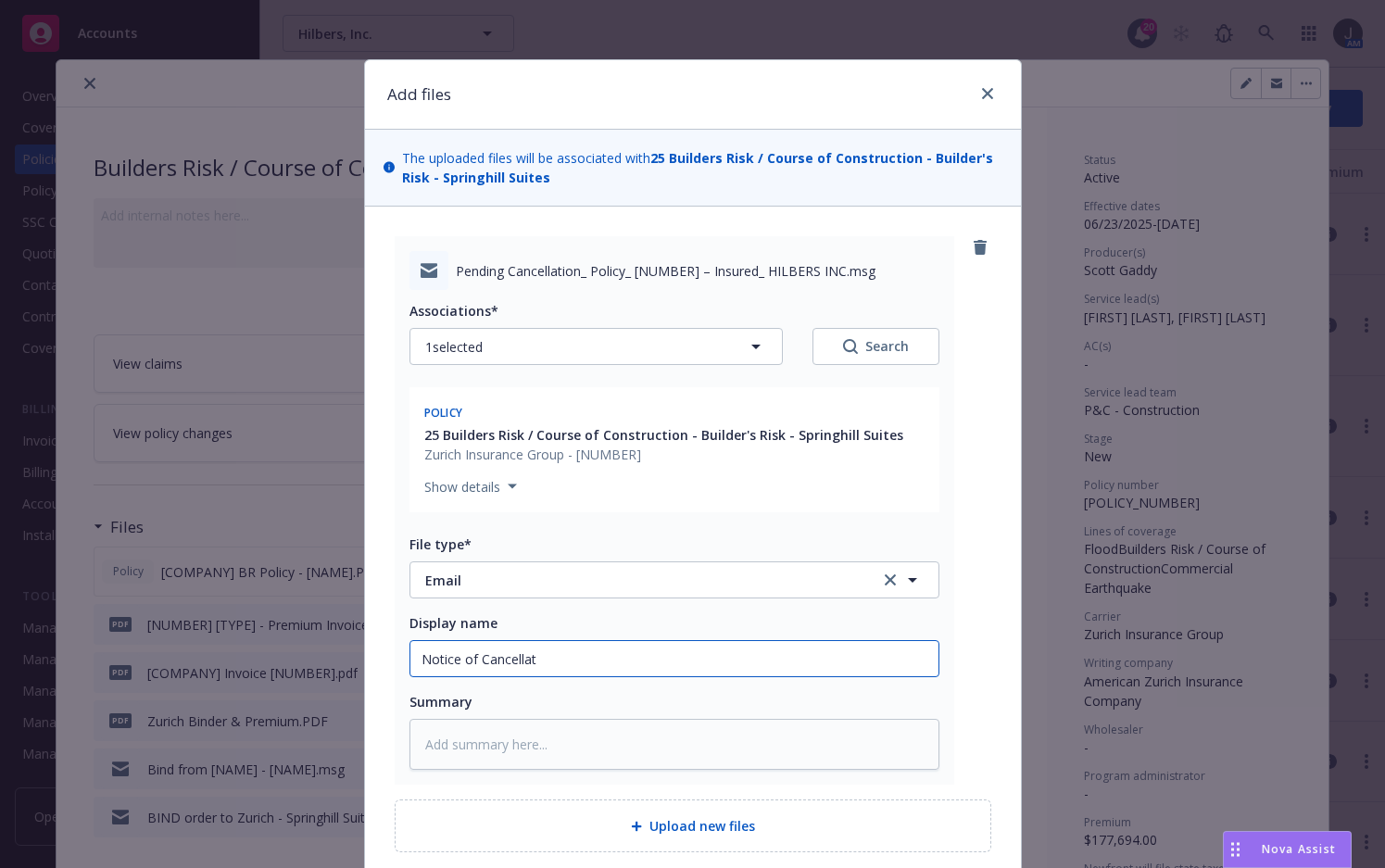 type on "x" 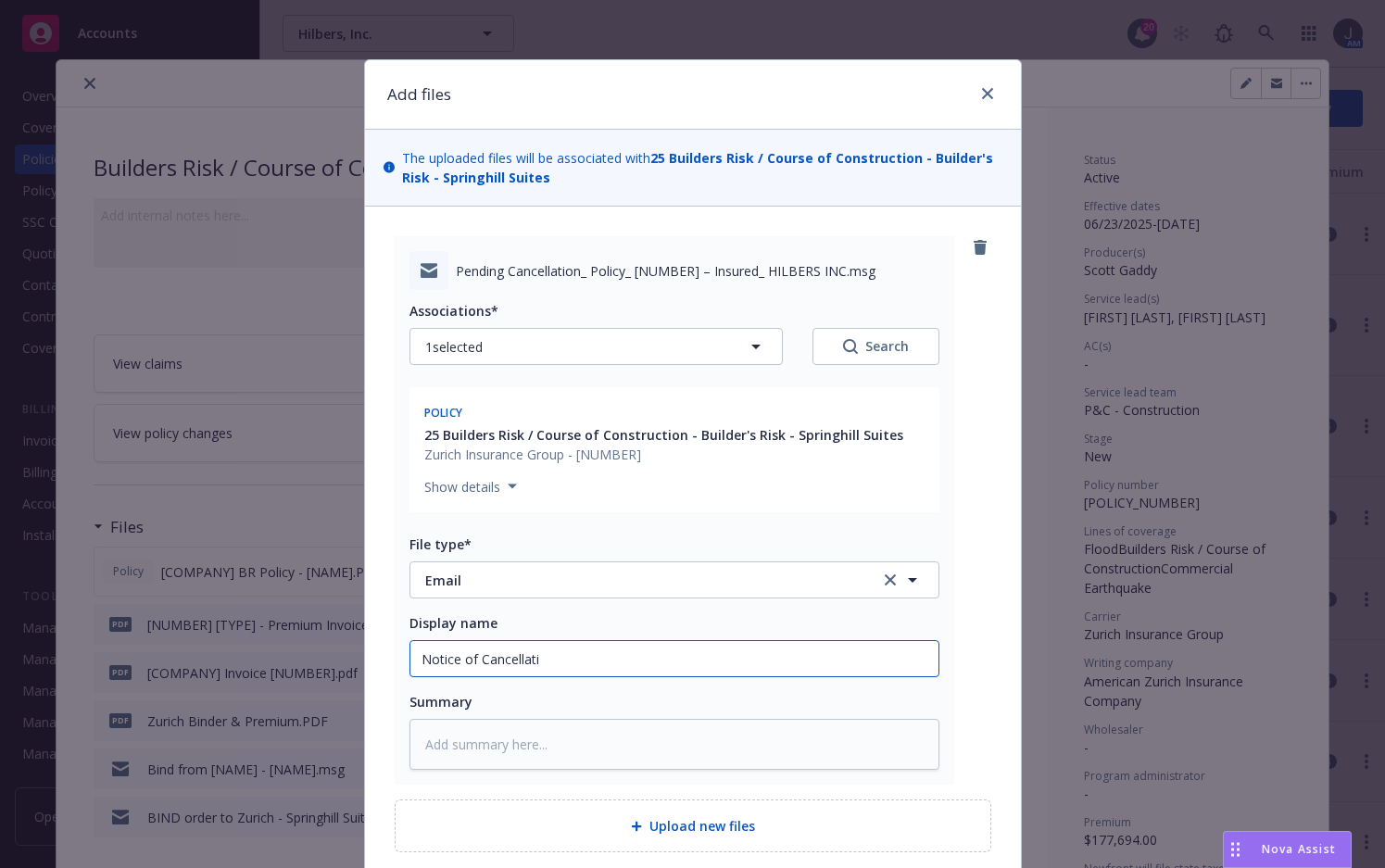 type on "x" 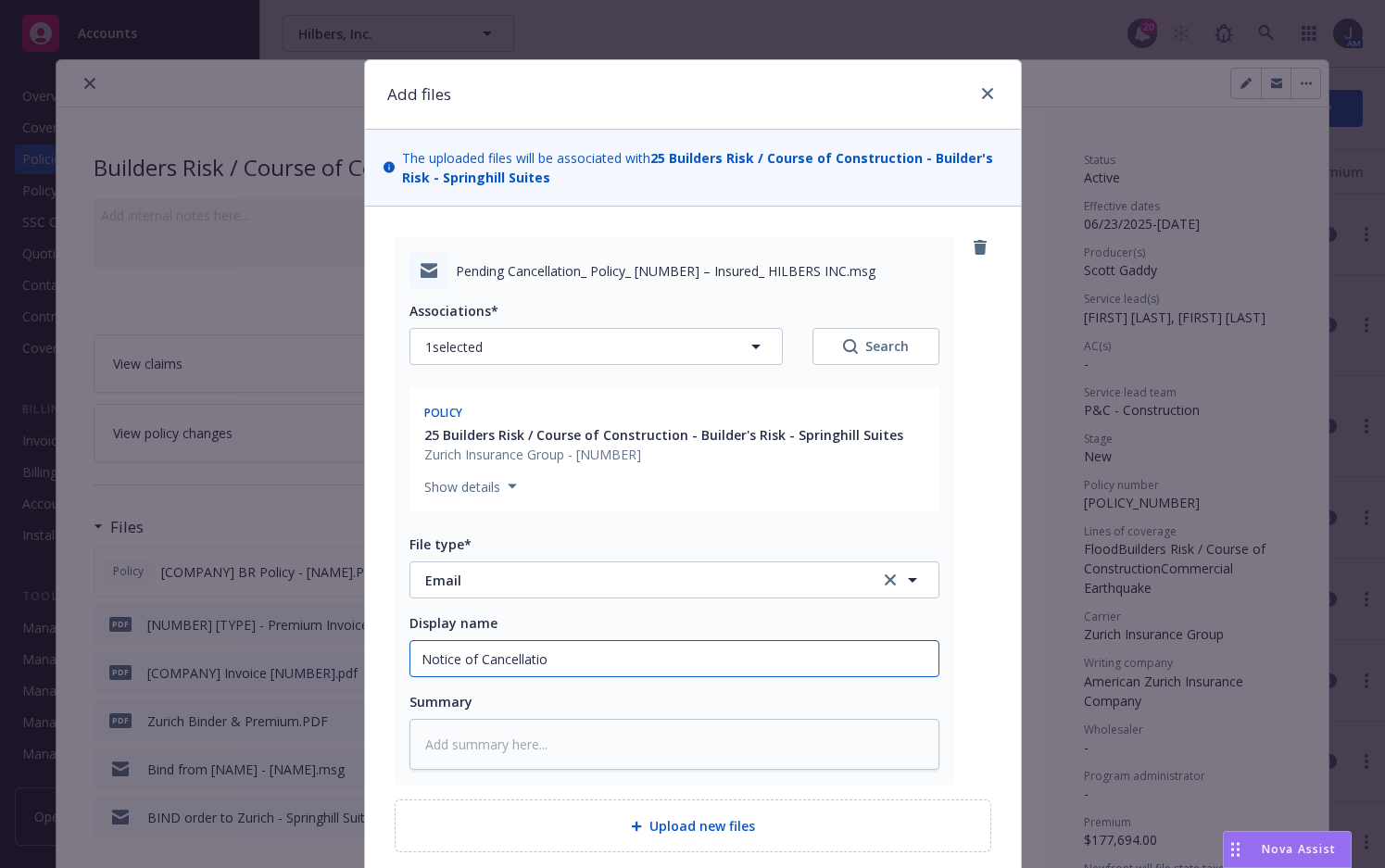 type on "x" 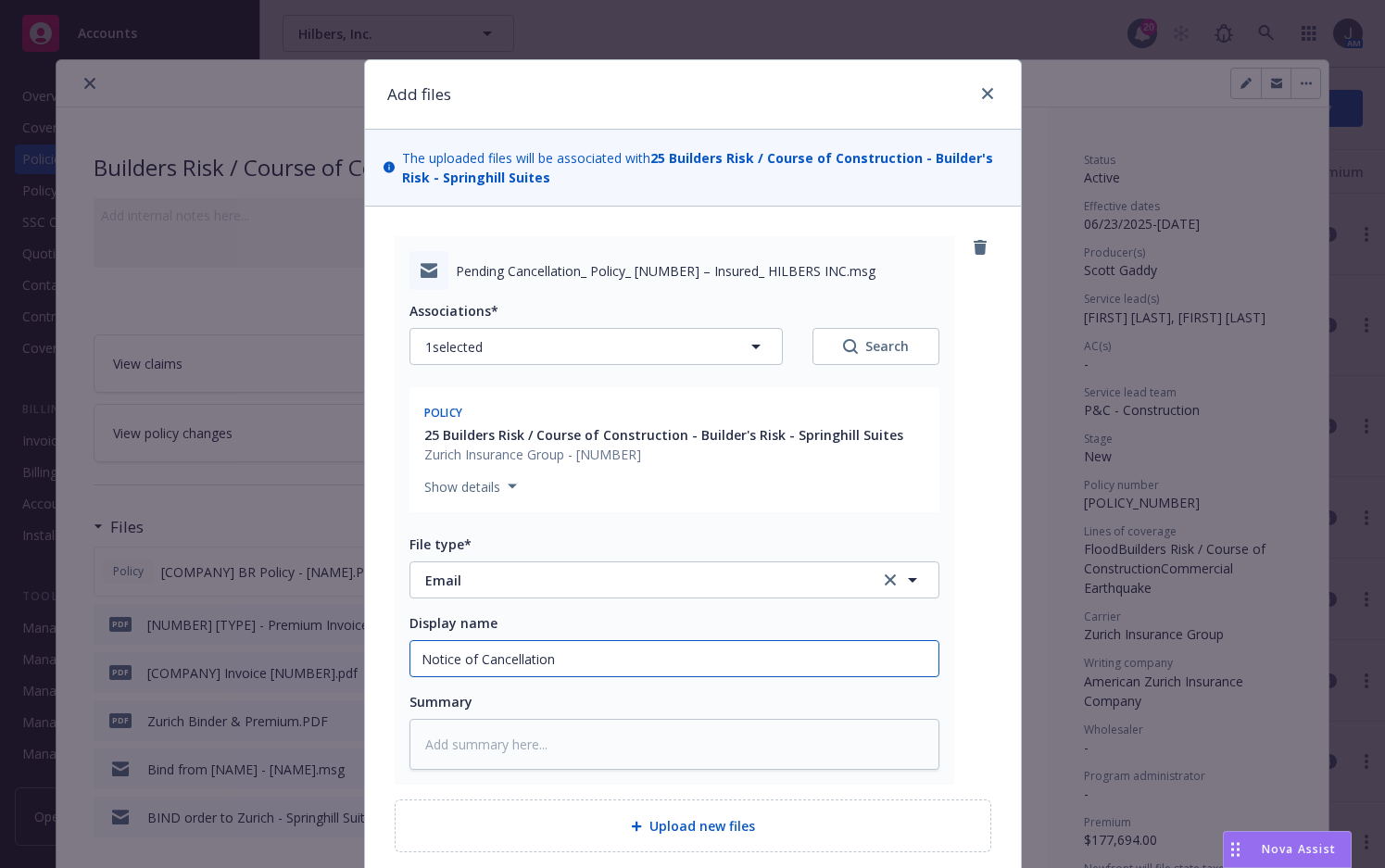 type on "x" 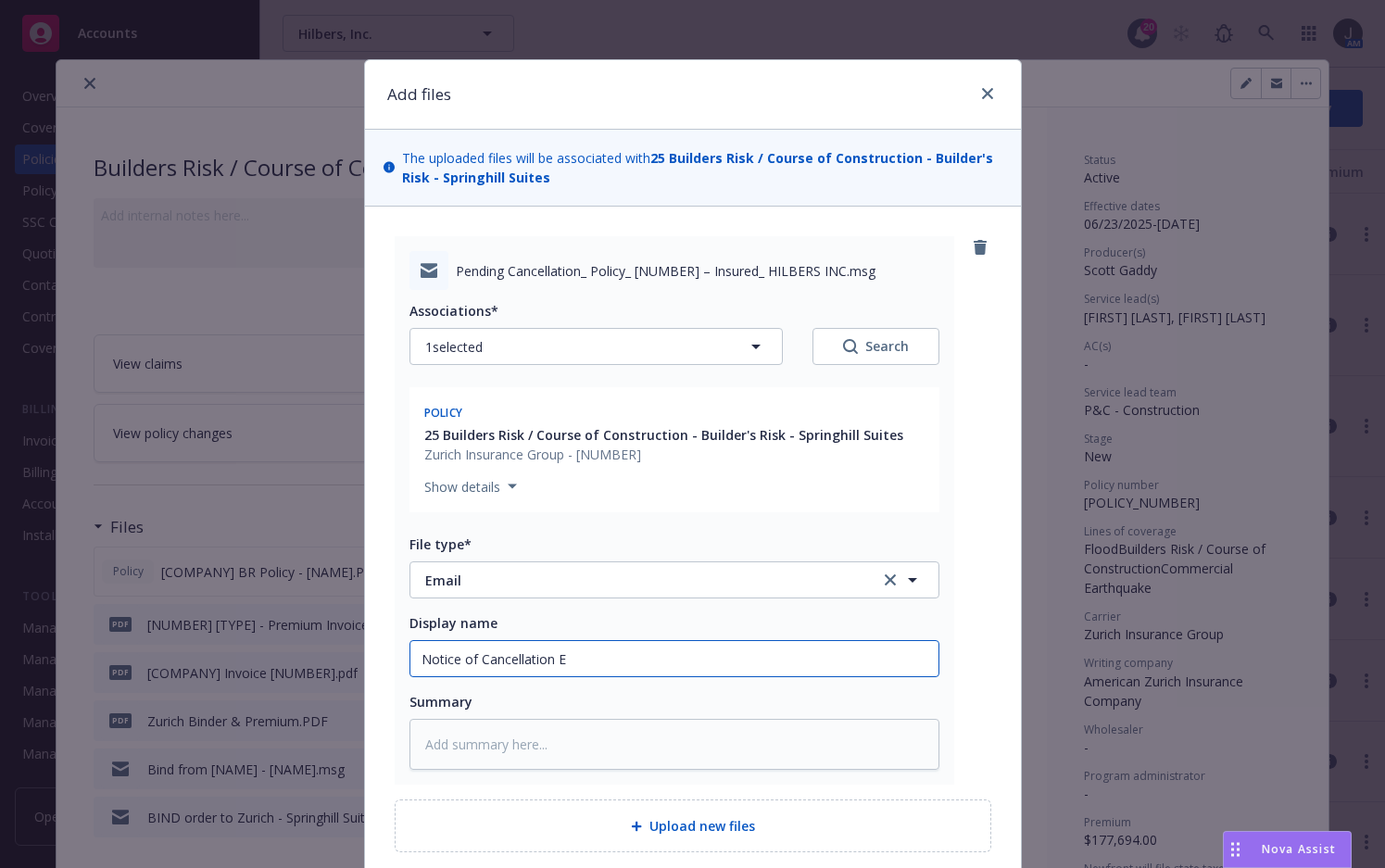 type on "x" 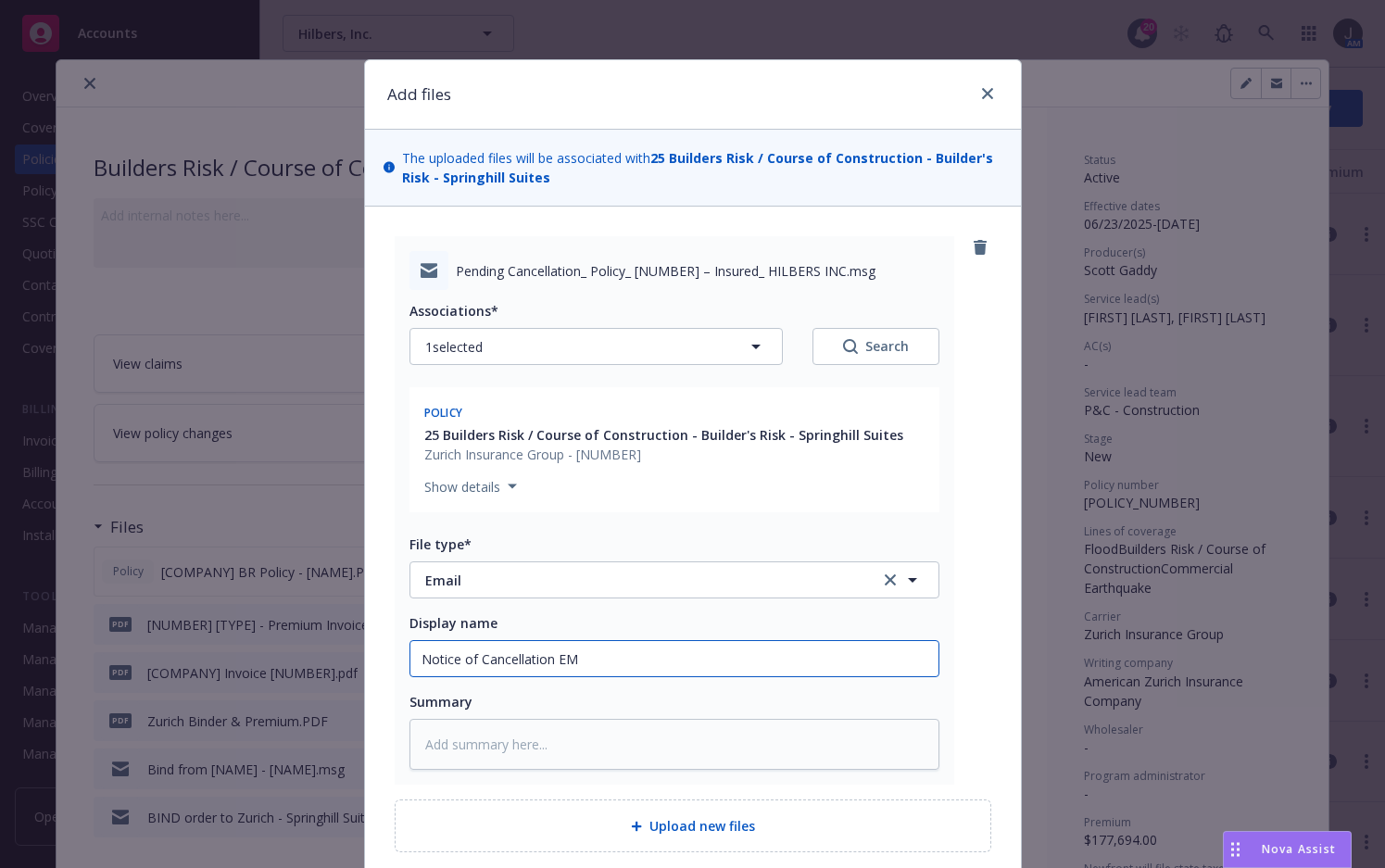 type on "x" 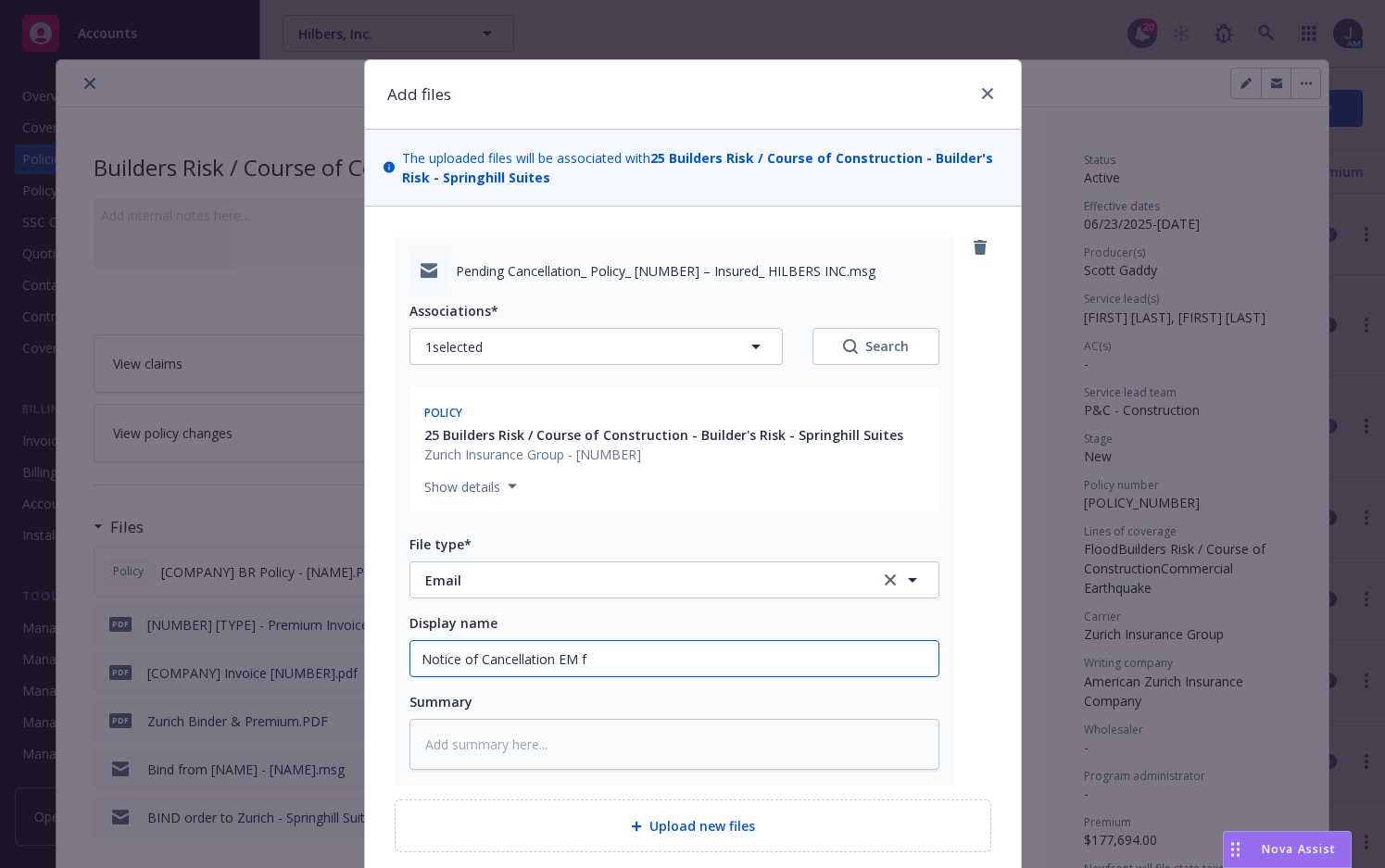 type on "x" 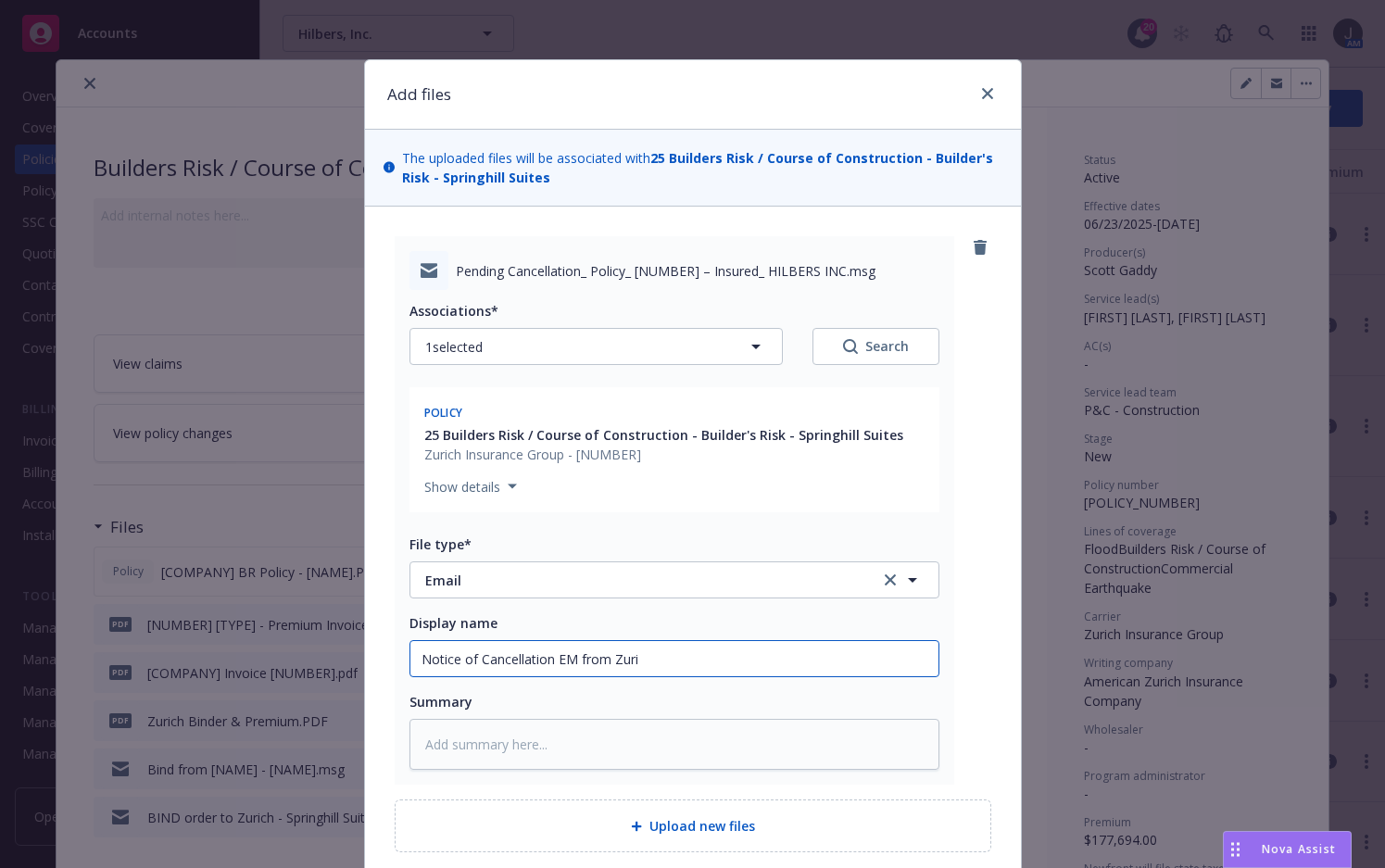 type on "x" 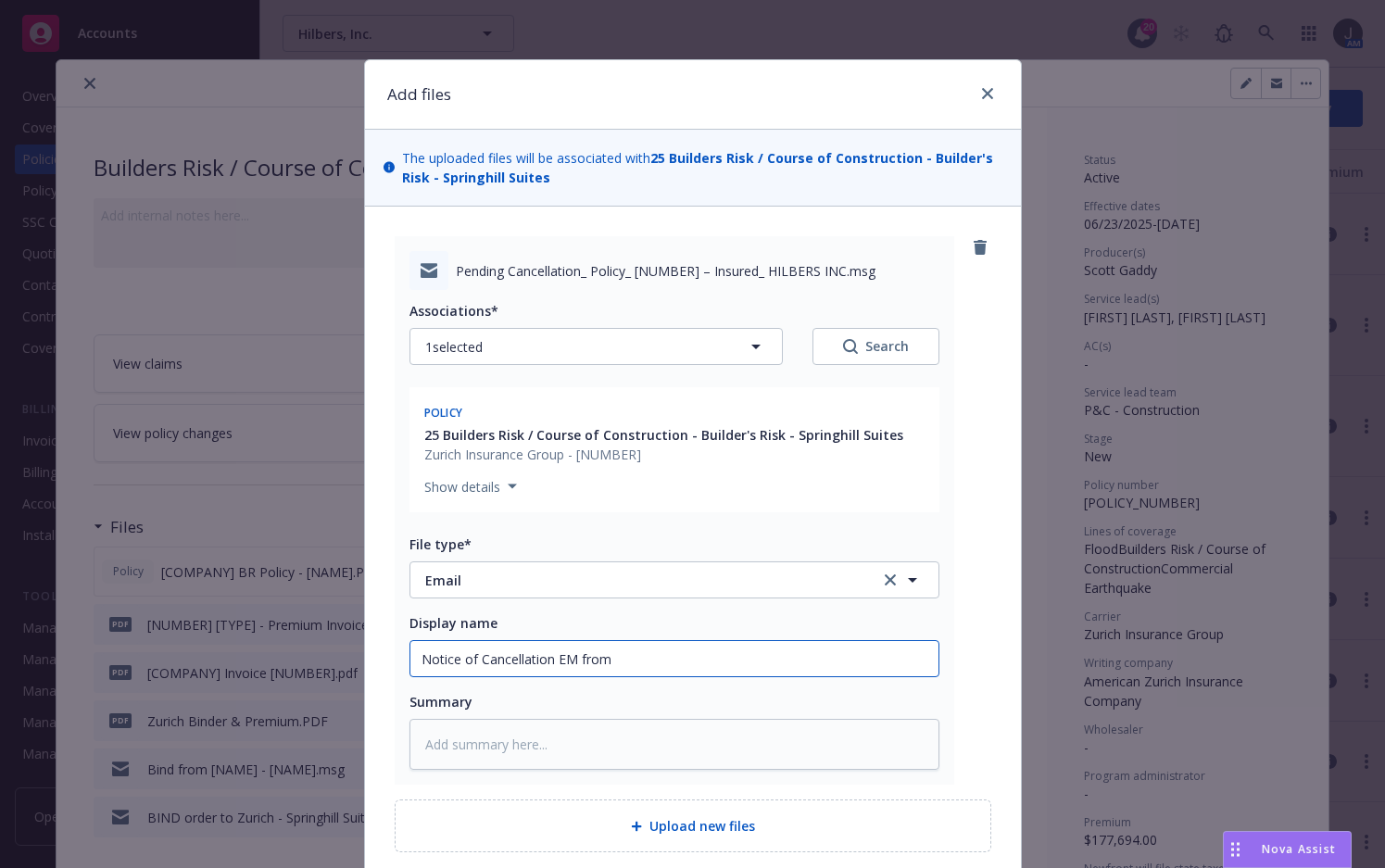 type on "x" 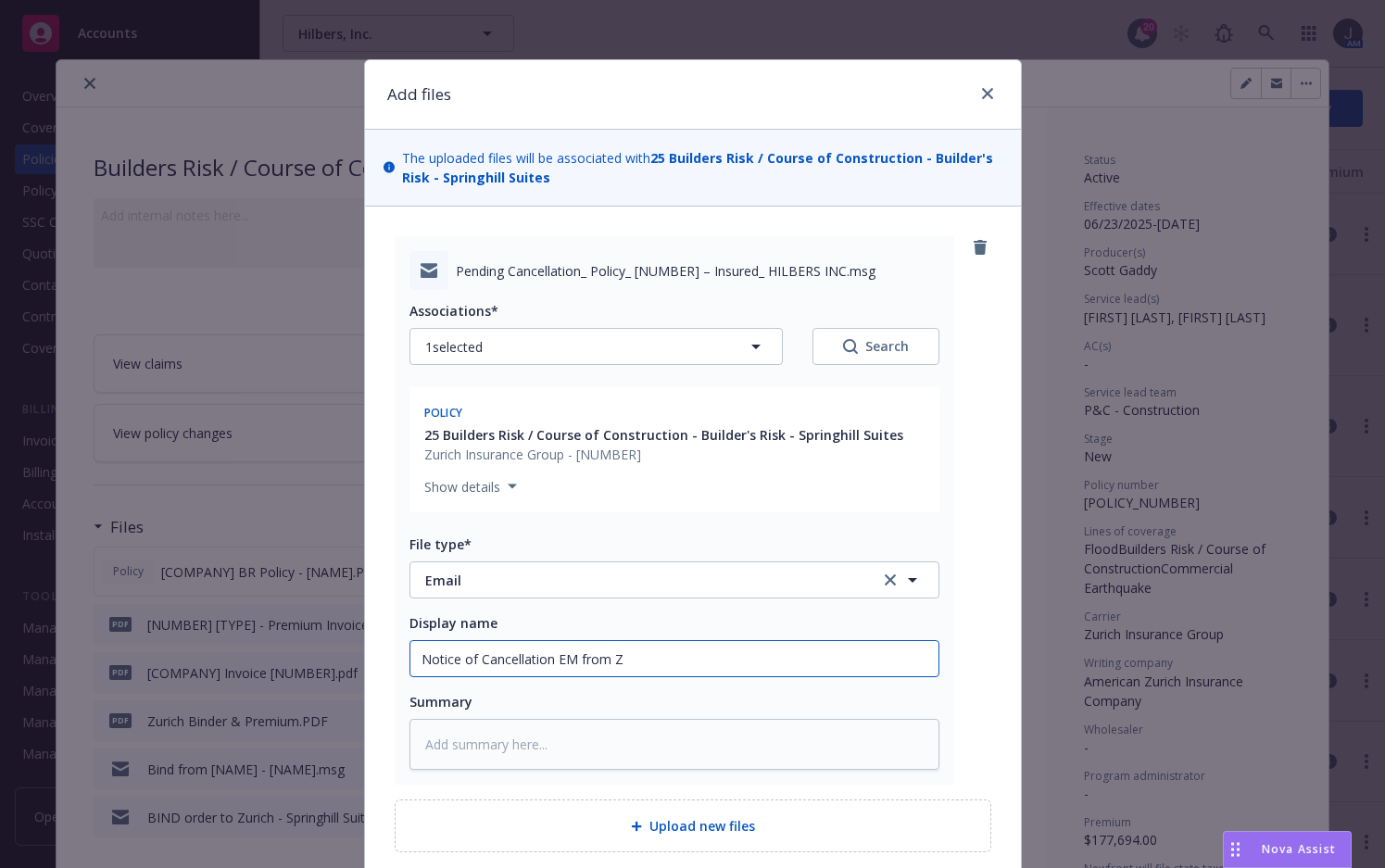 type on "x" 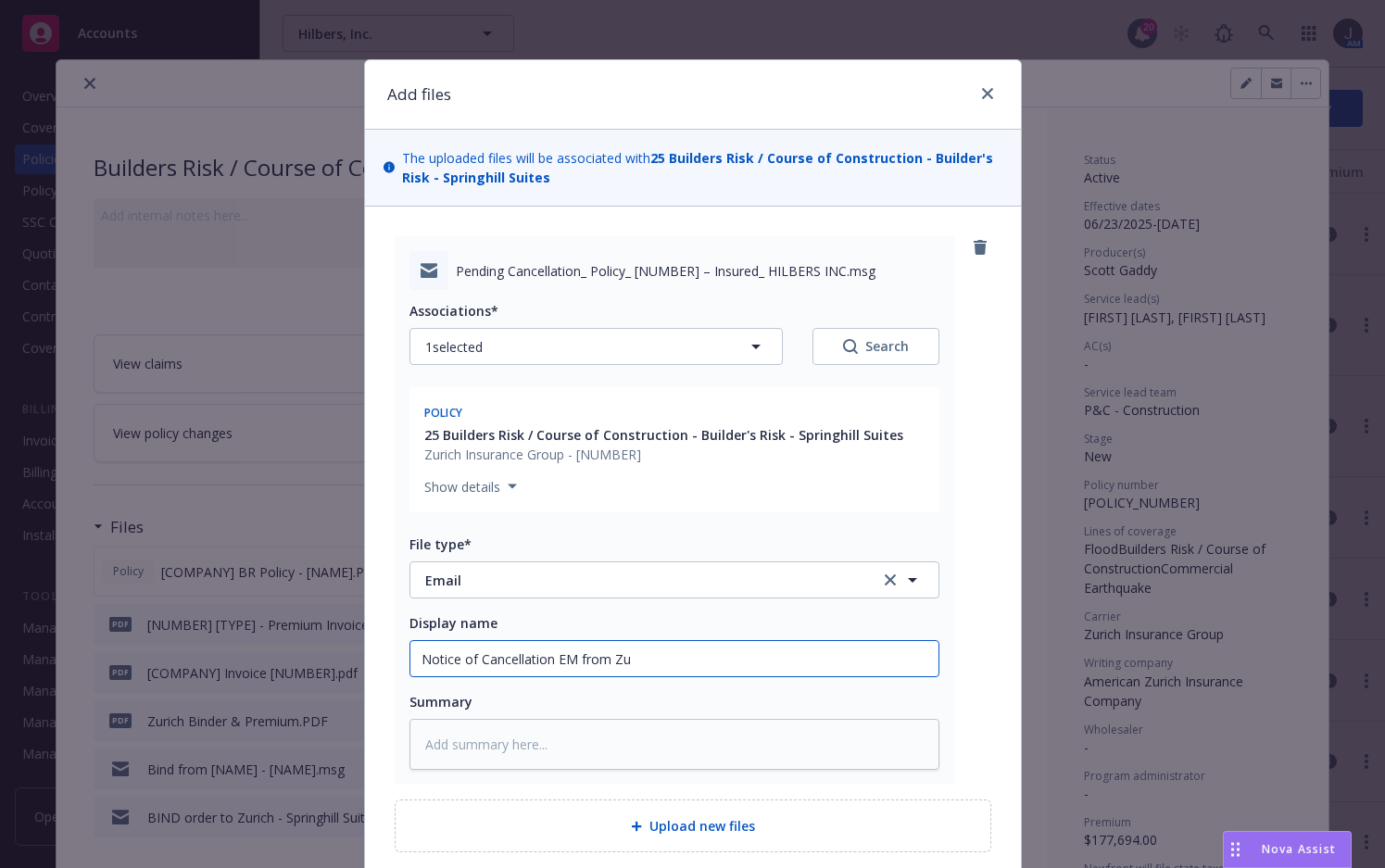 type on "x" 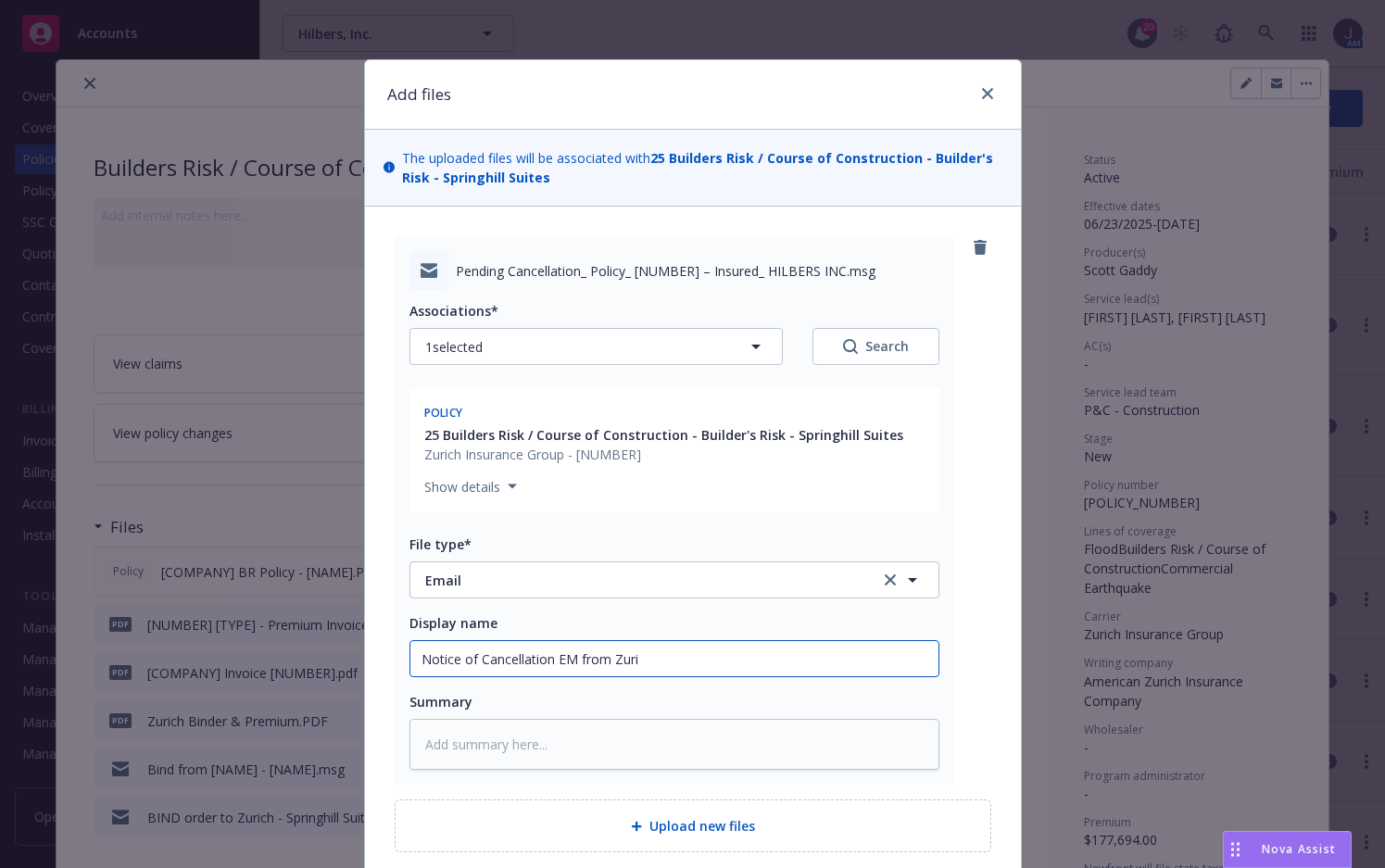 type on "x" 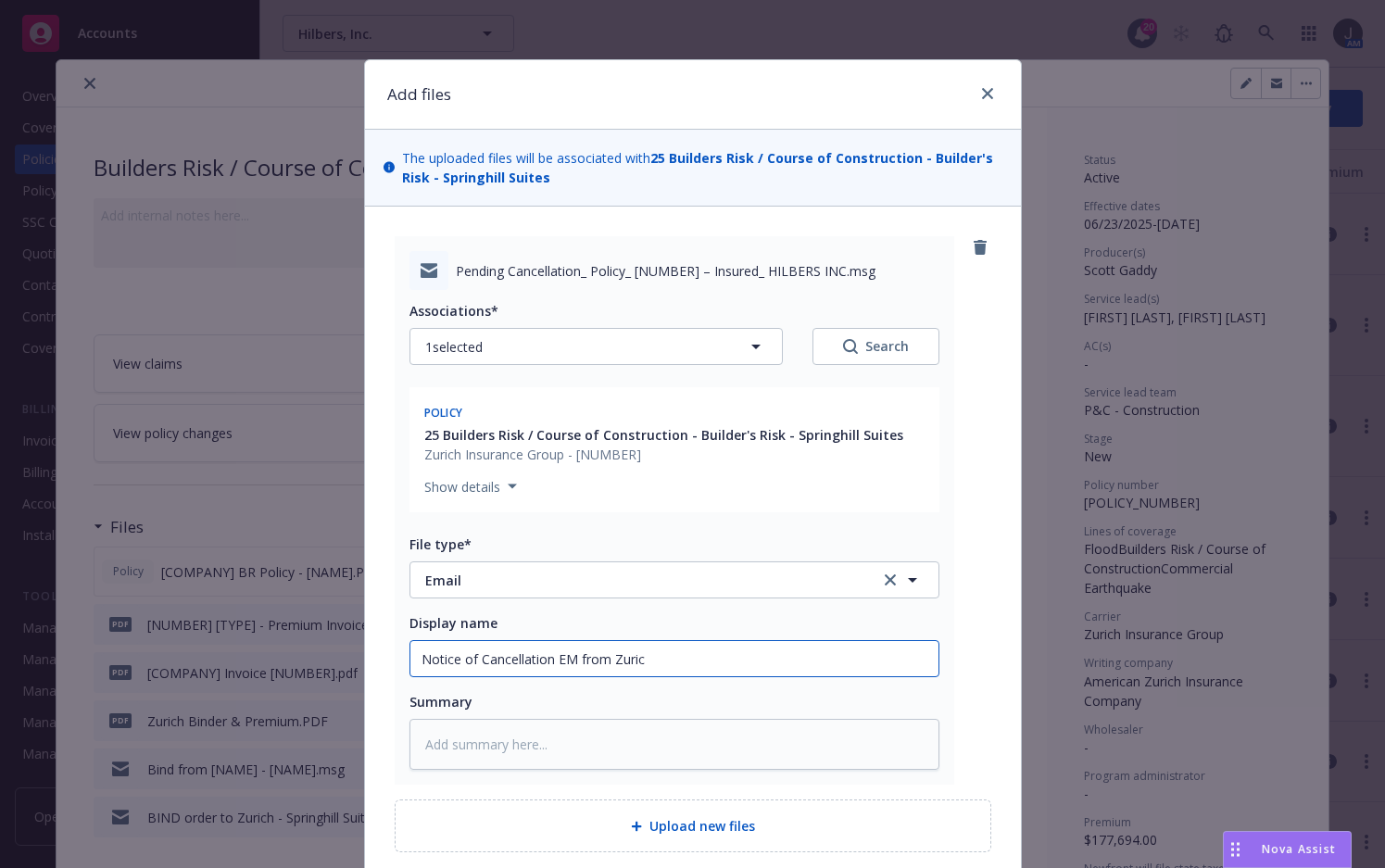 type on "x" 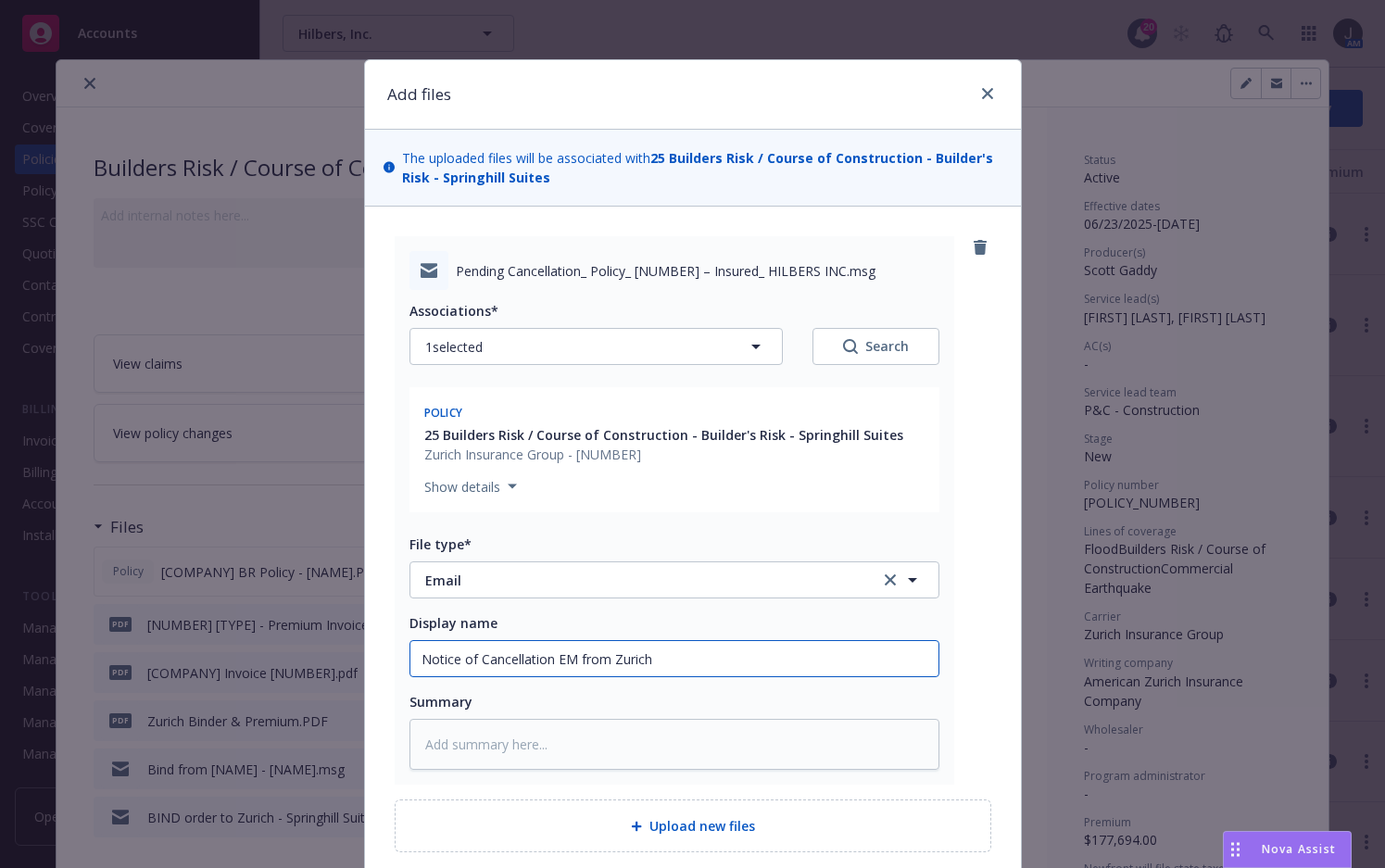 type on "x" 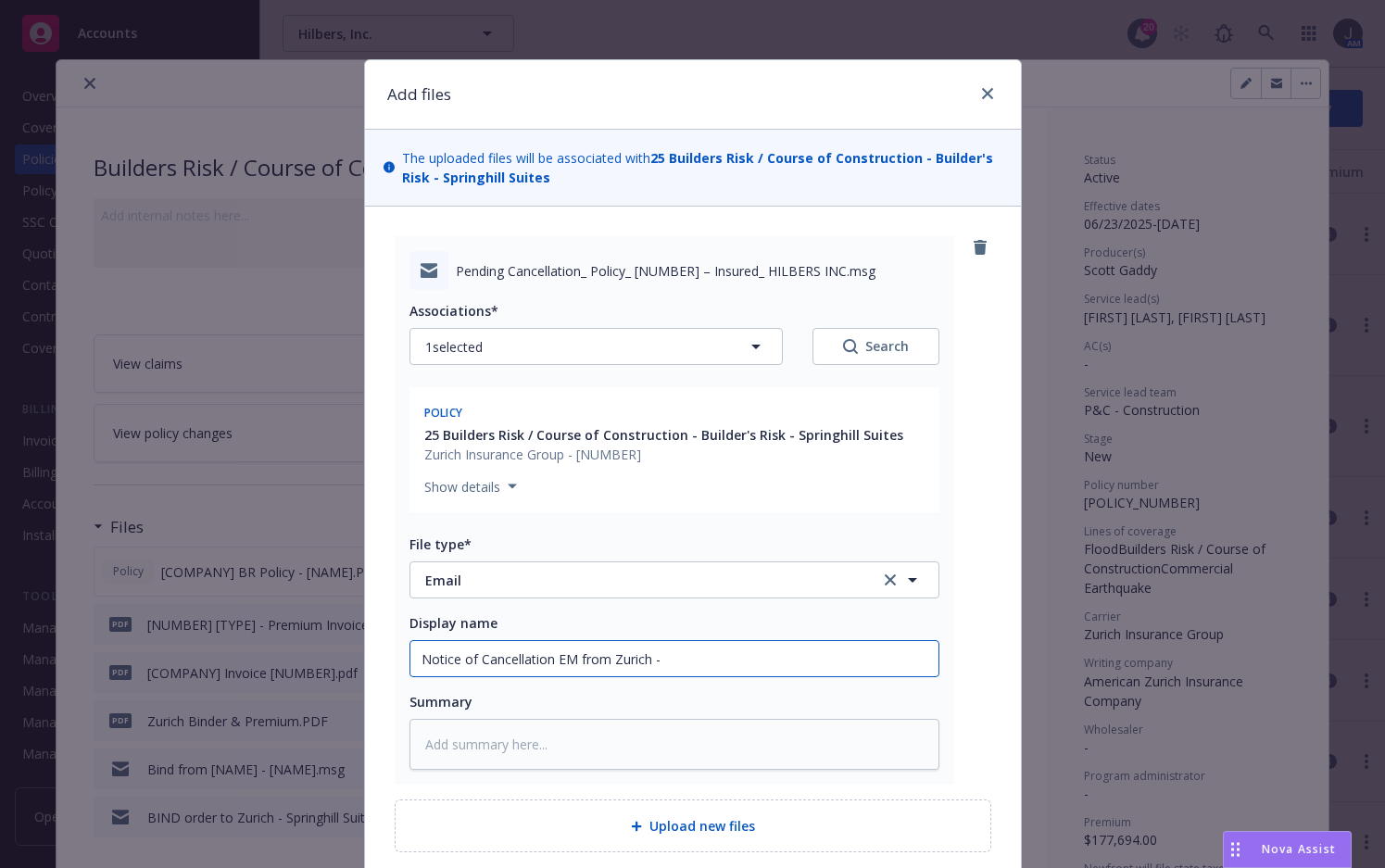 type on "x" 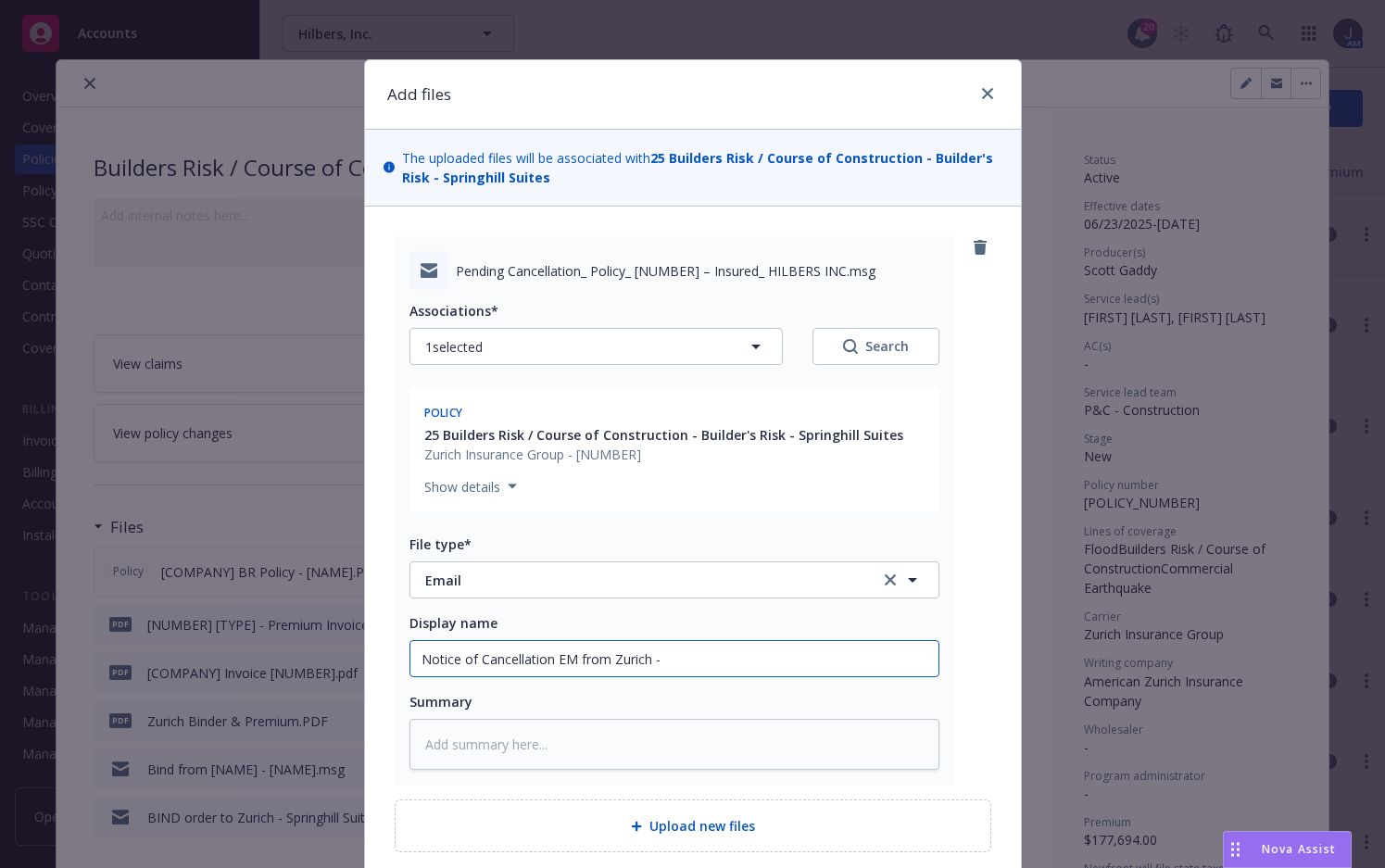 type on "x" 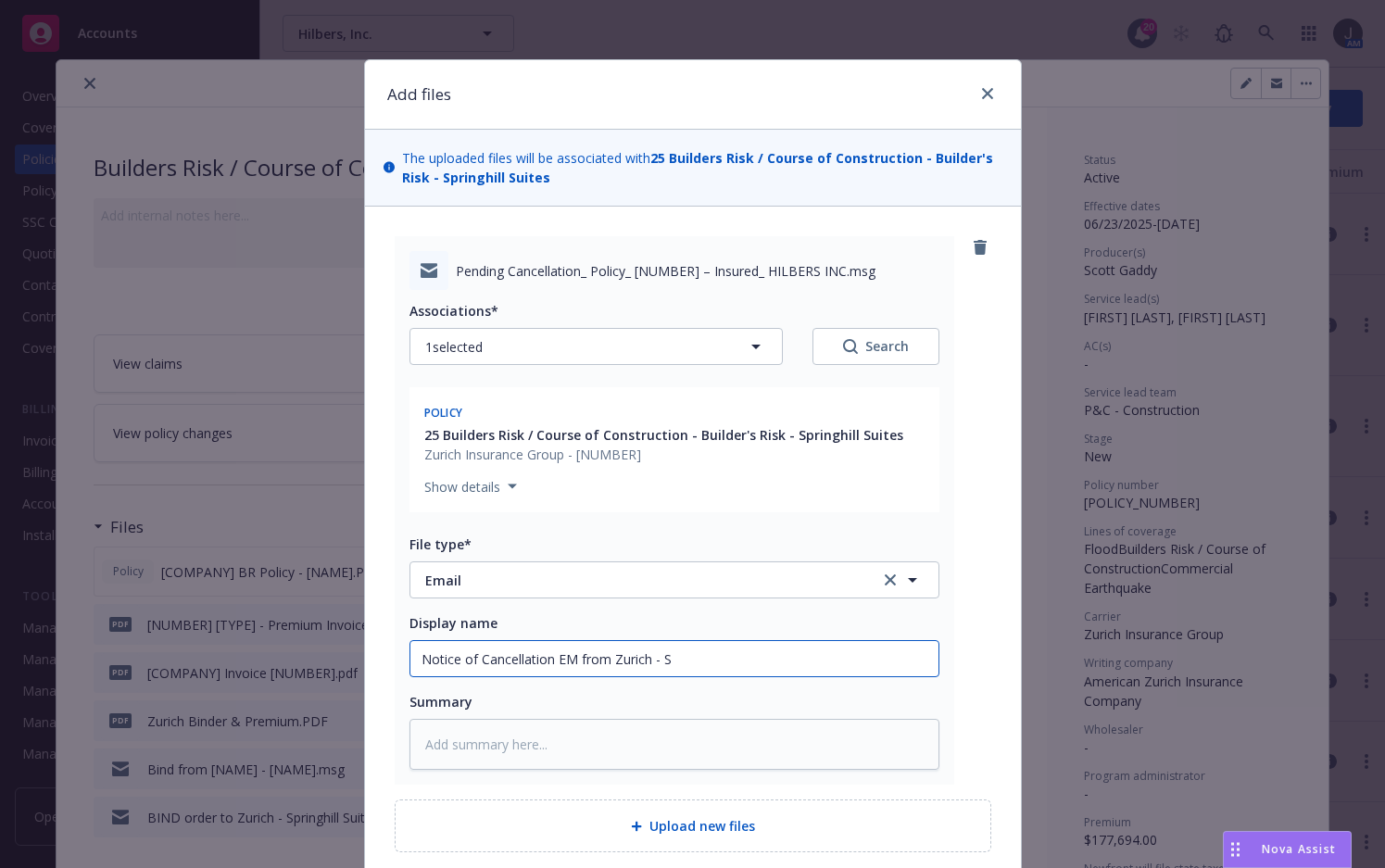 type on "Notice of Cancellation EM from Zurich - Sp" 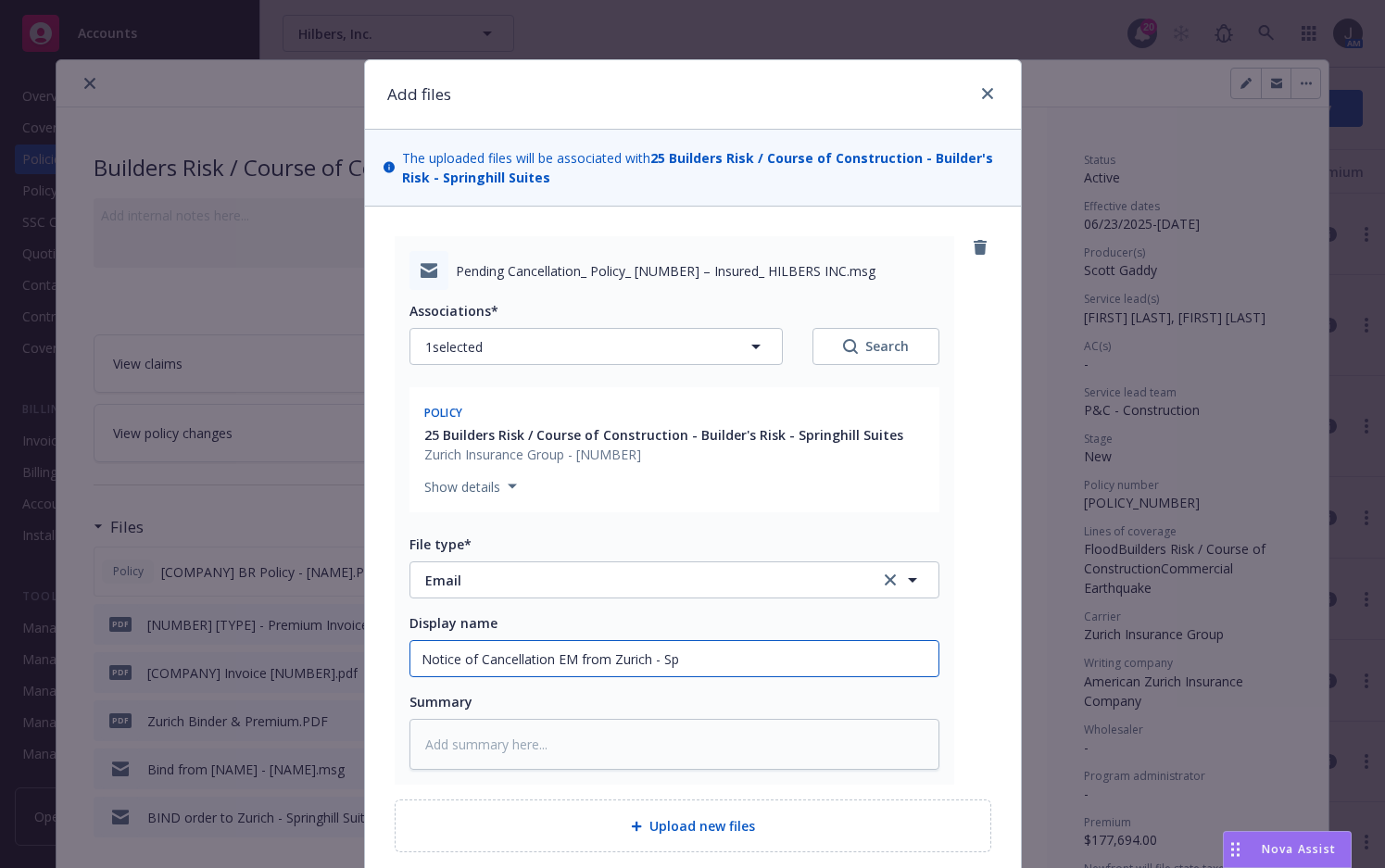 type on "x" 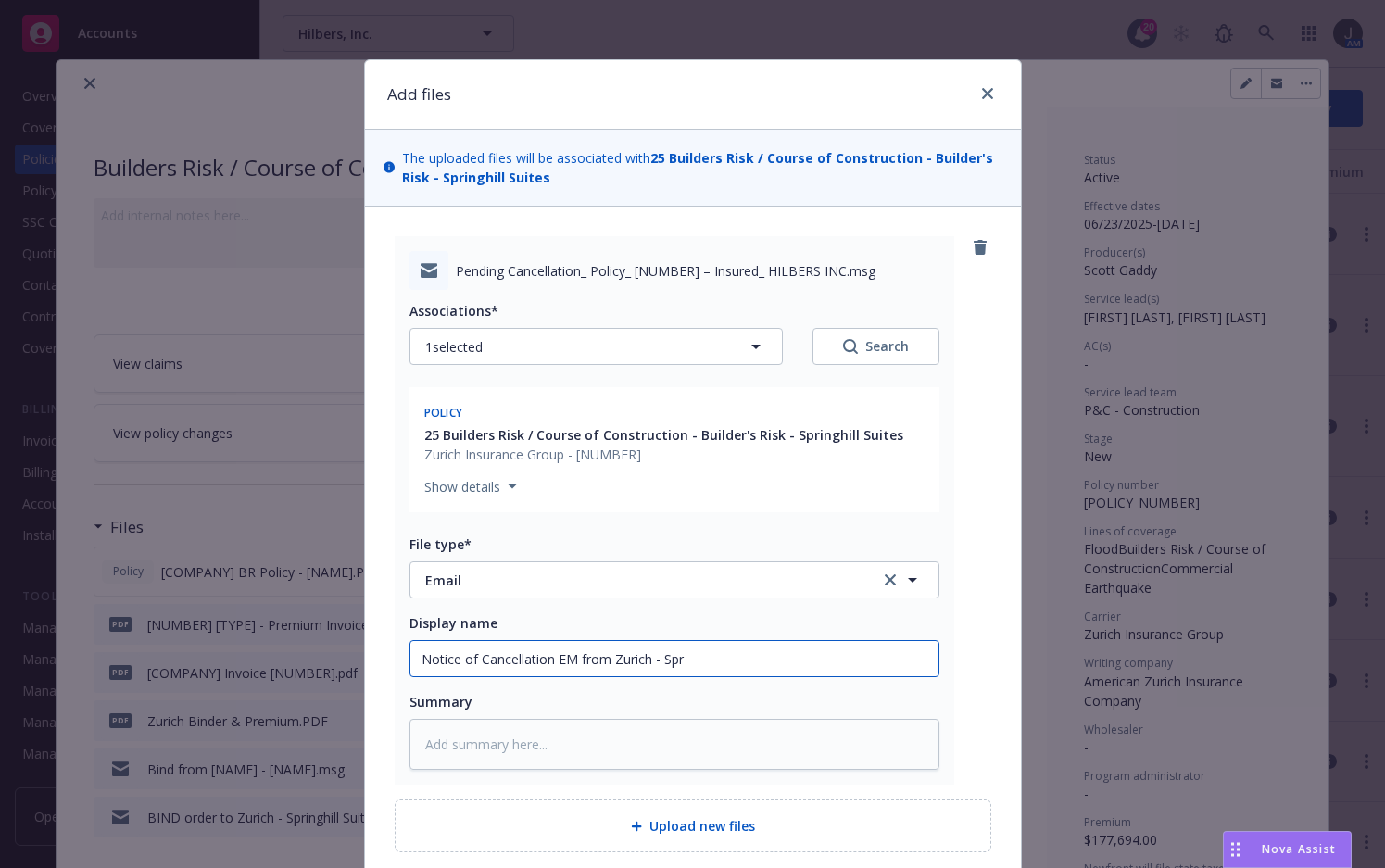 type on "x" 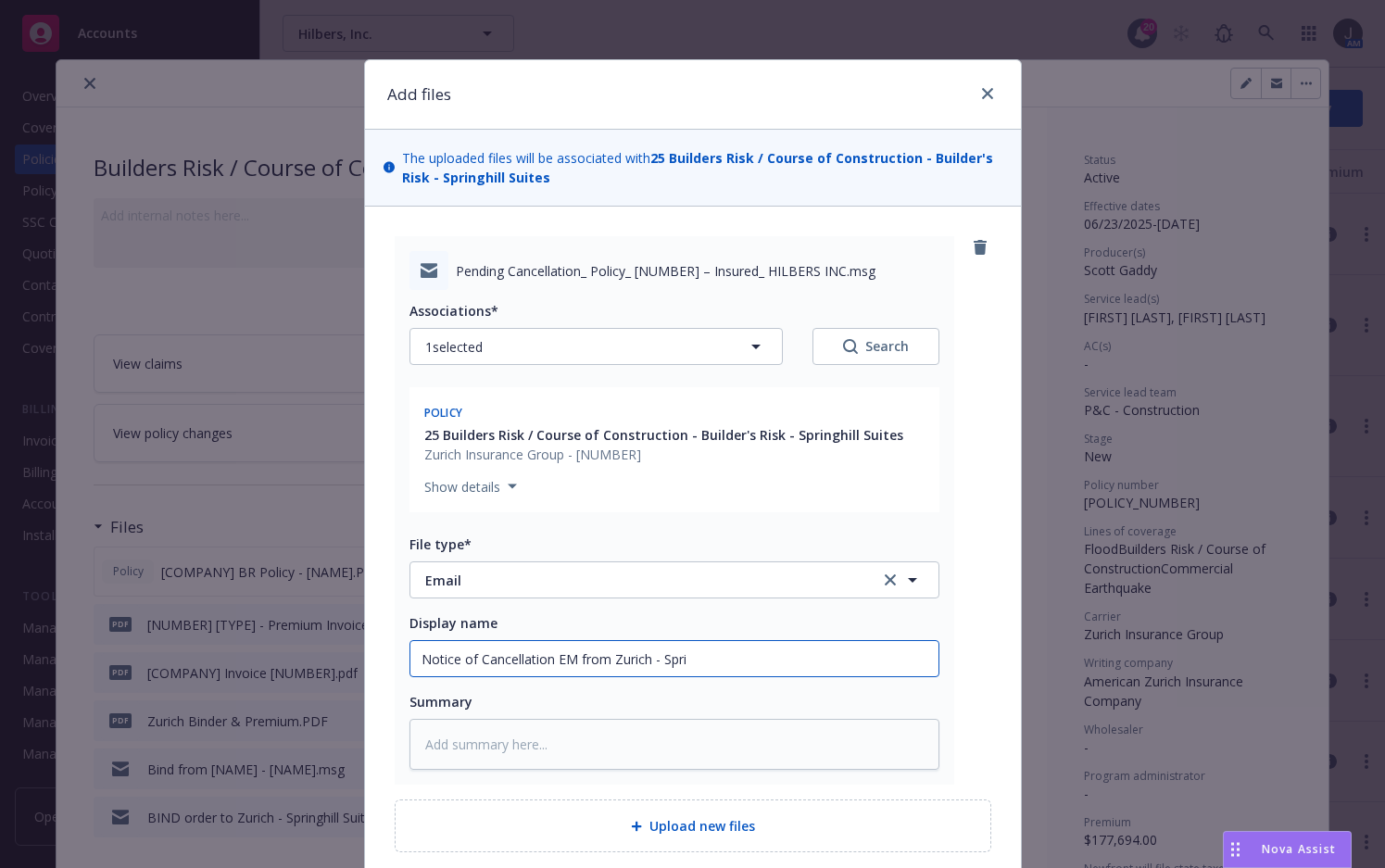 type on "x" 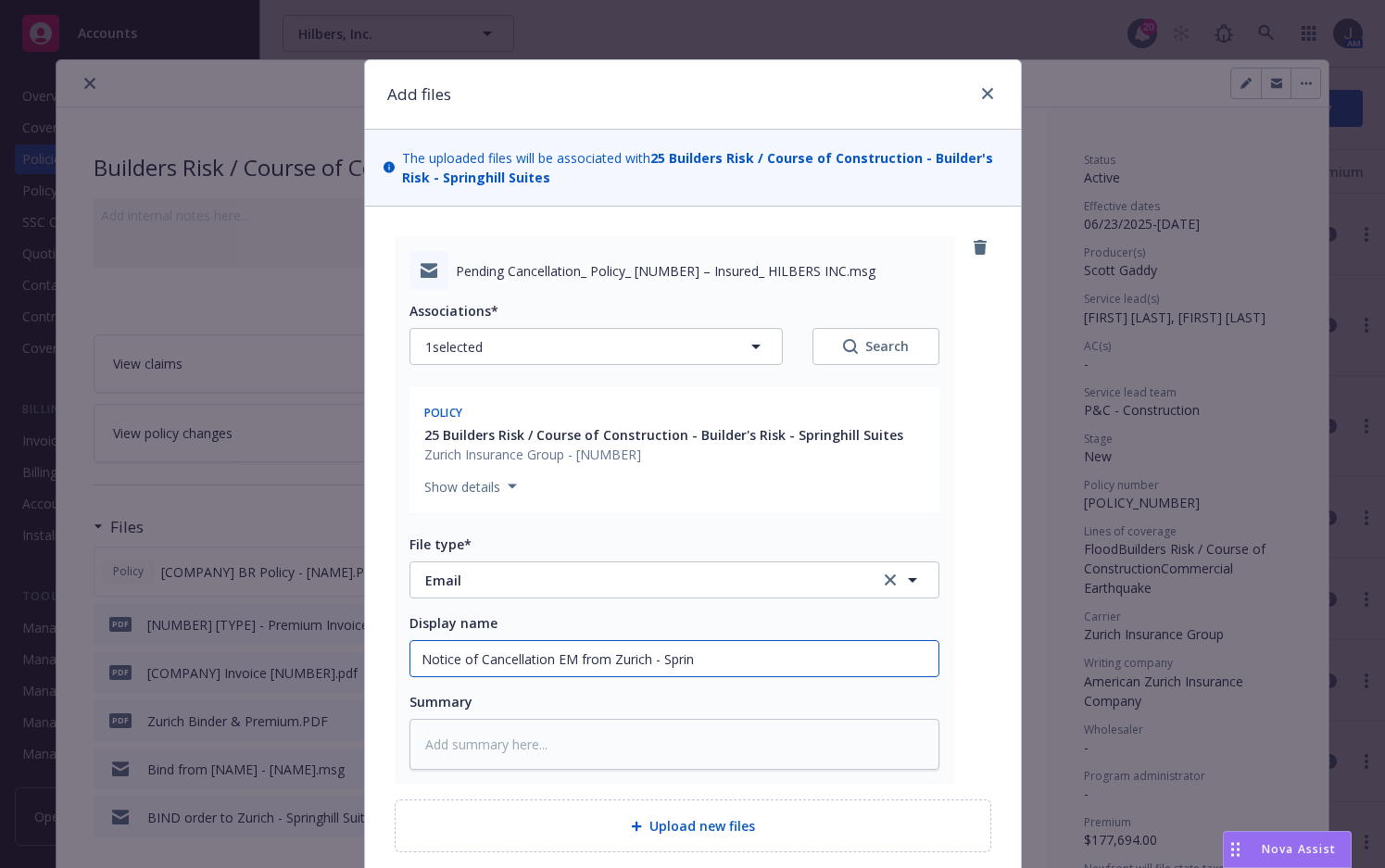 type on "x" 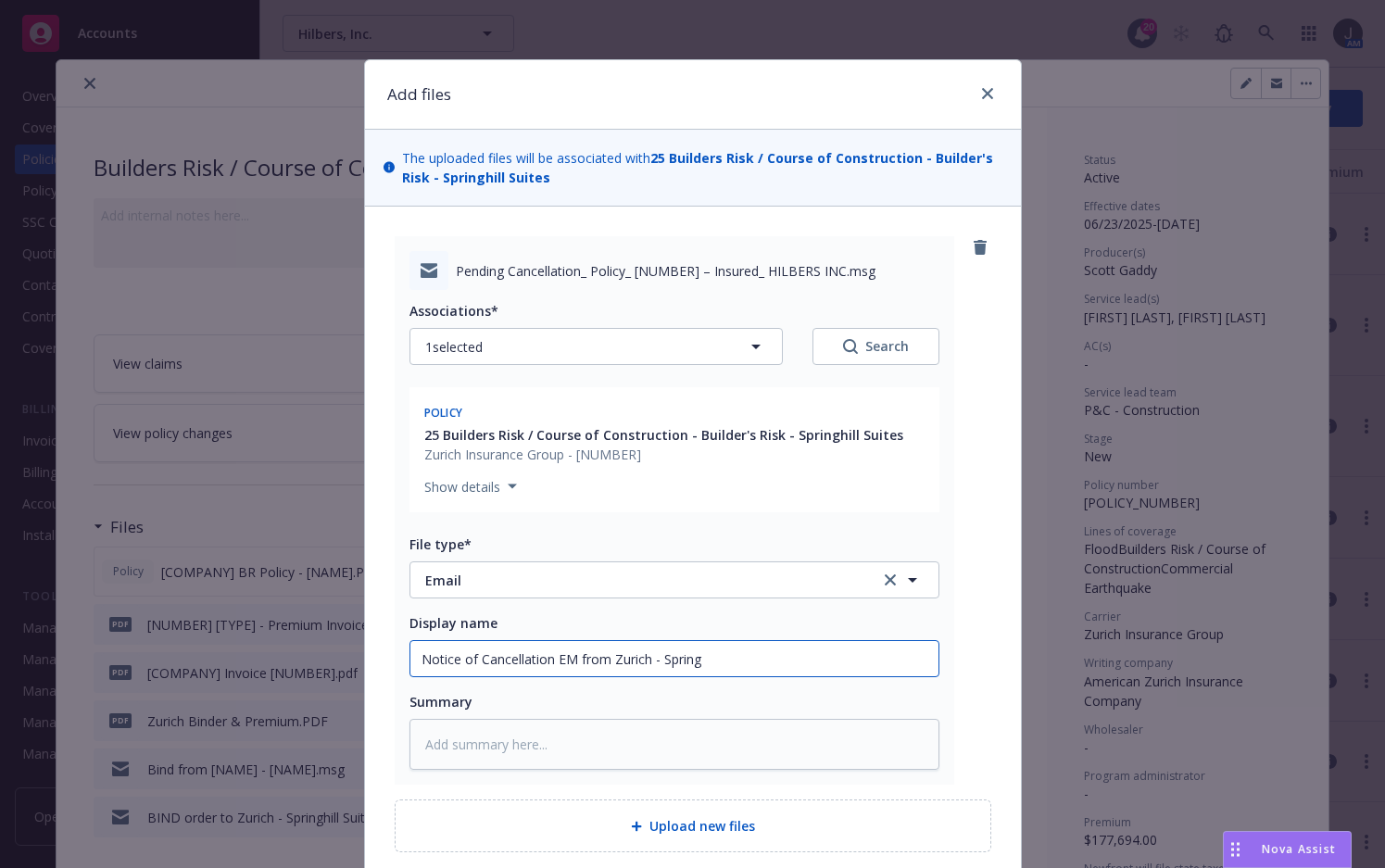 type on "x" 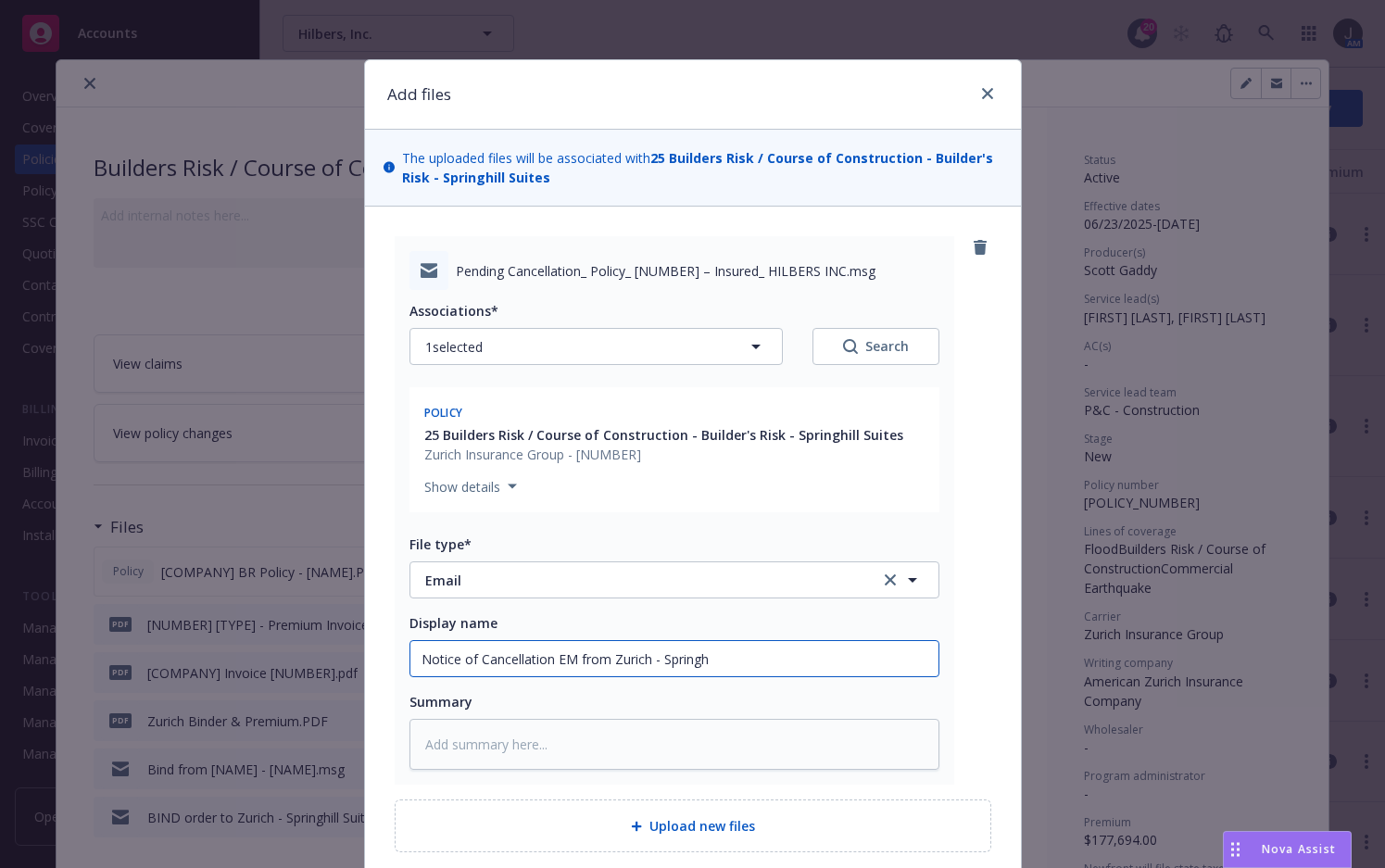 type on "x" 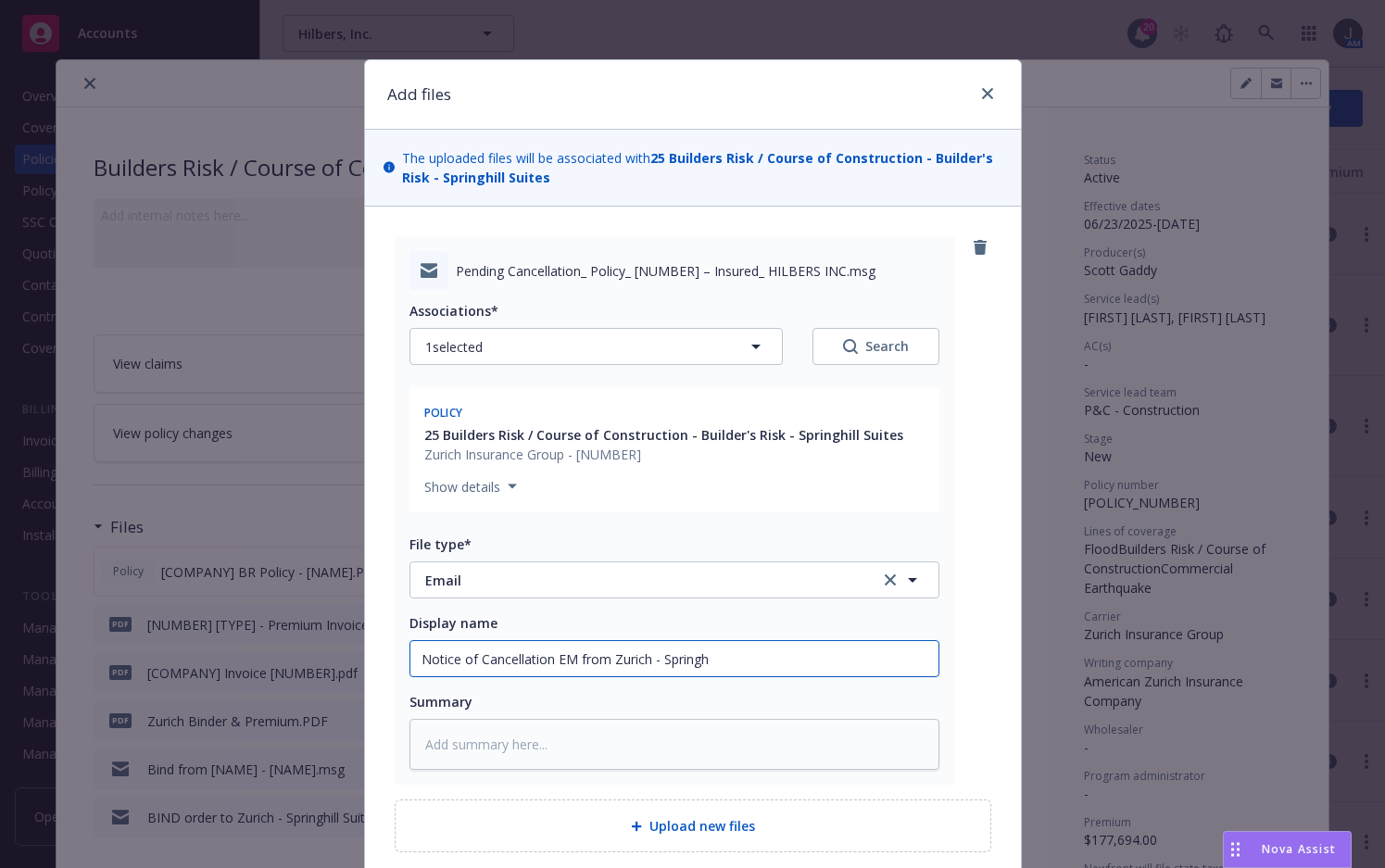 type on "Notice of Cancellation EM from Zurich - Springhi" 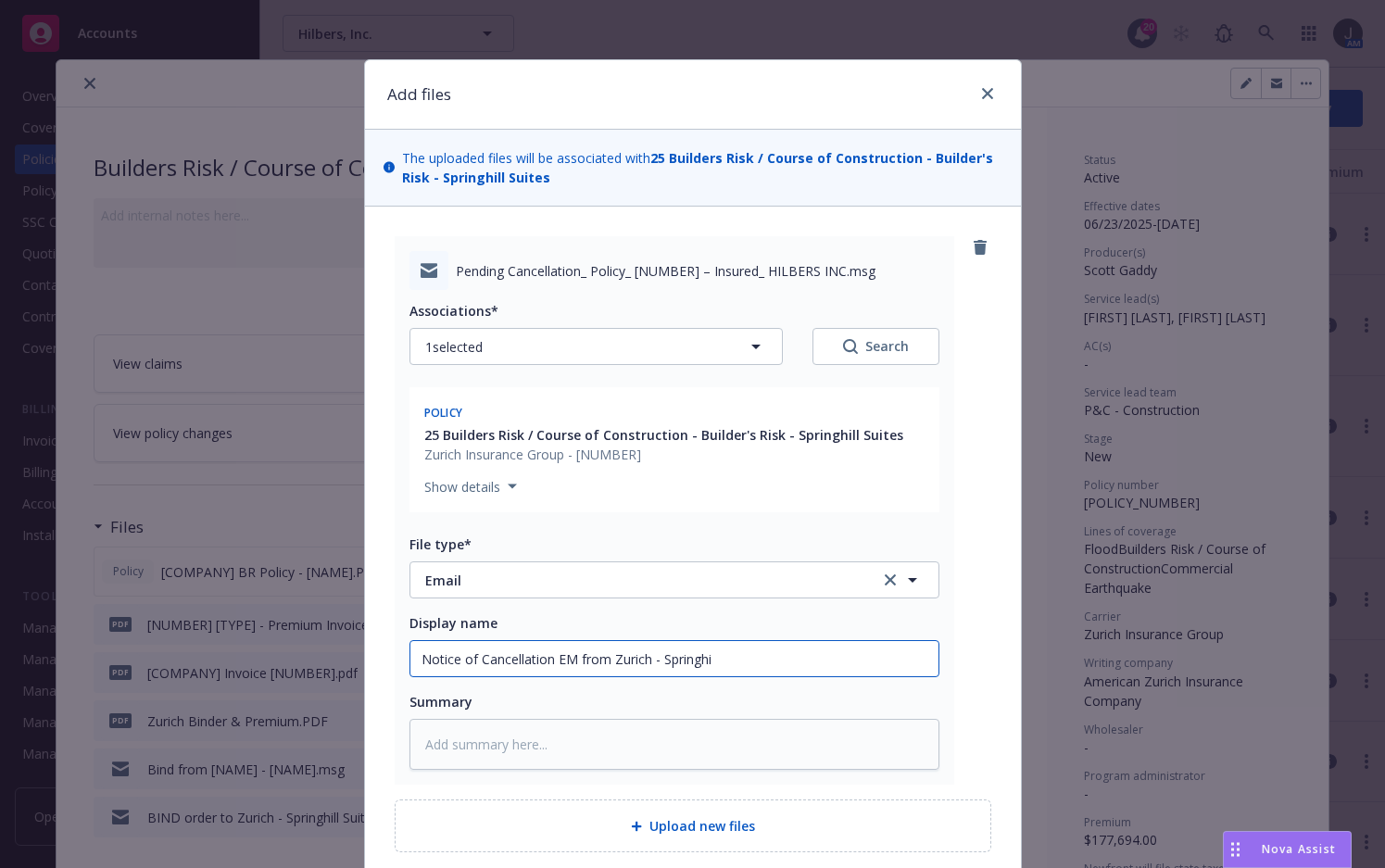 type on "x" 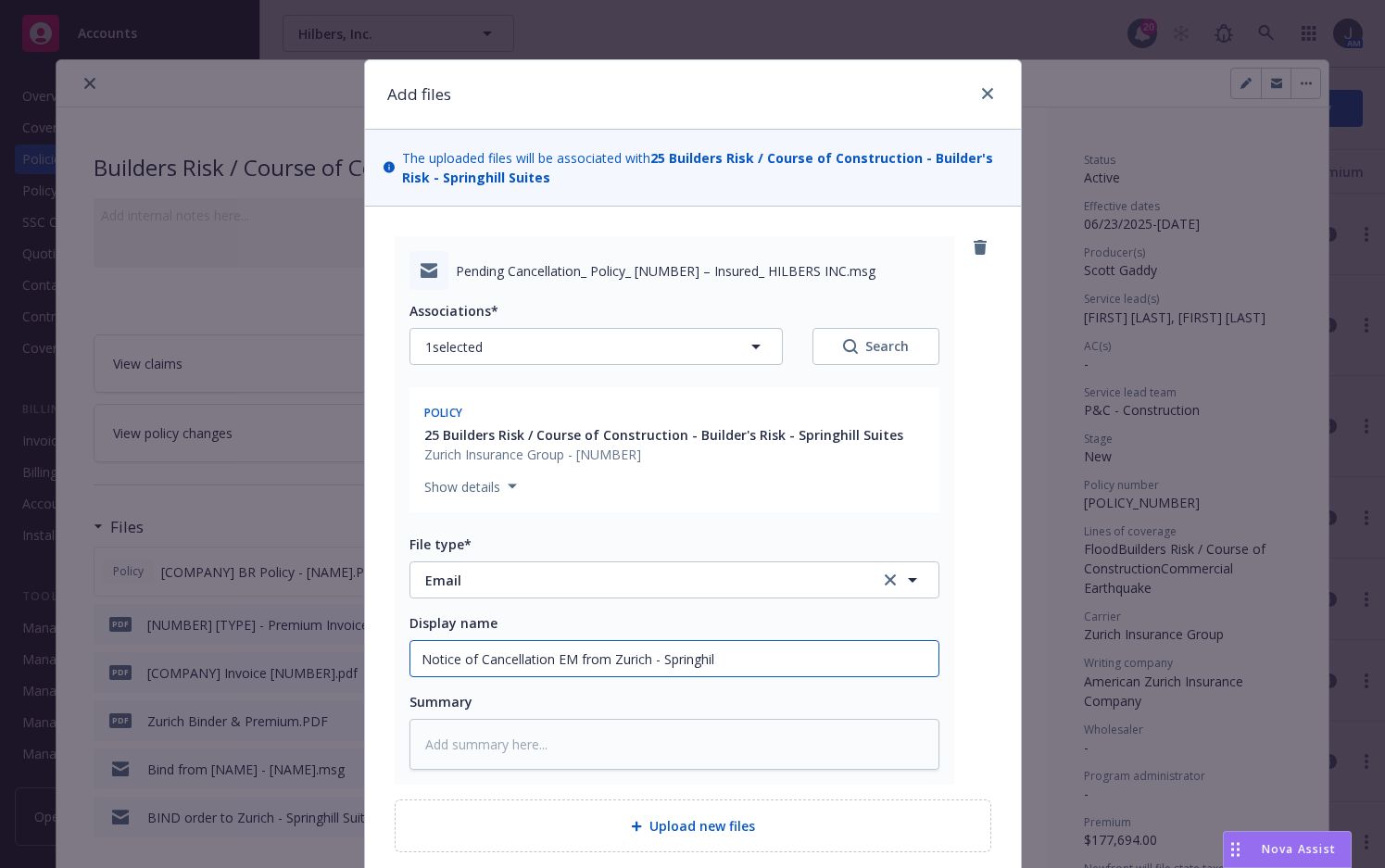 type on "x" 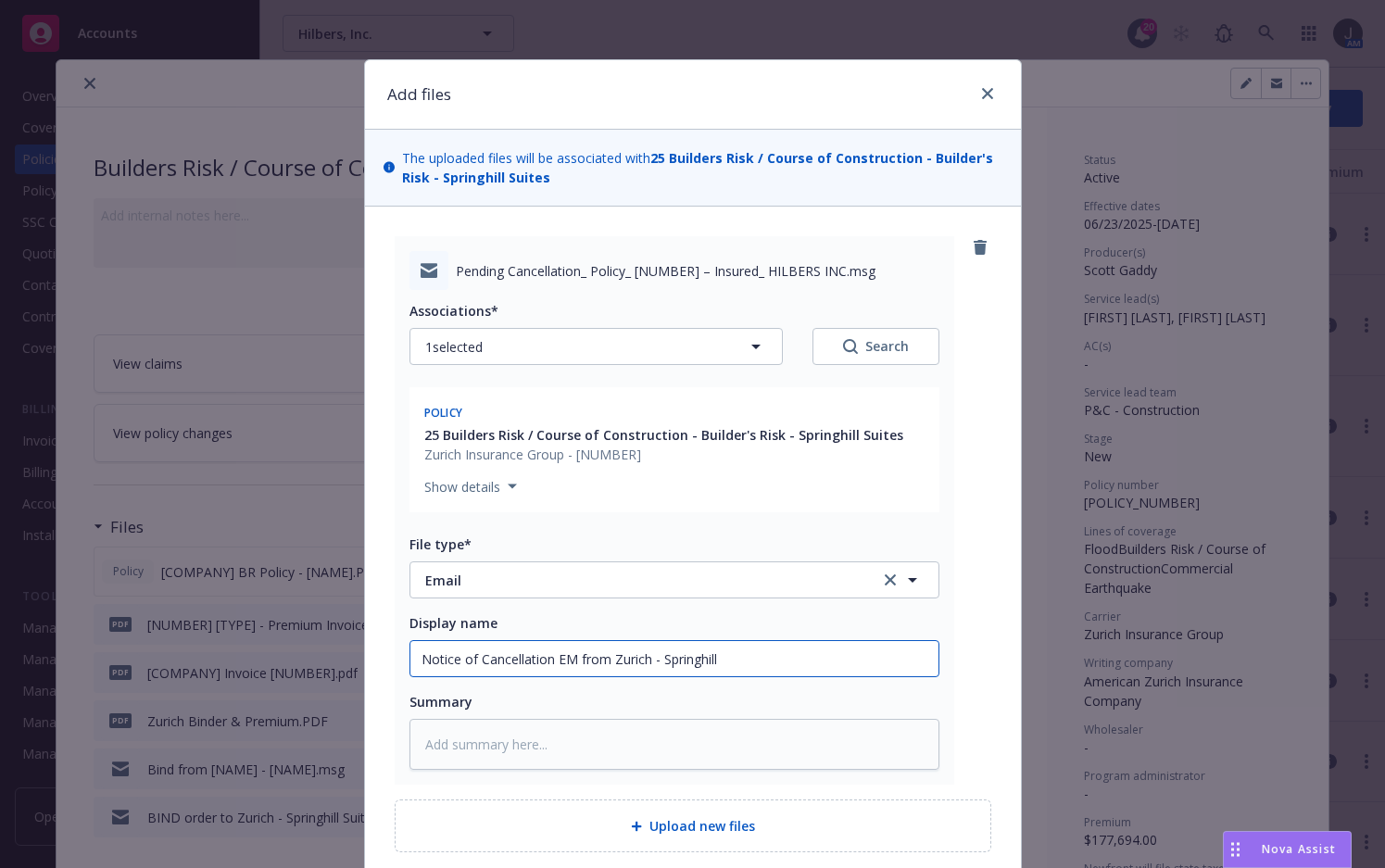 type on "x" 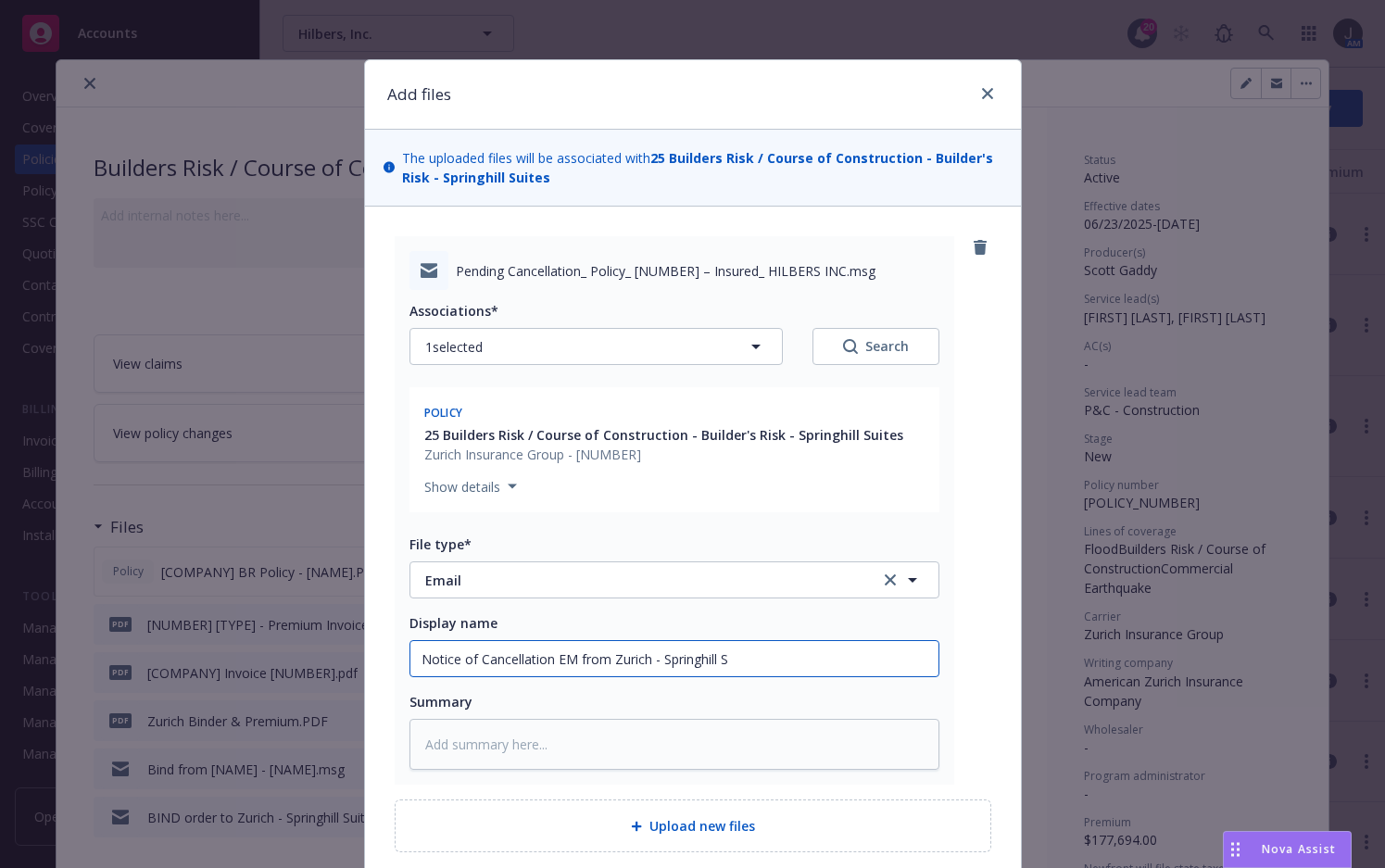type on "x" 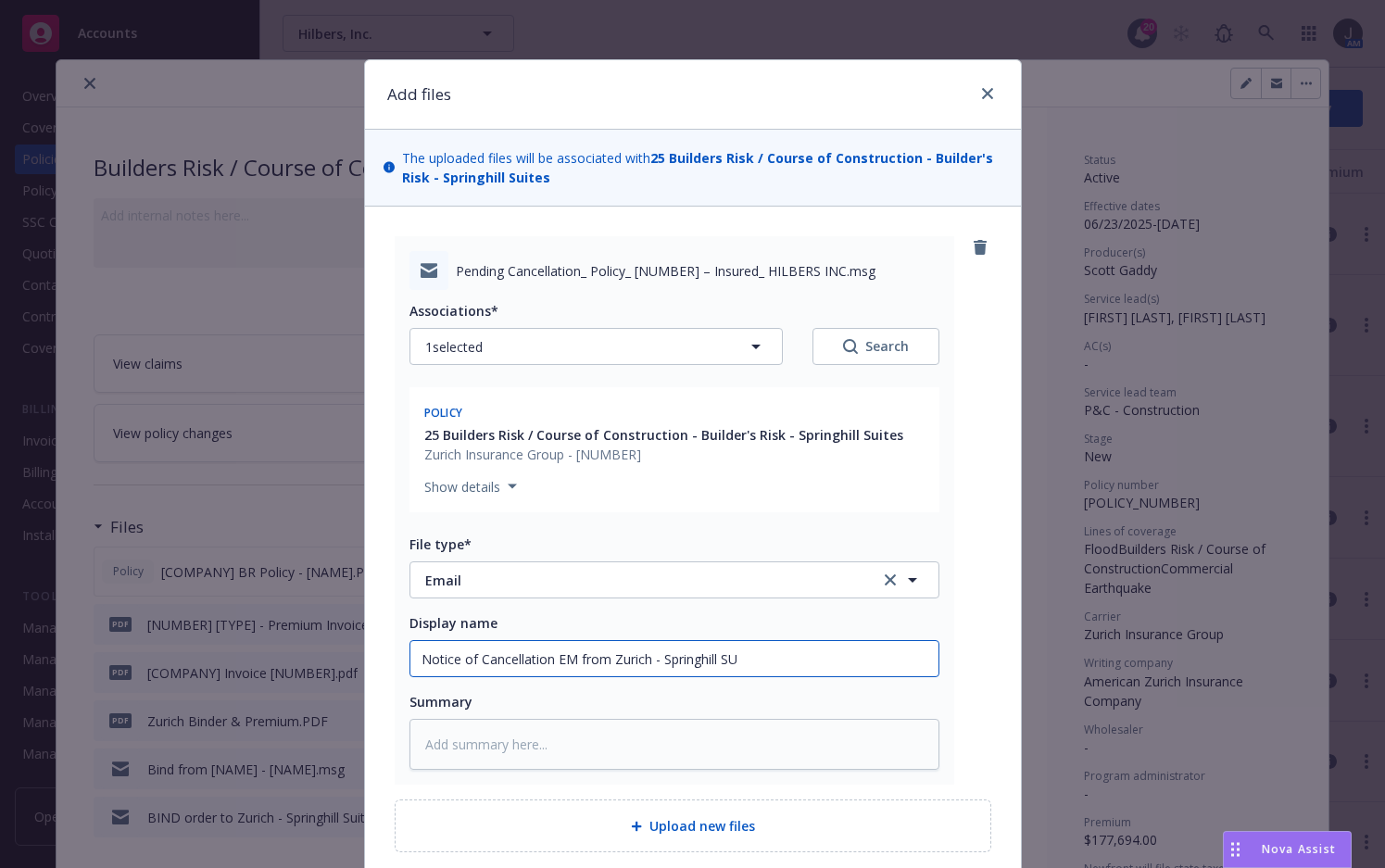 type on "x" 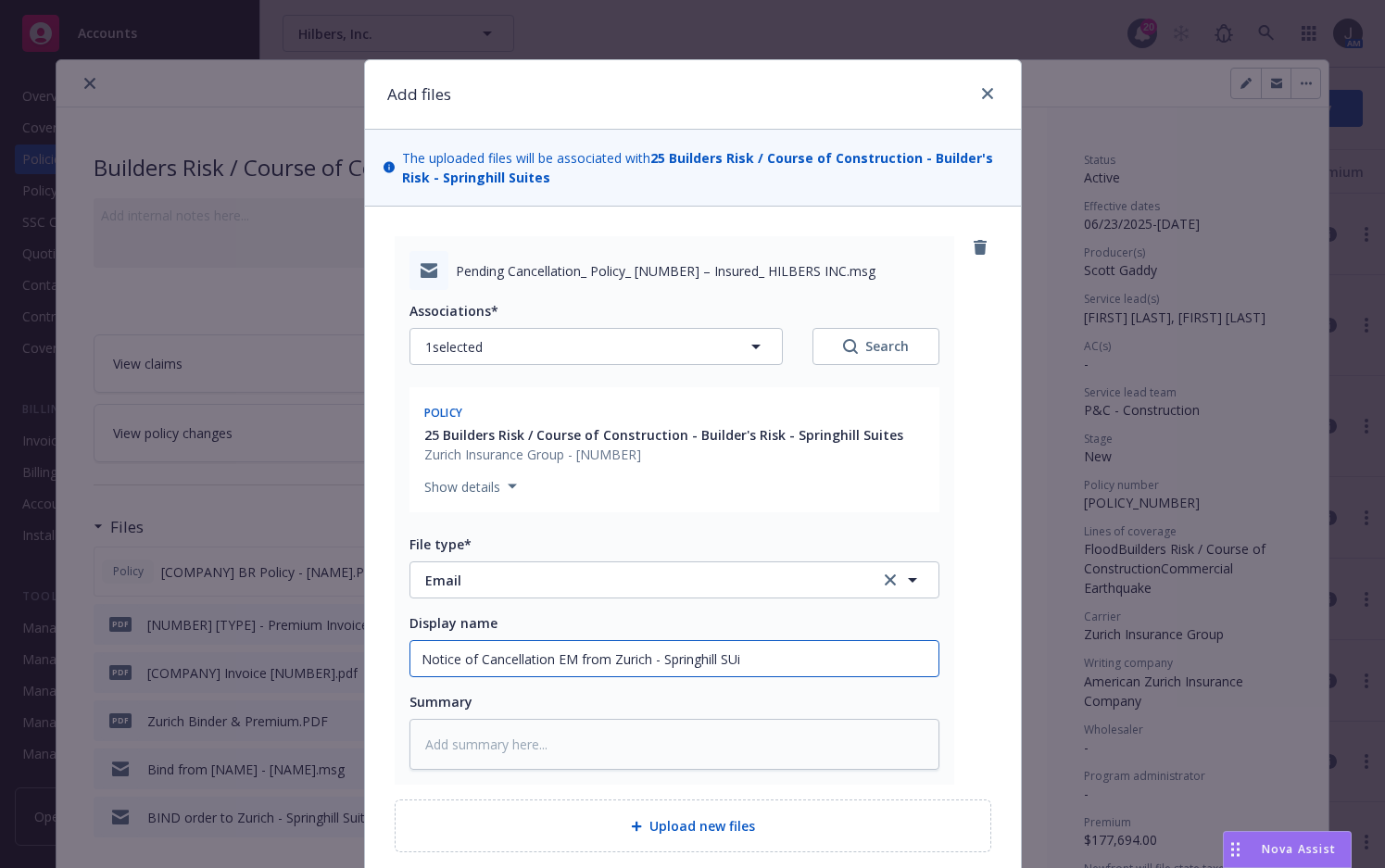 type on "x" 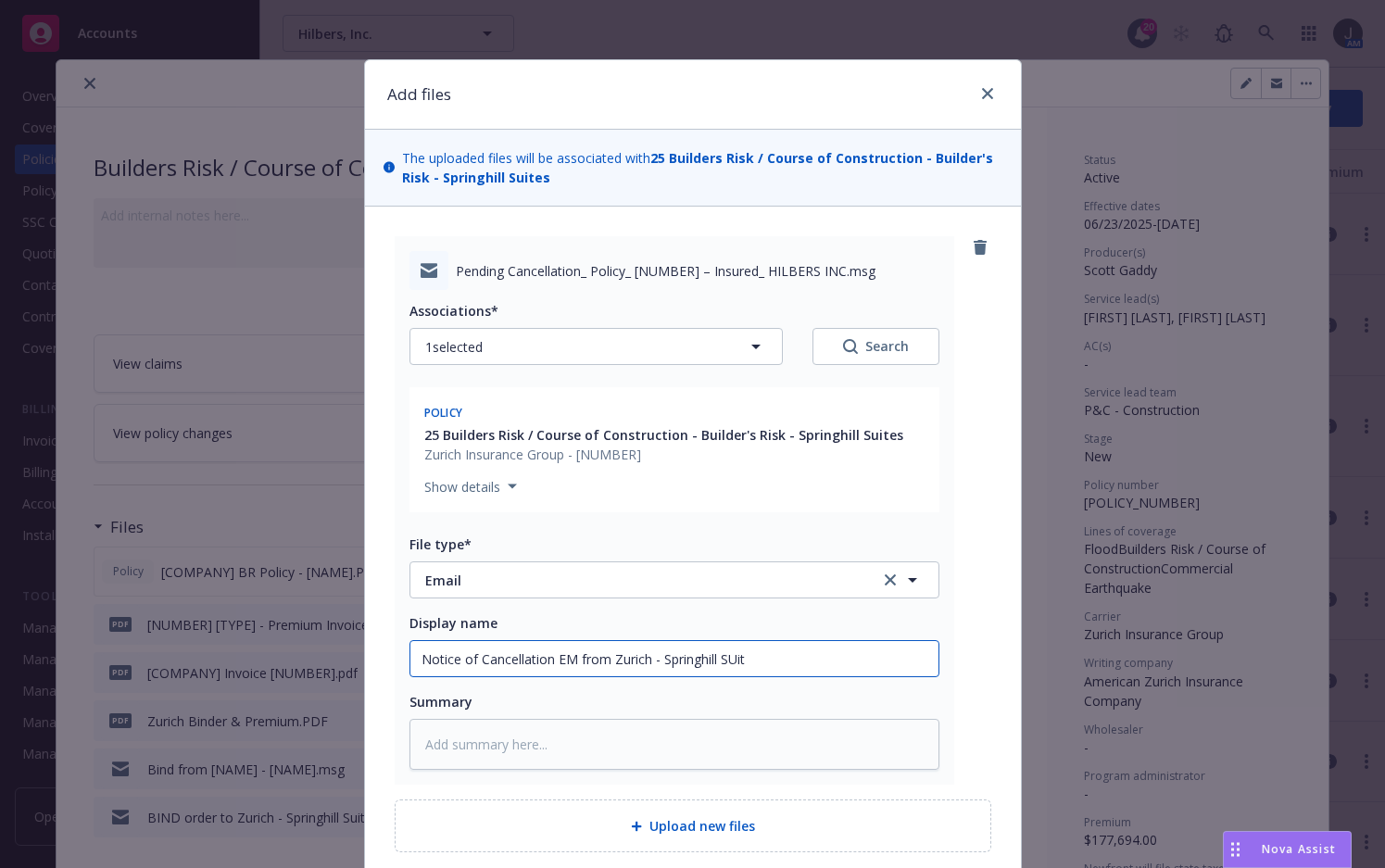 type on "x" 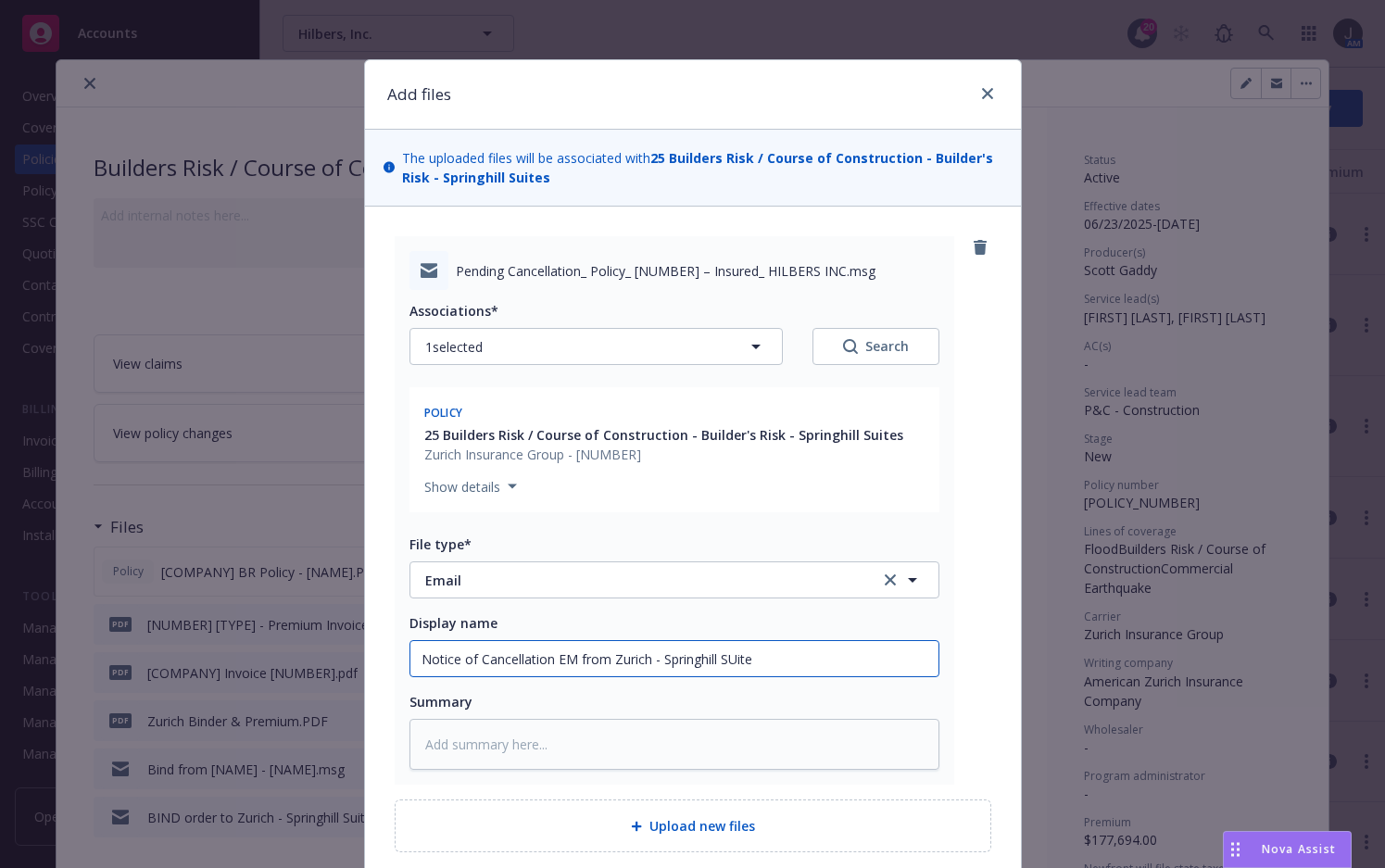 type on "x" 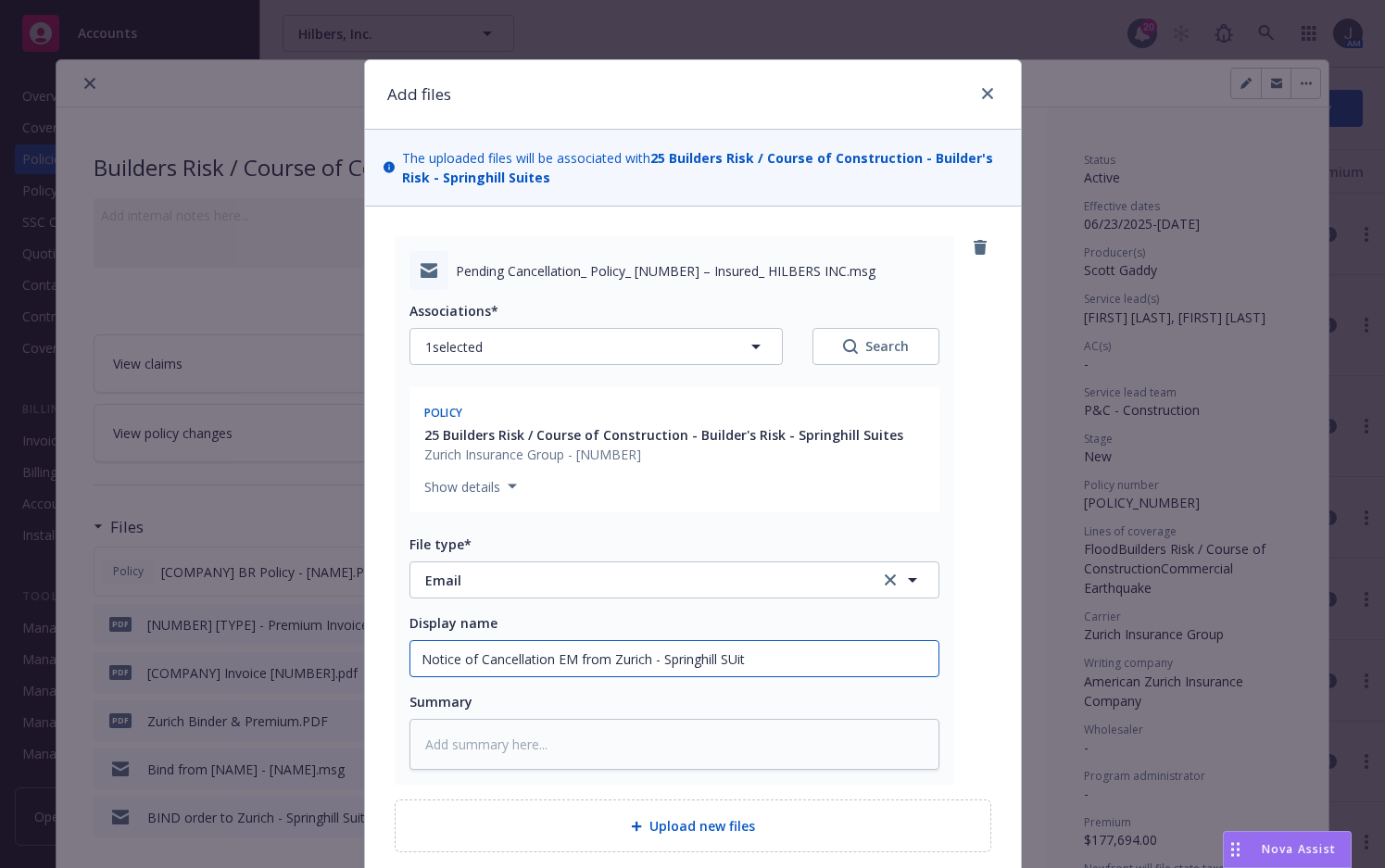 type on "x" 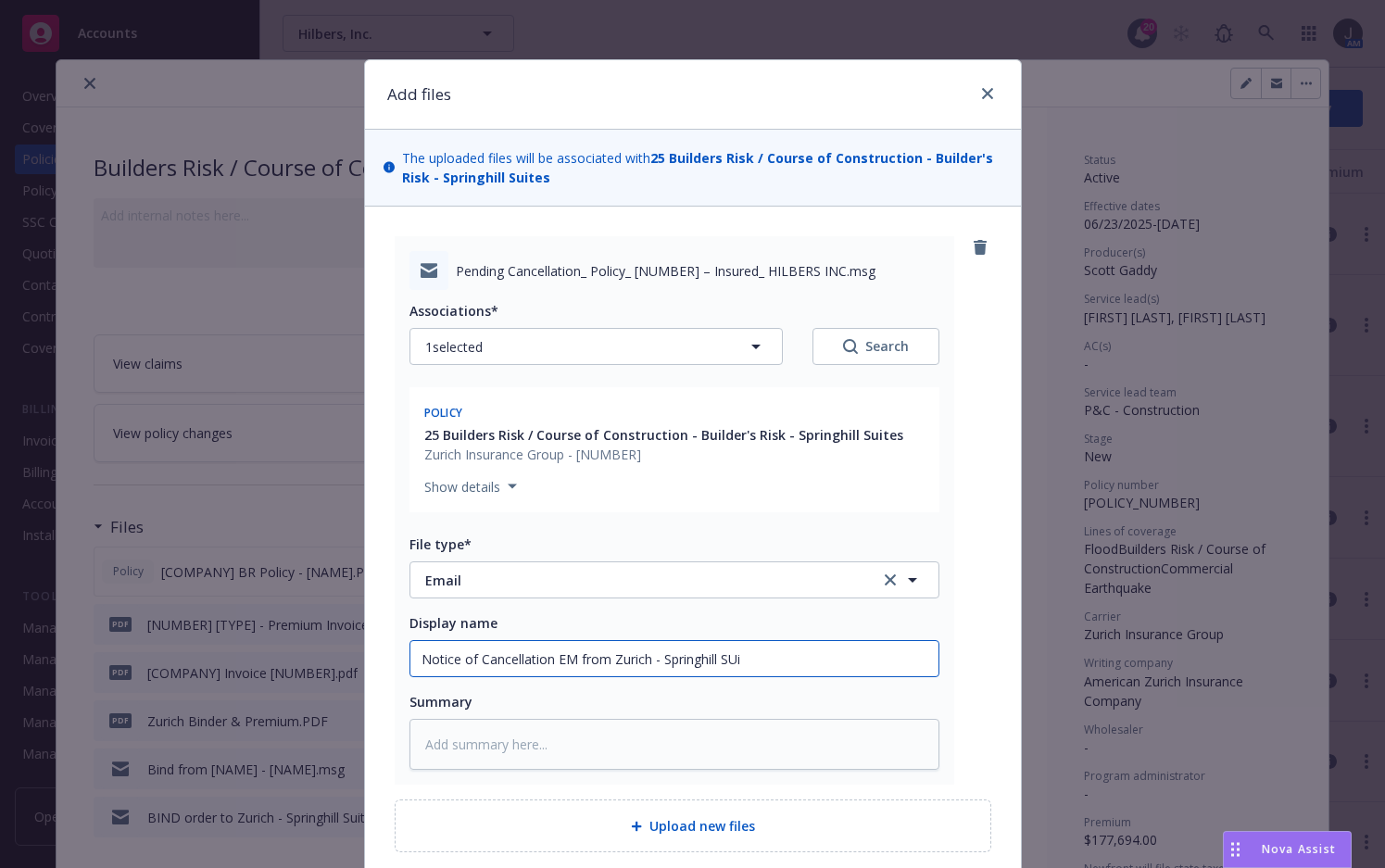 type on "x" 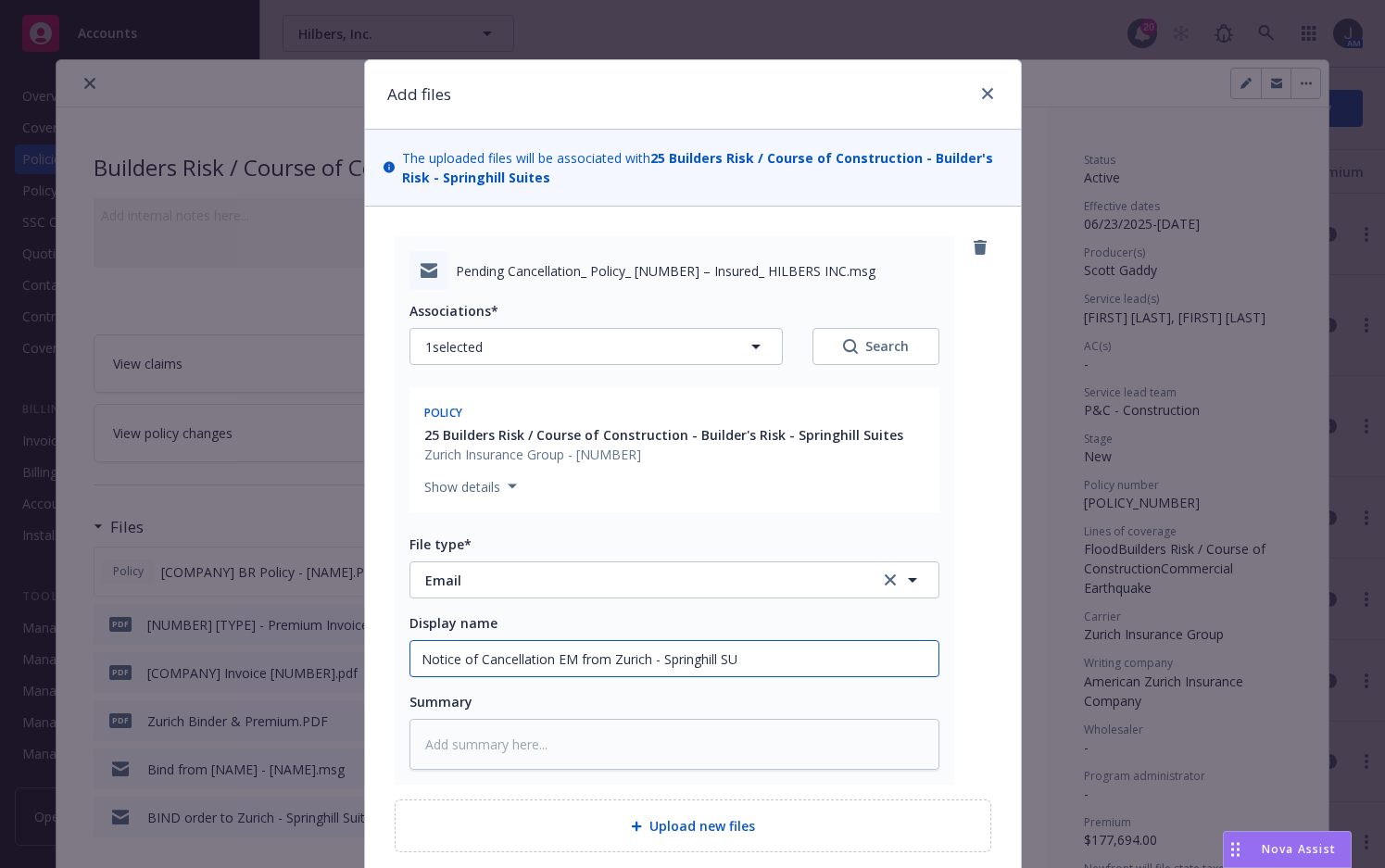 type on "x" 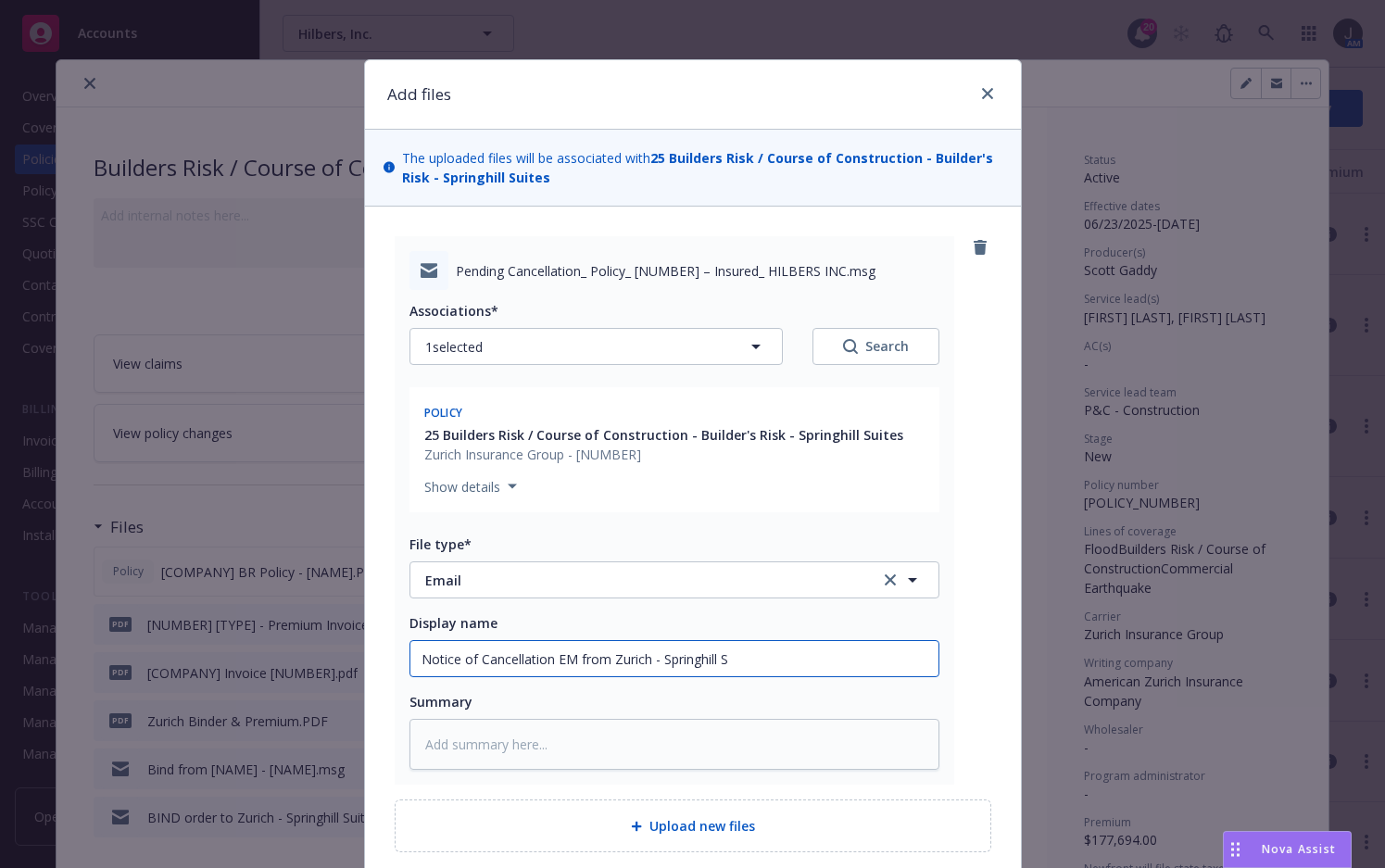 type on "x" 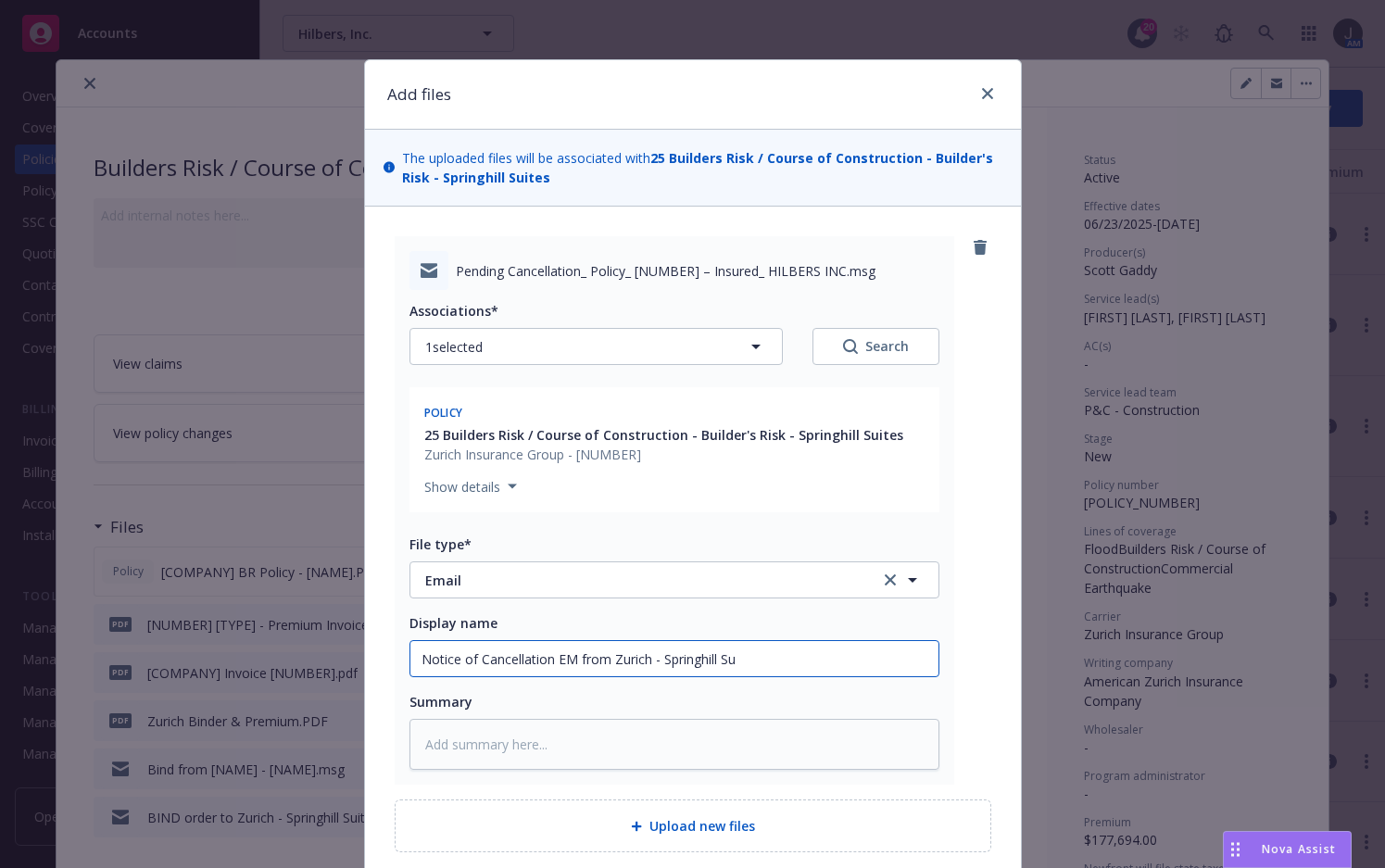 type on "x" 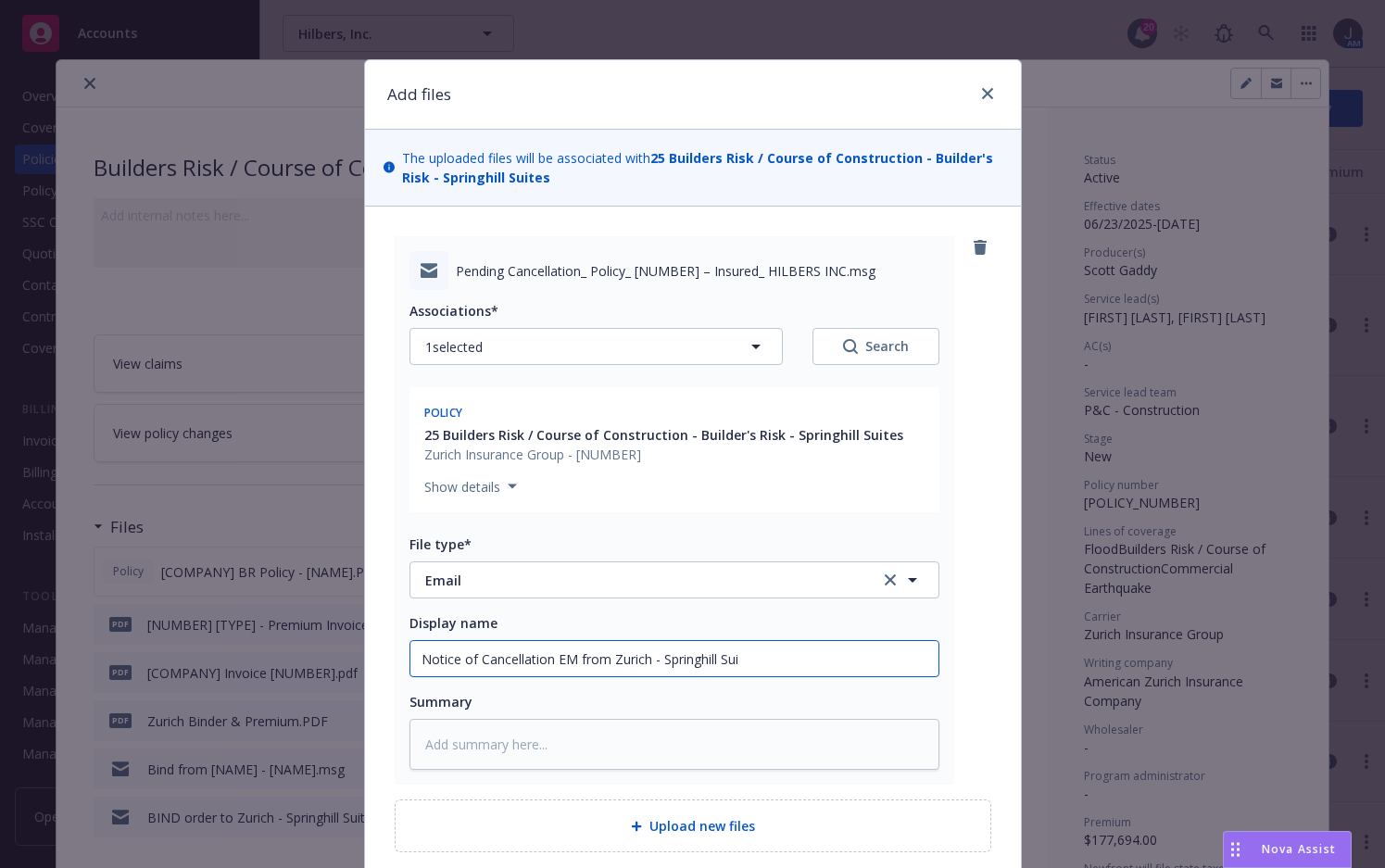 type on "x" 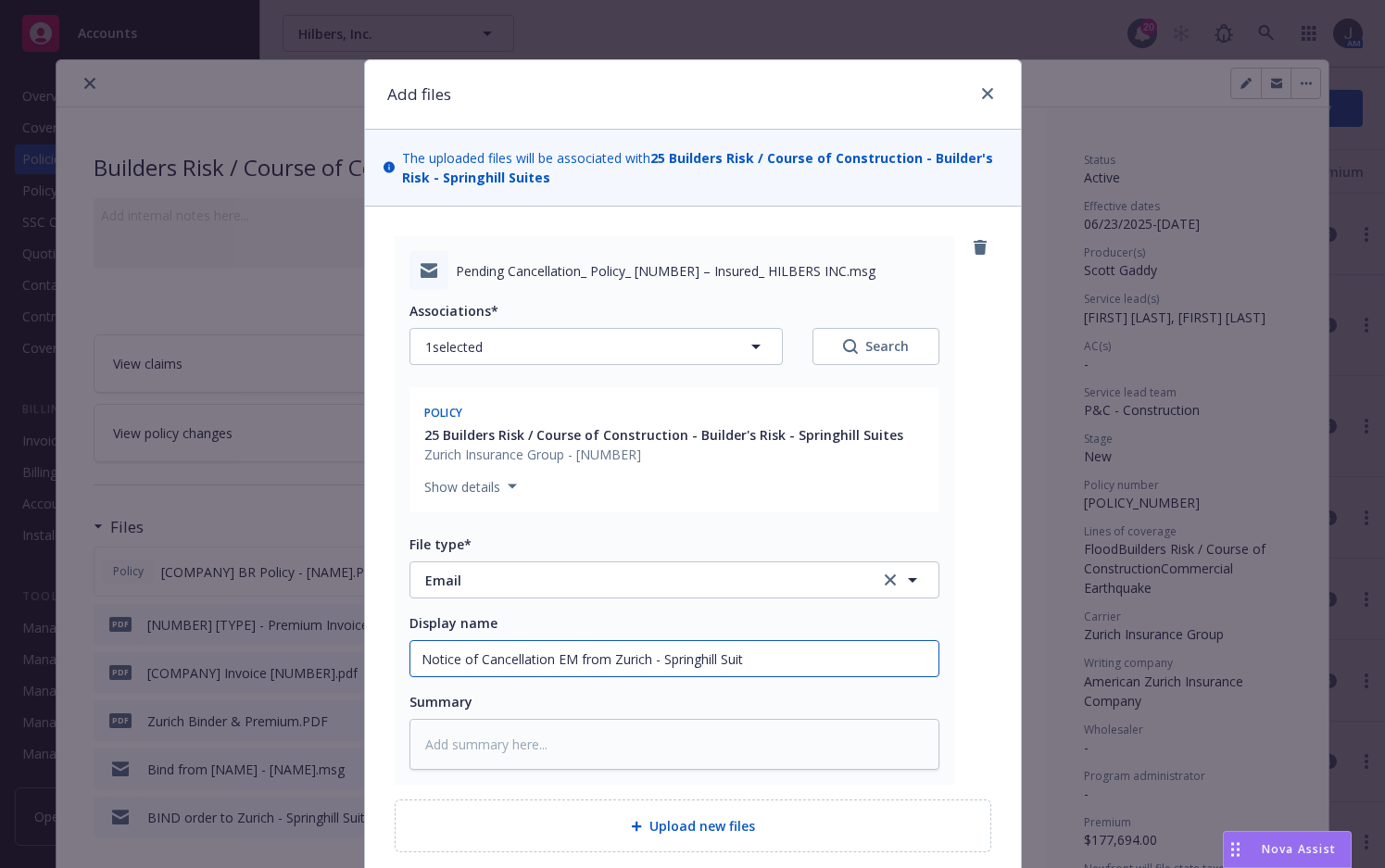 type on "x" 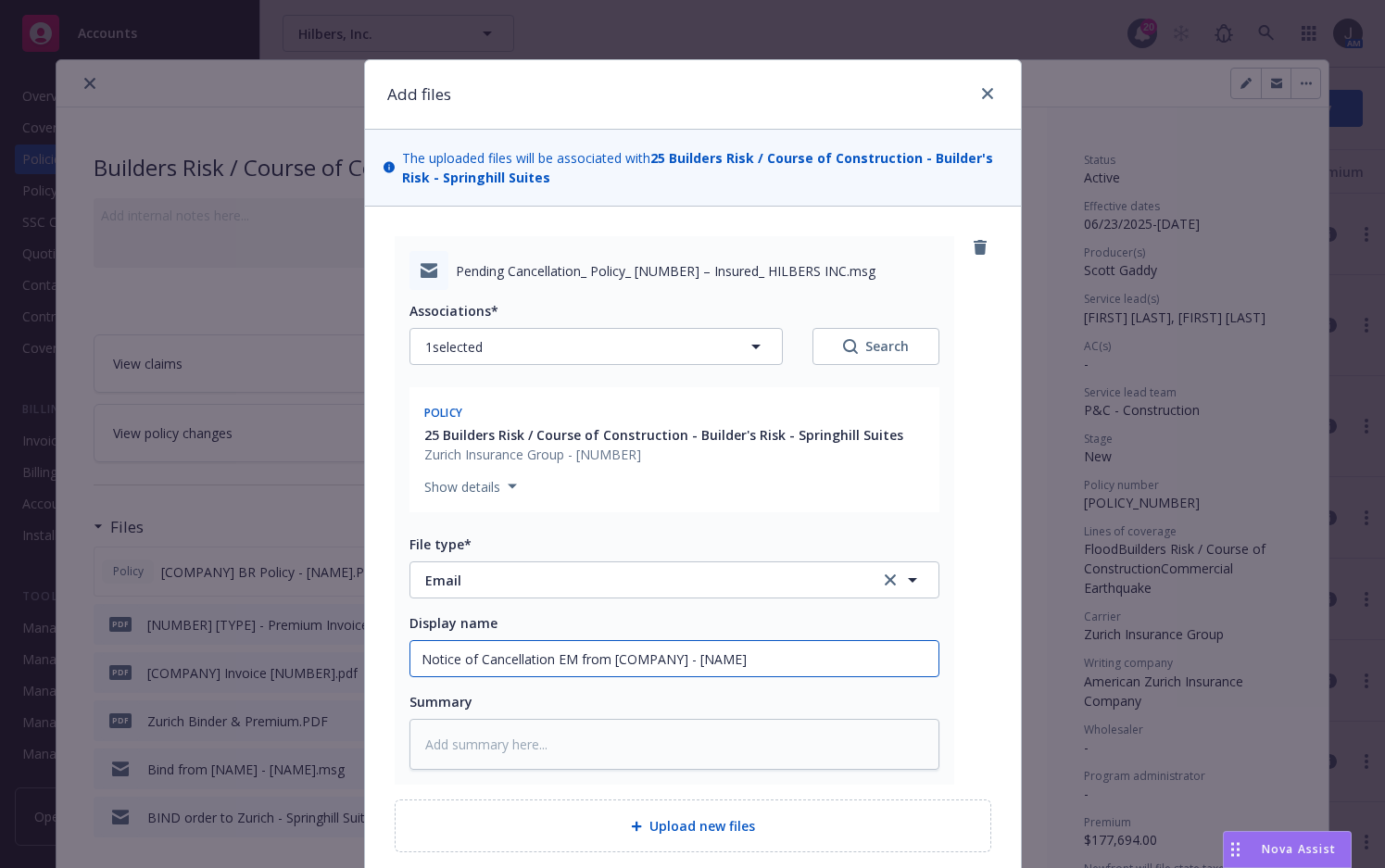type on "x" 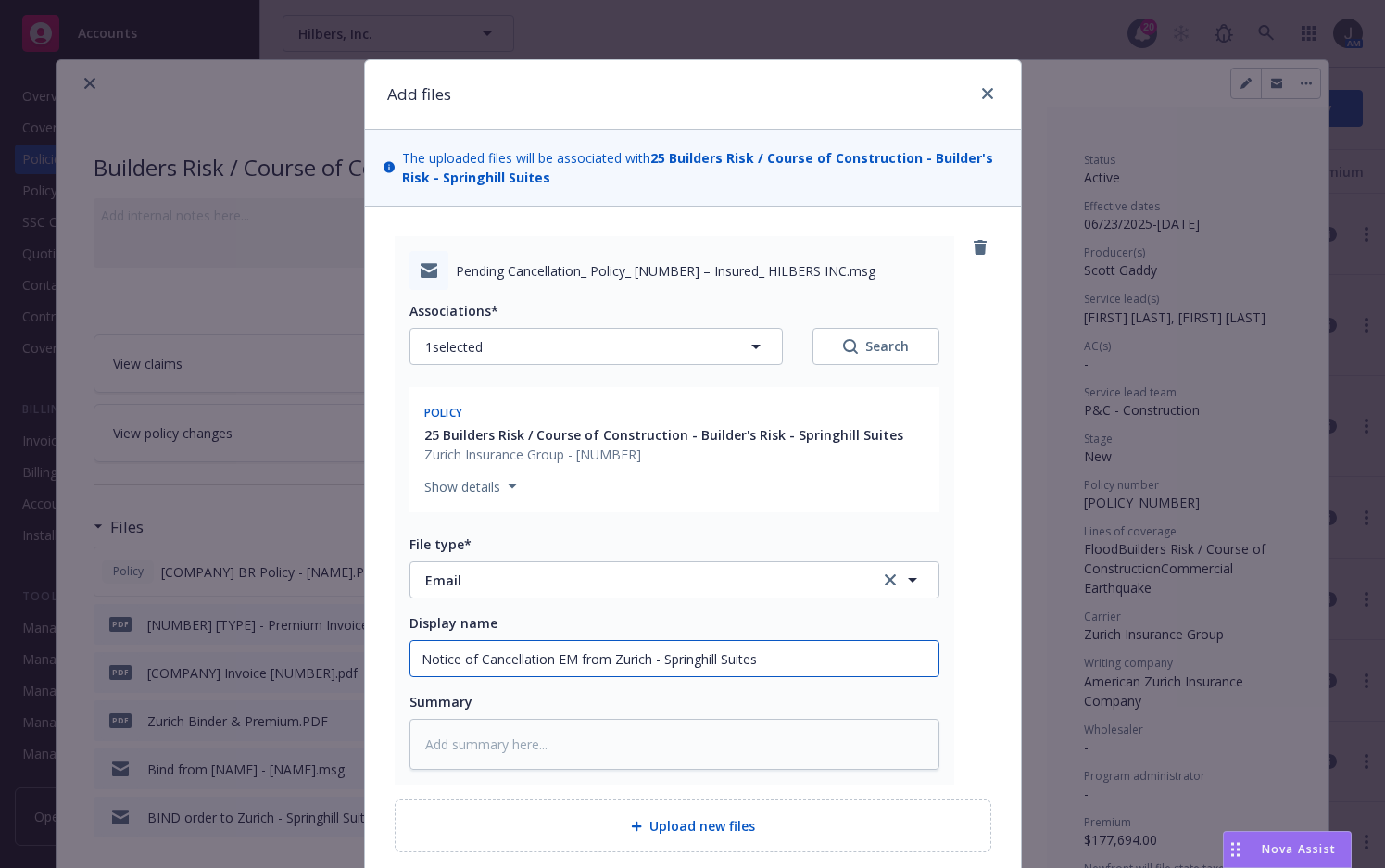type on "x" 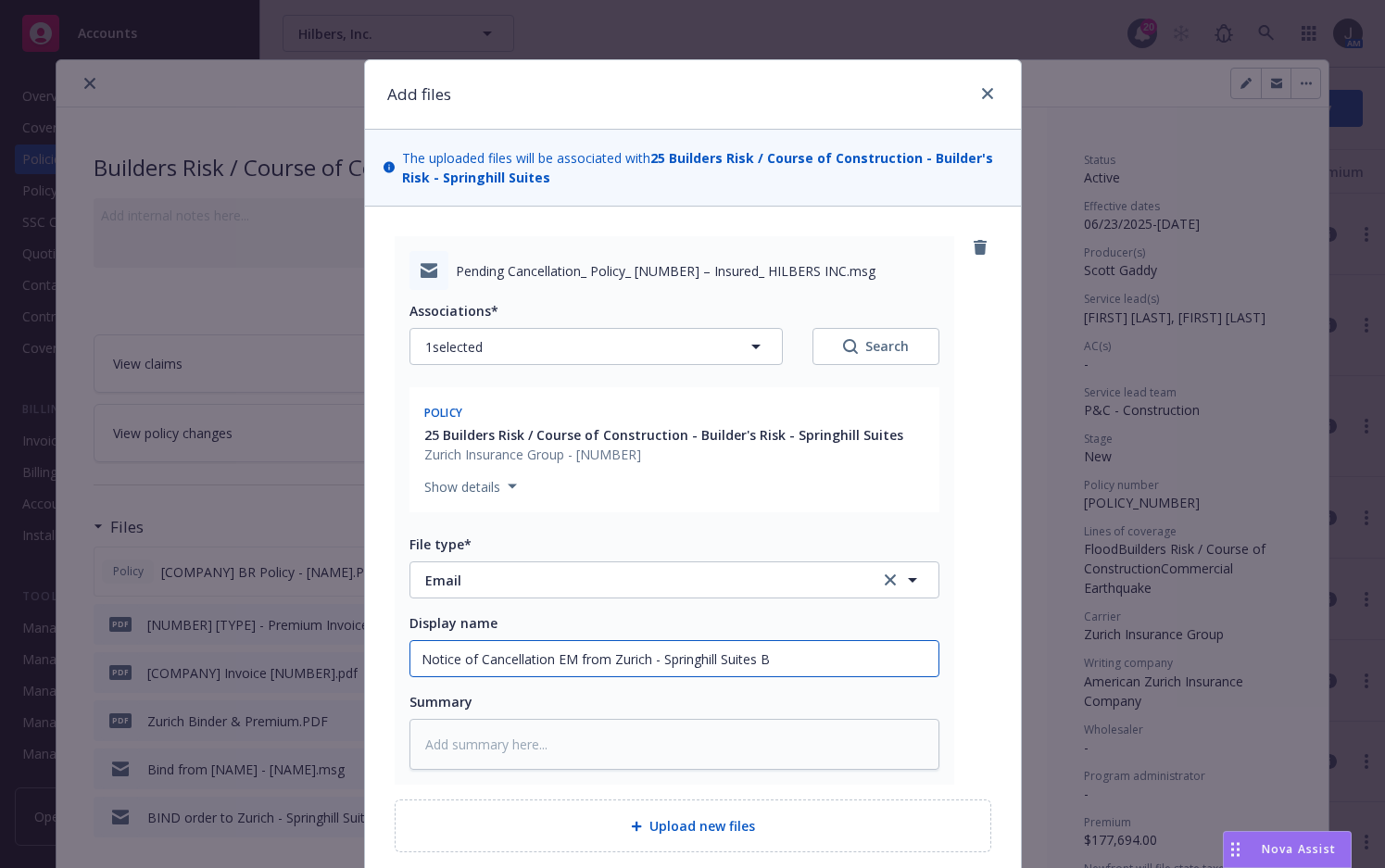 type on "x" 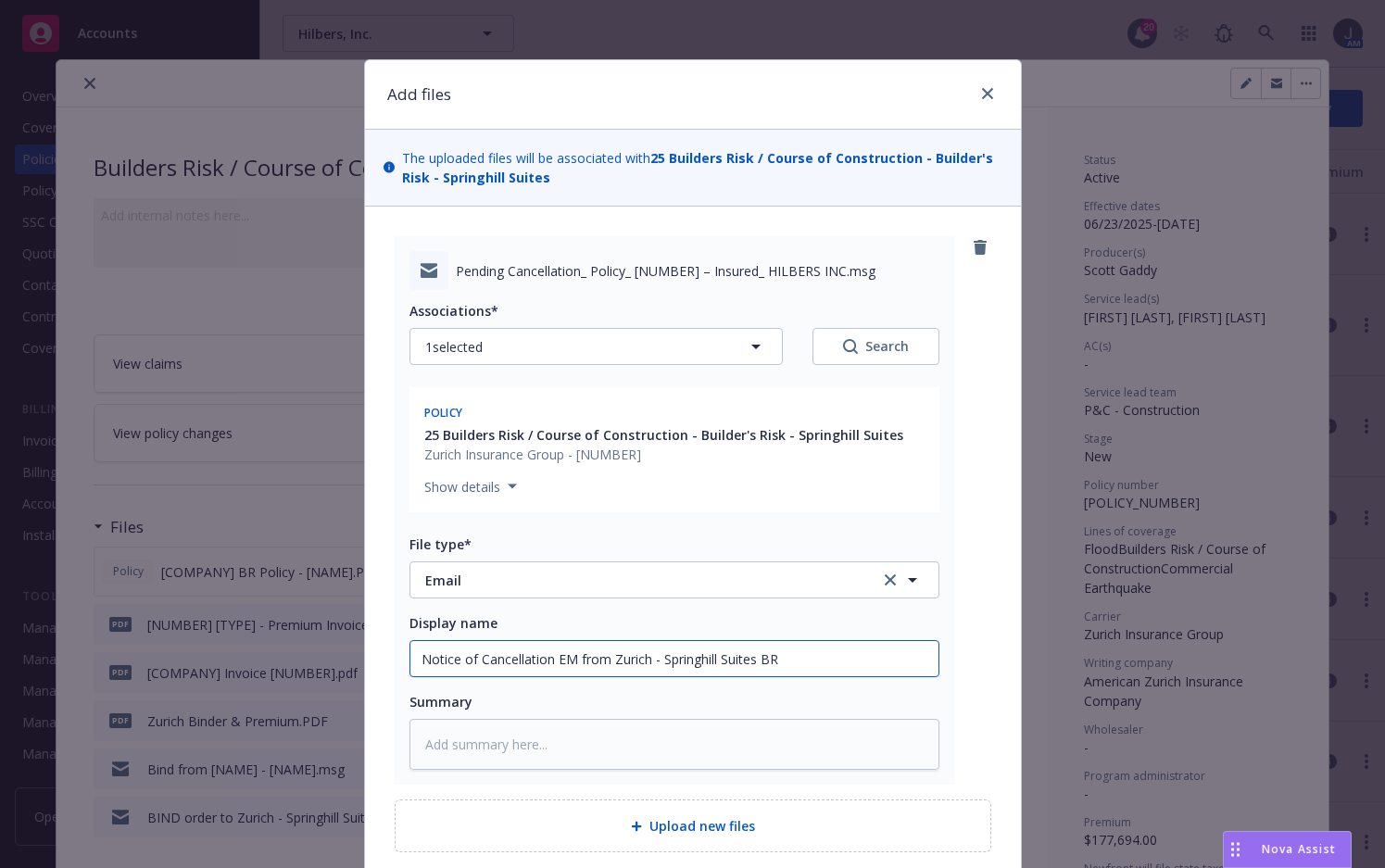 type on "x" 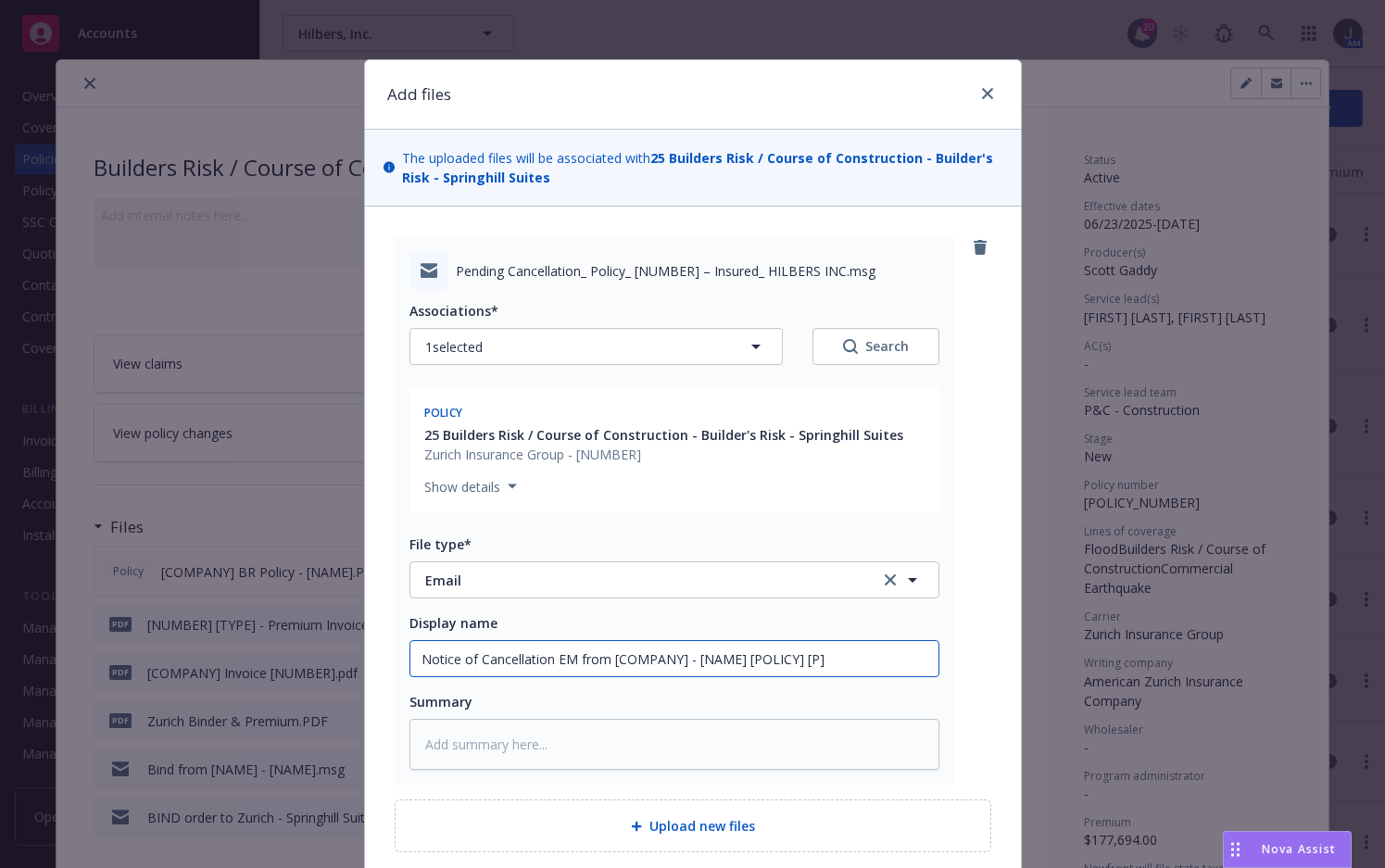 type on "x" 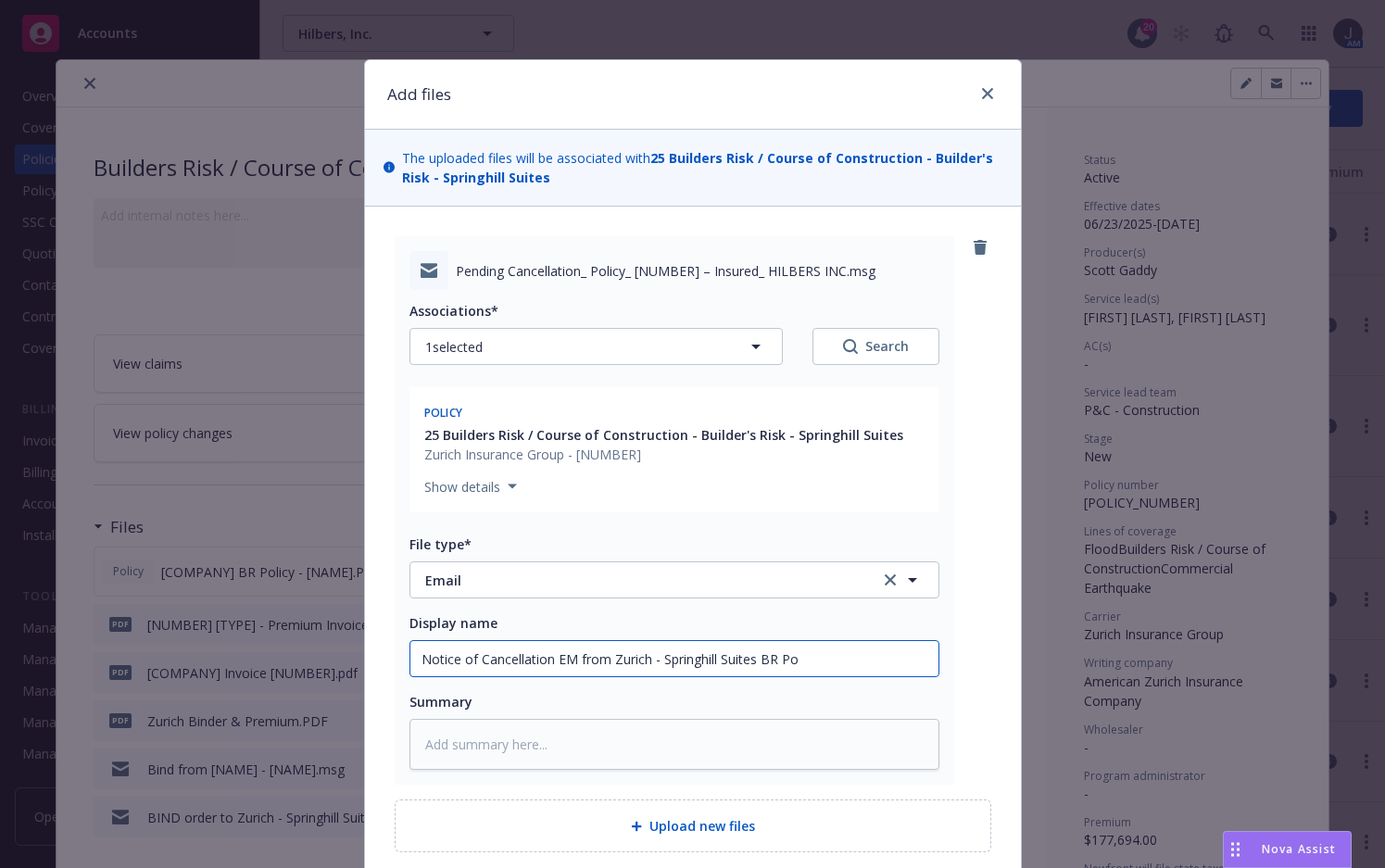 type on "x" 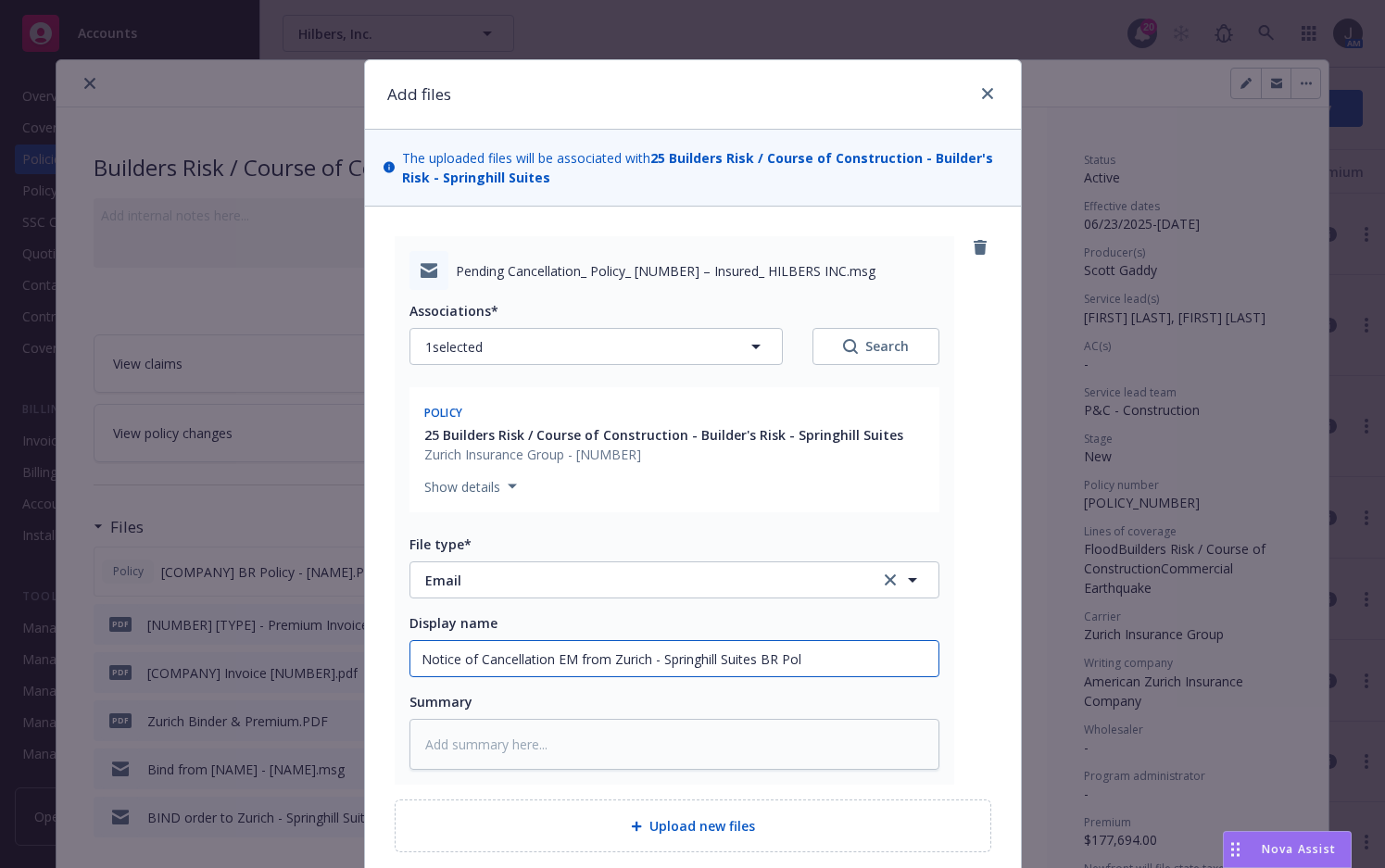 type on "x" 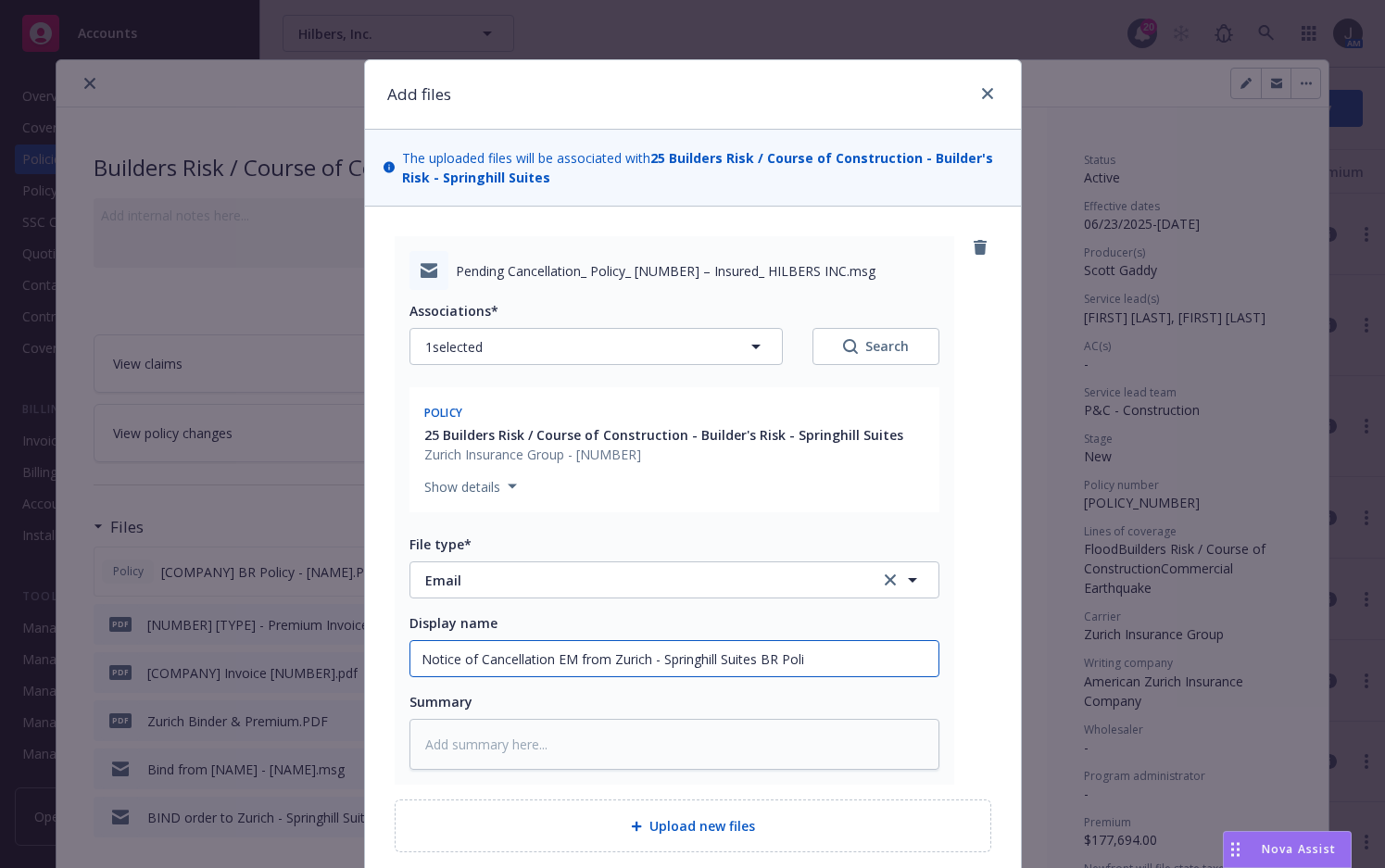type on "x" 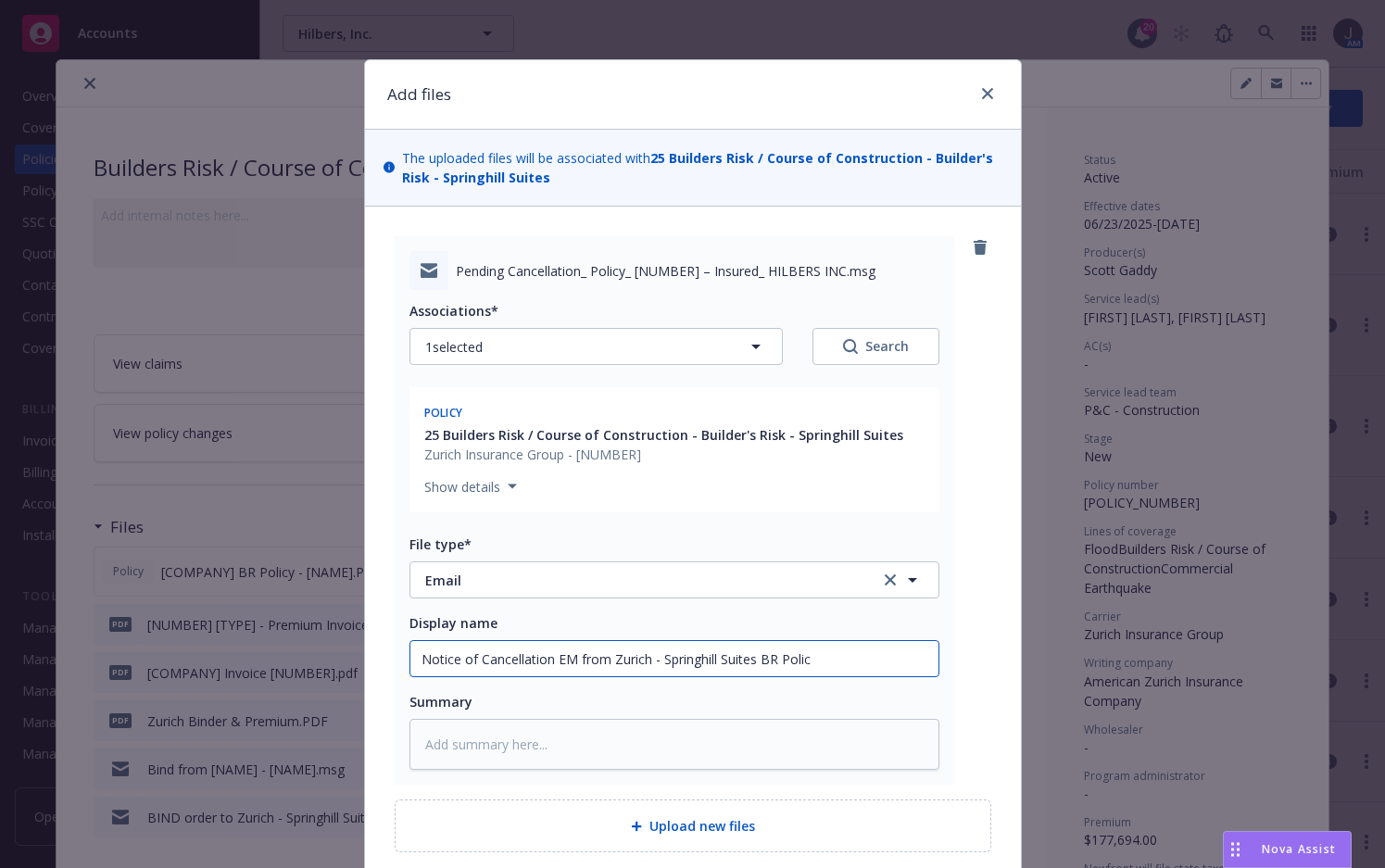 type on "x" 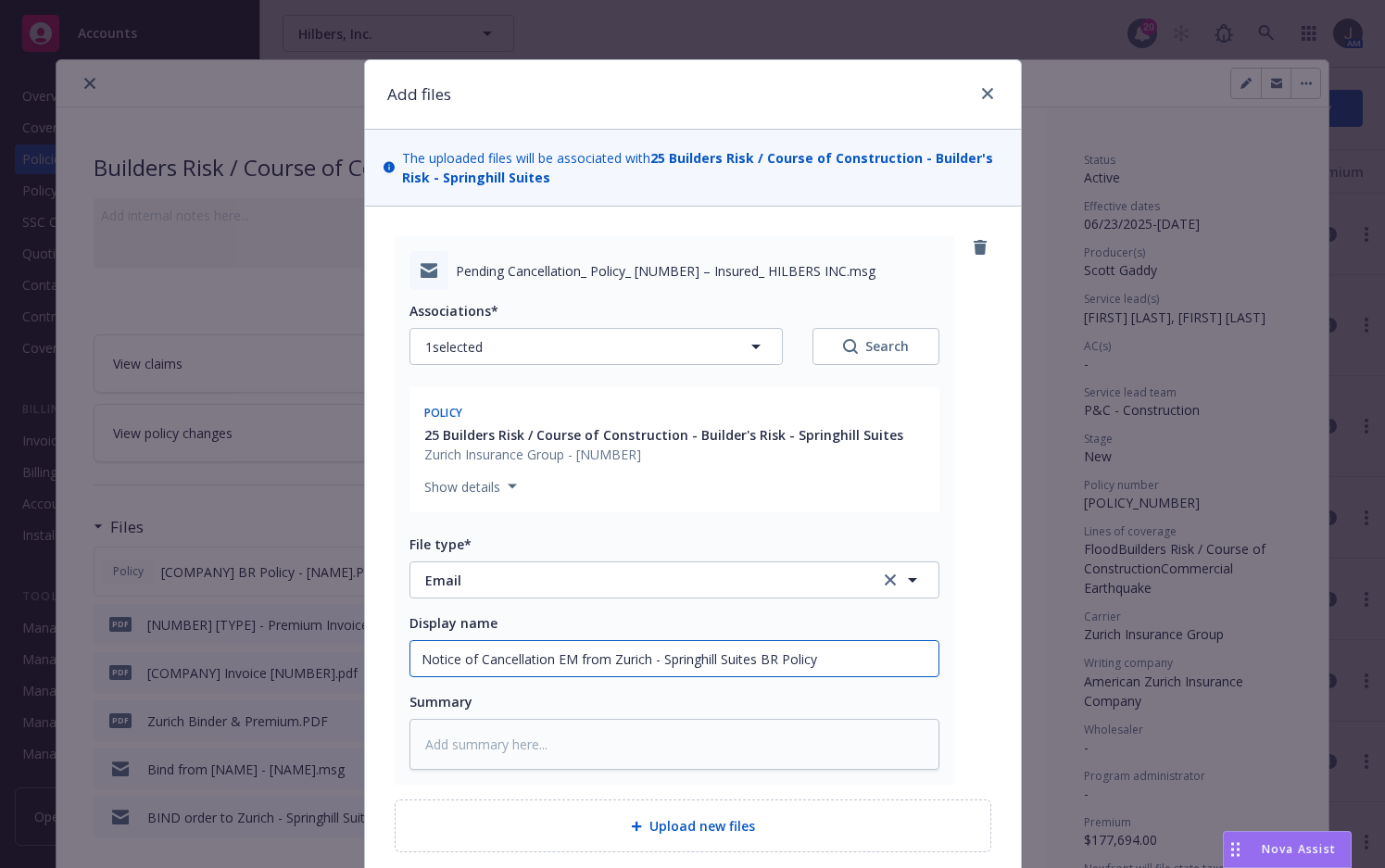 type on "x" 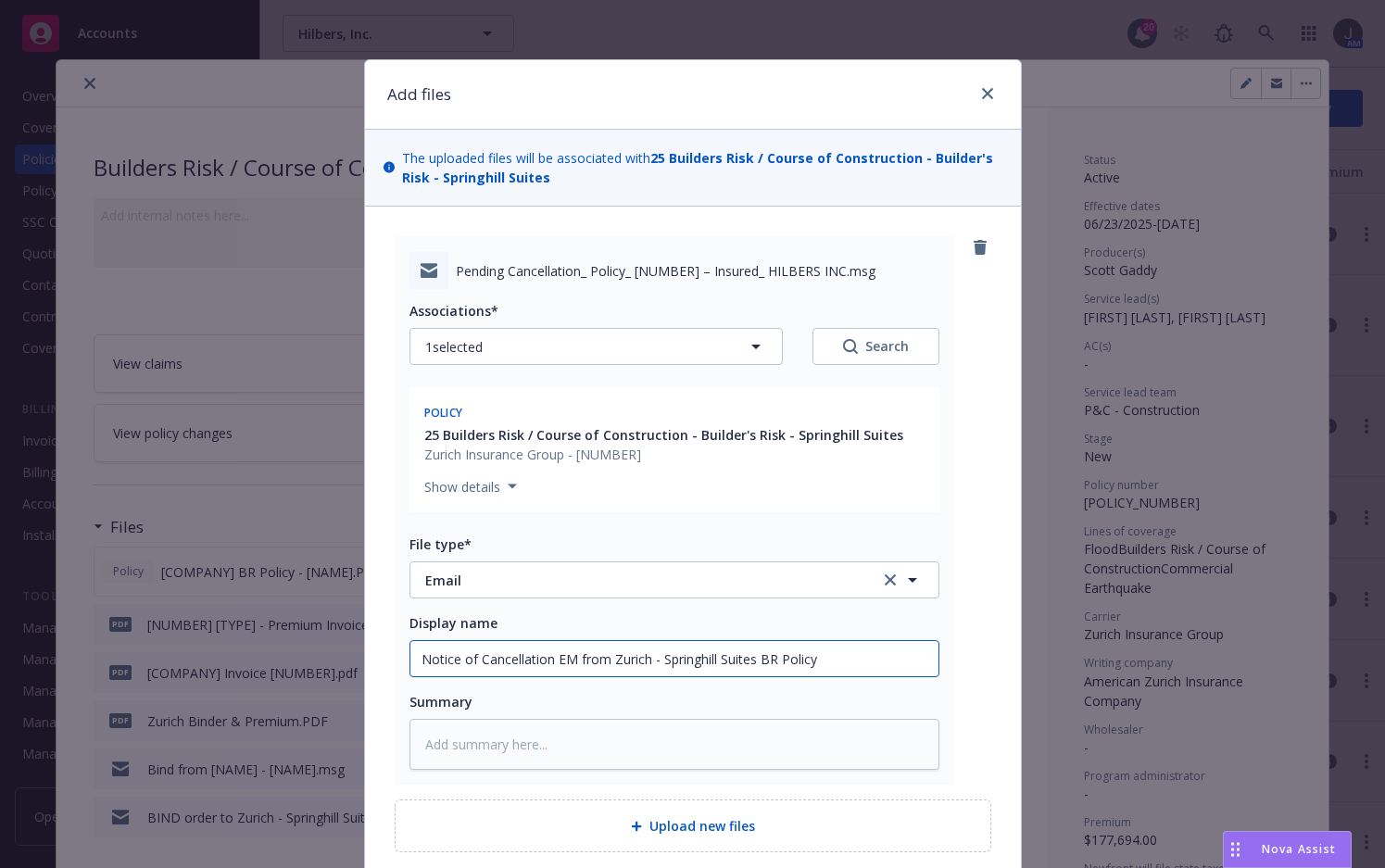 type on "x" 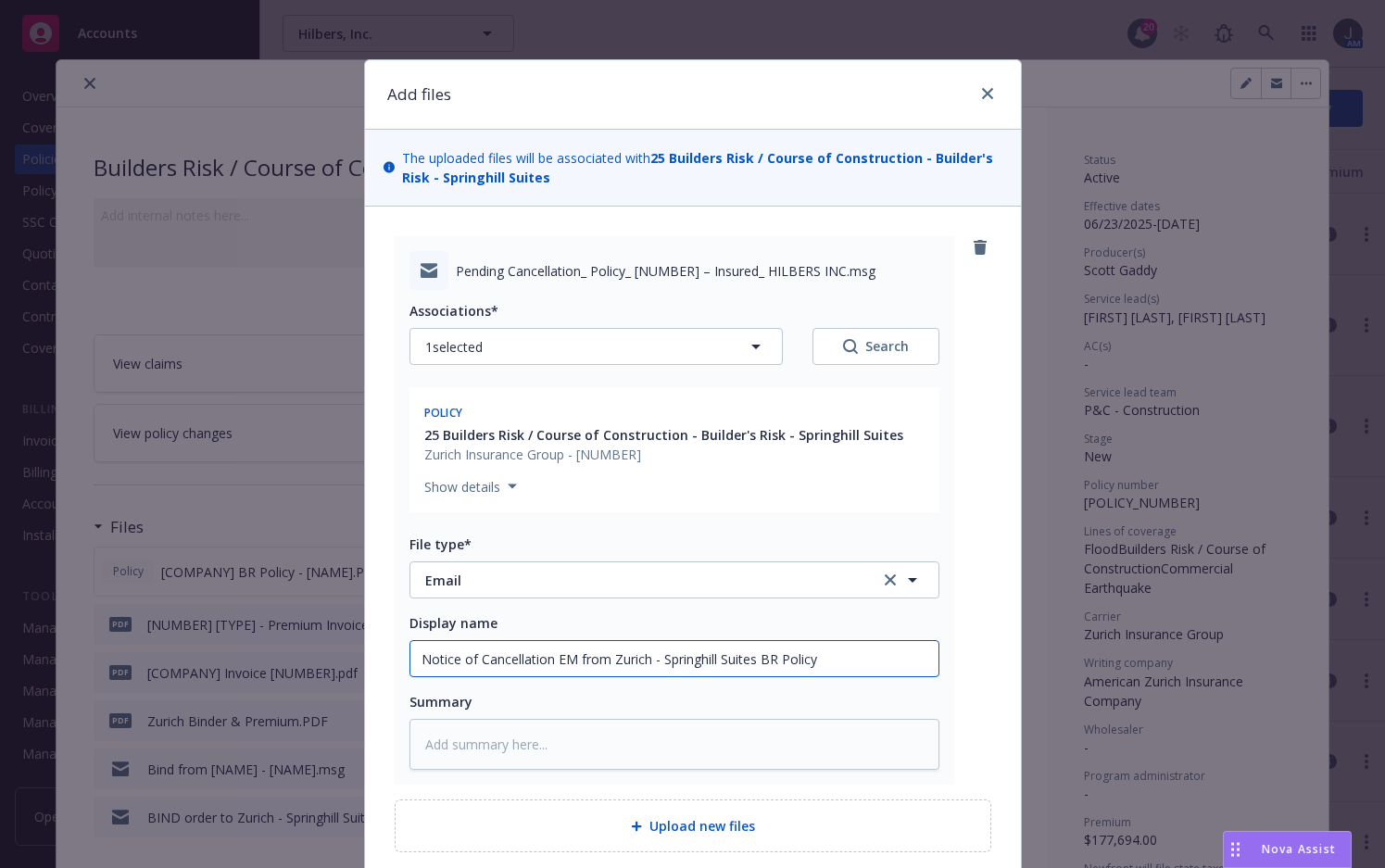type on "Notice of Cancellation EM from [COMPANY] - [NAME] [POLICY] [E]" 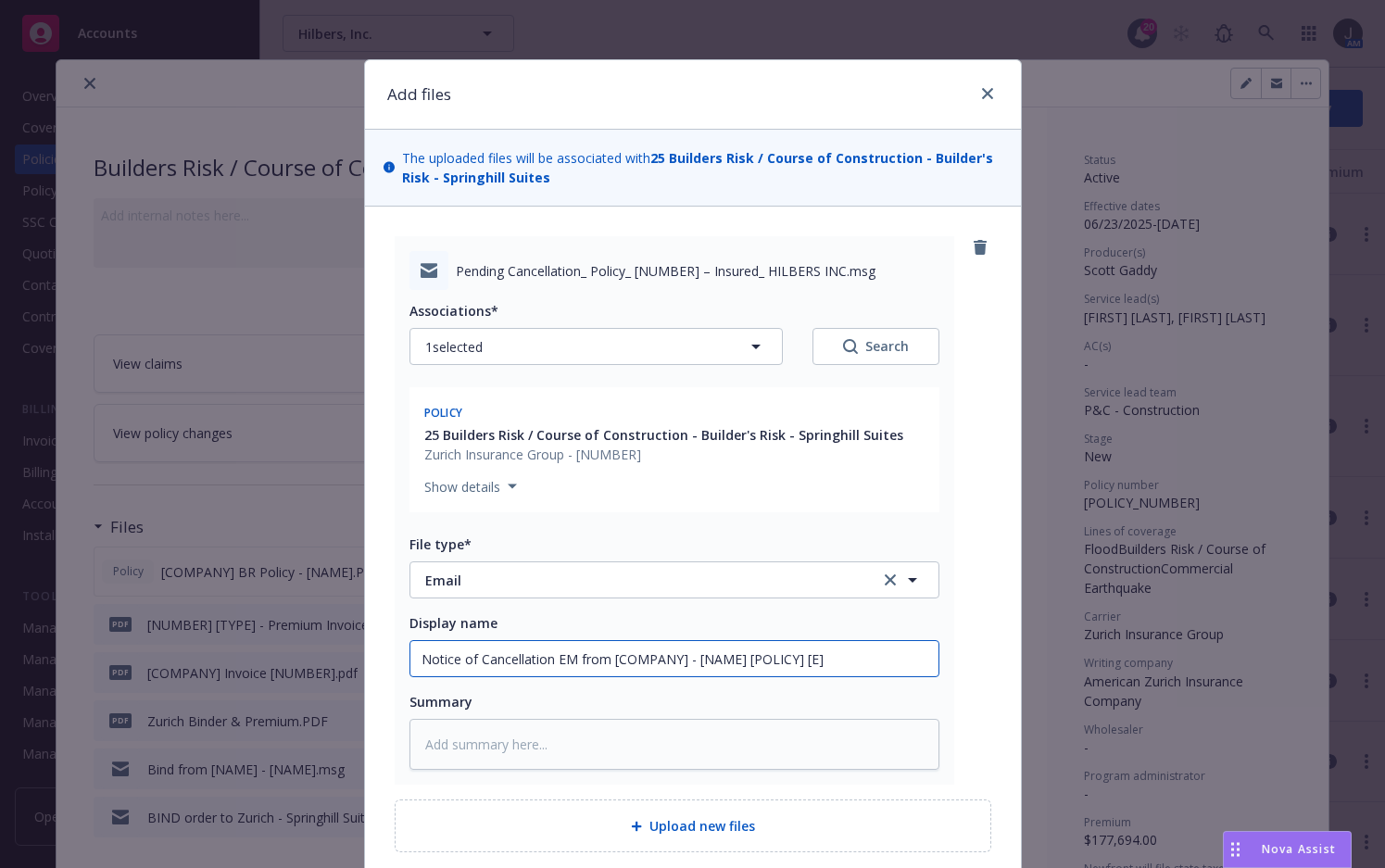 type on "x" 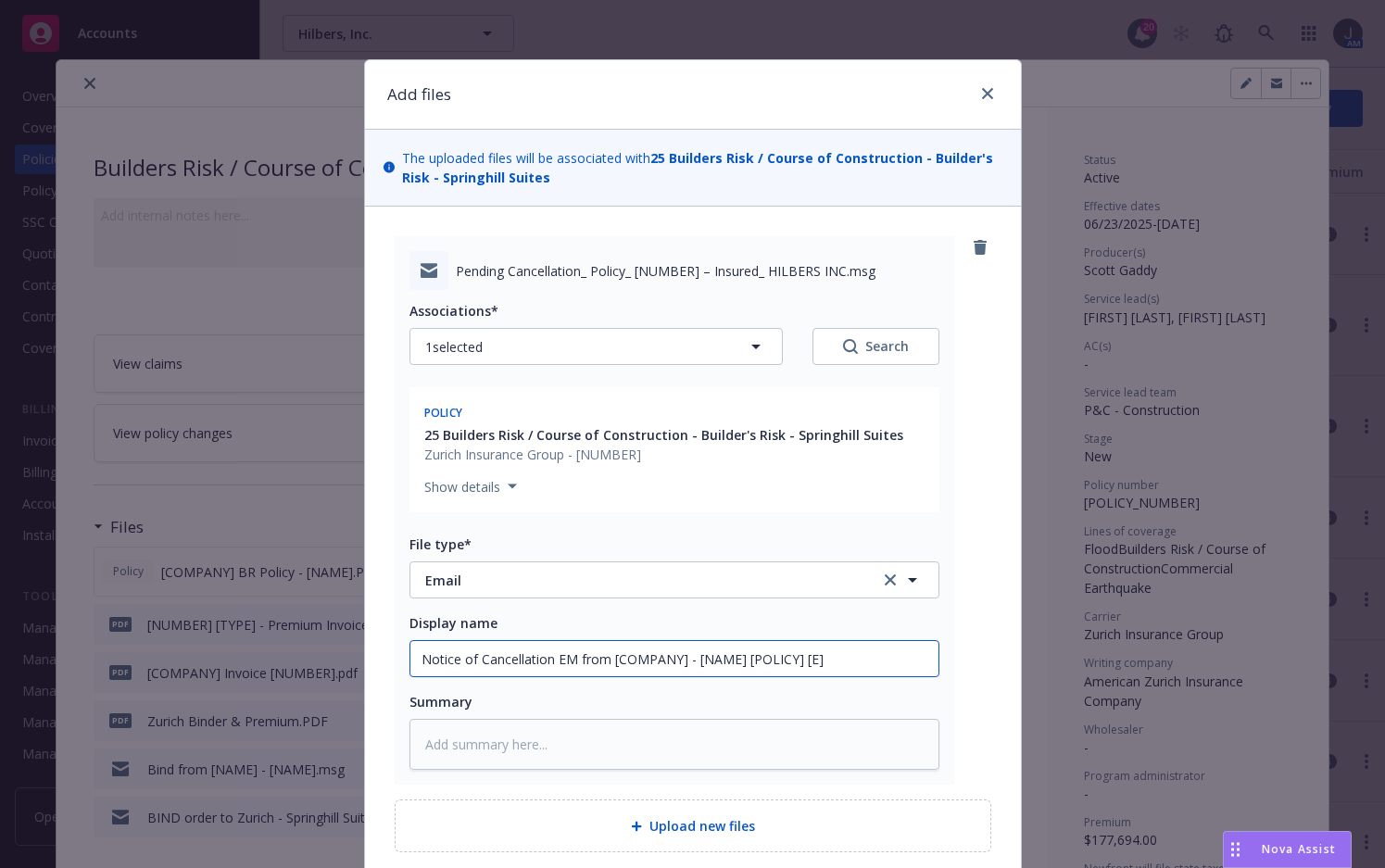 type on "Notice of Cancellation EM from Zurich - Springhill Suites BR Policy EC" 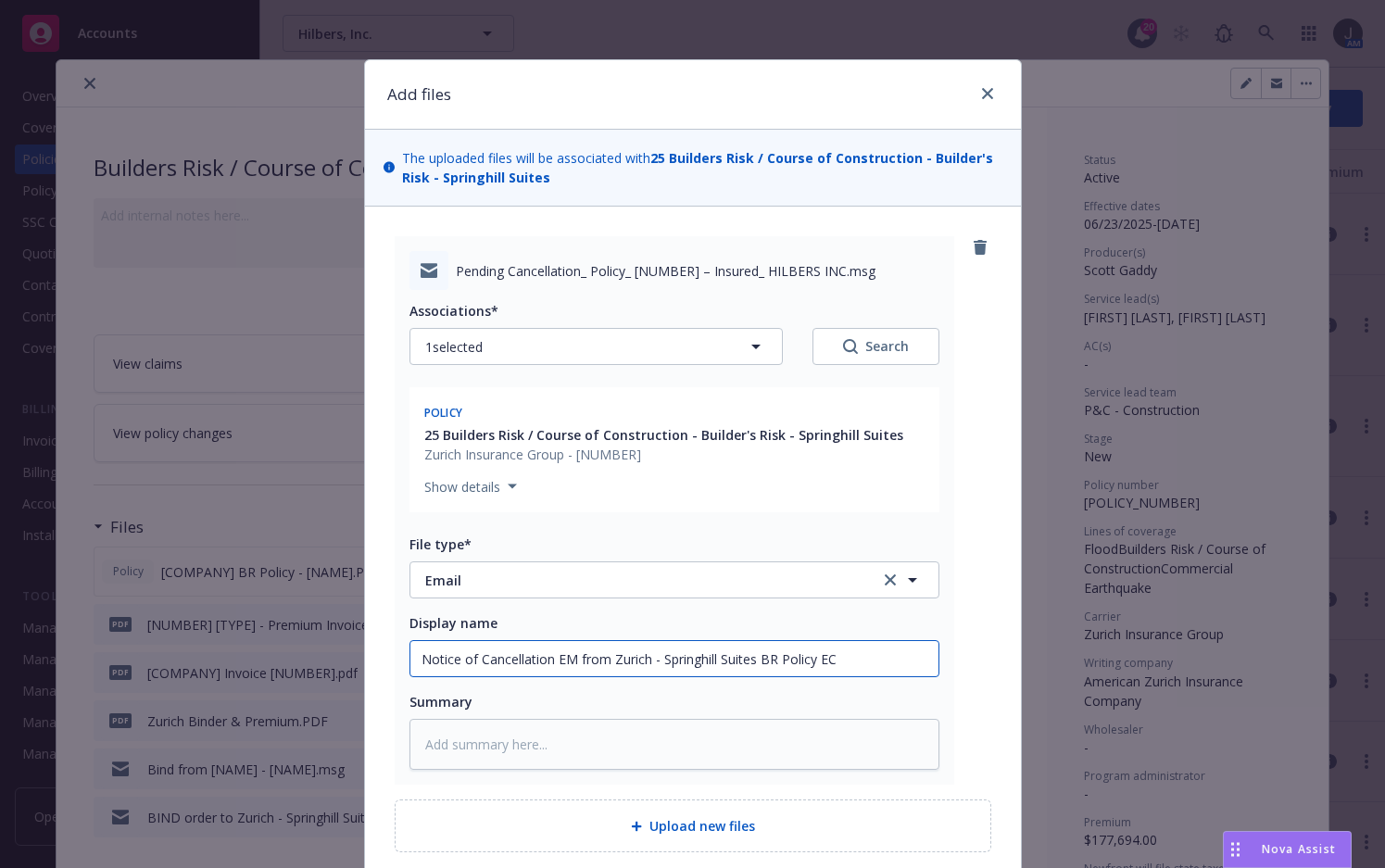 type on "x" 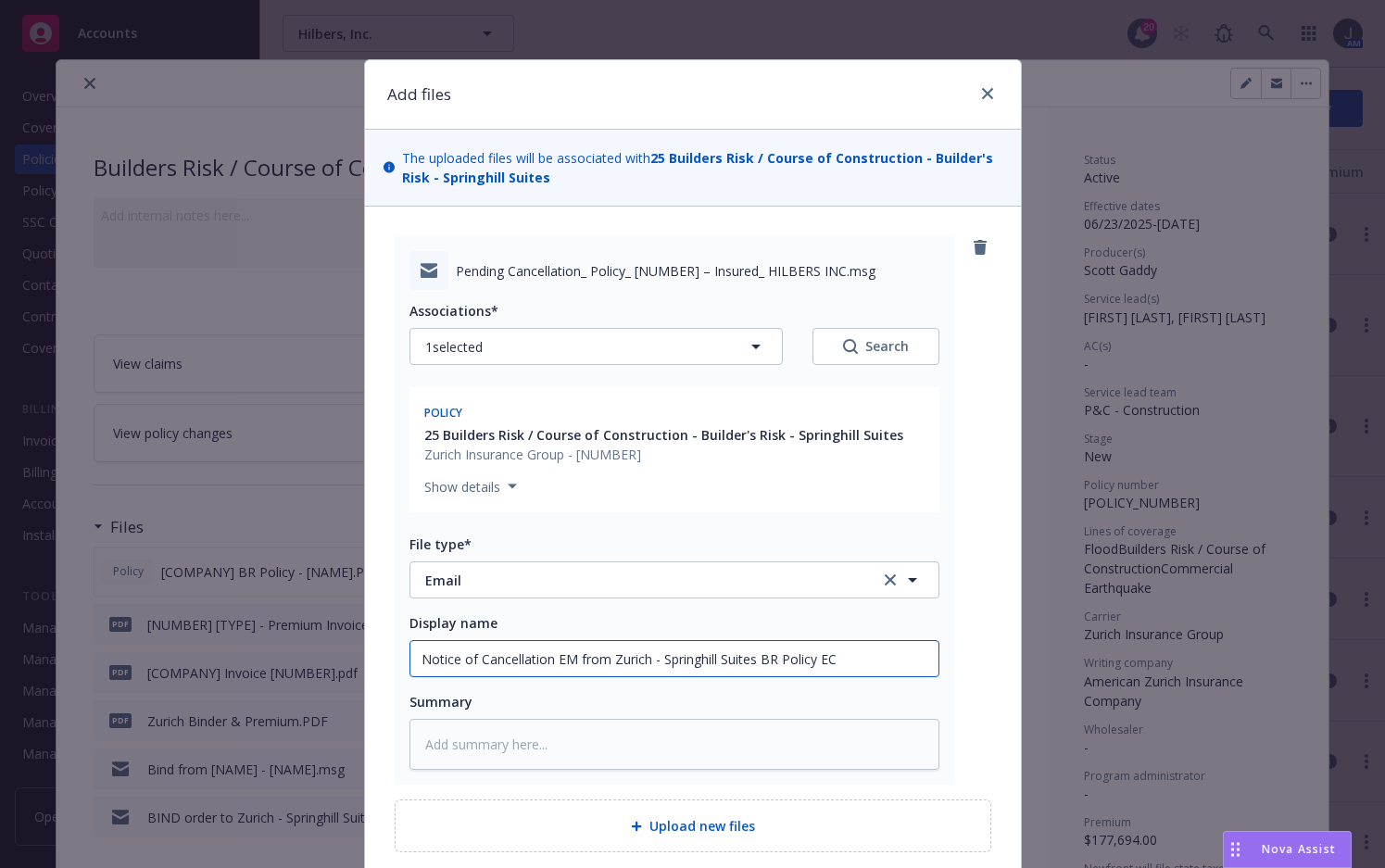 type on "Notice of Cancellation EM from Zurich - Springhill Suites BR Policy EC7" 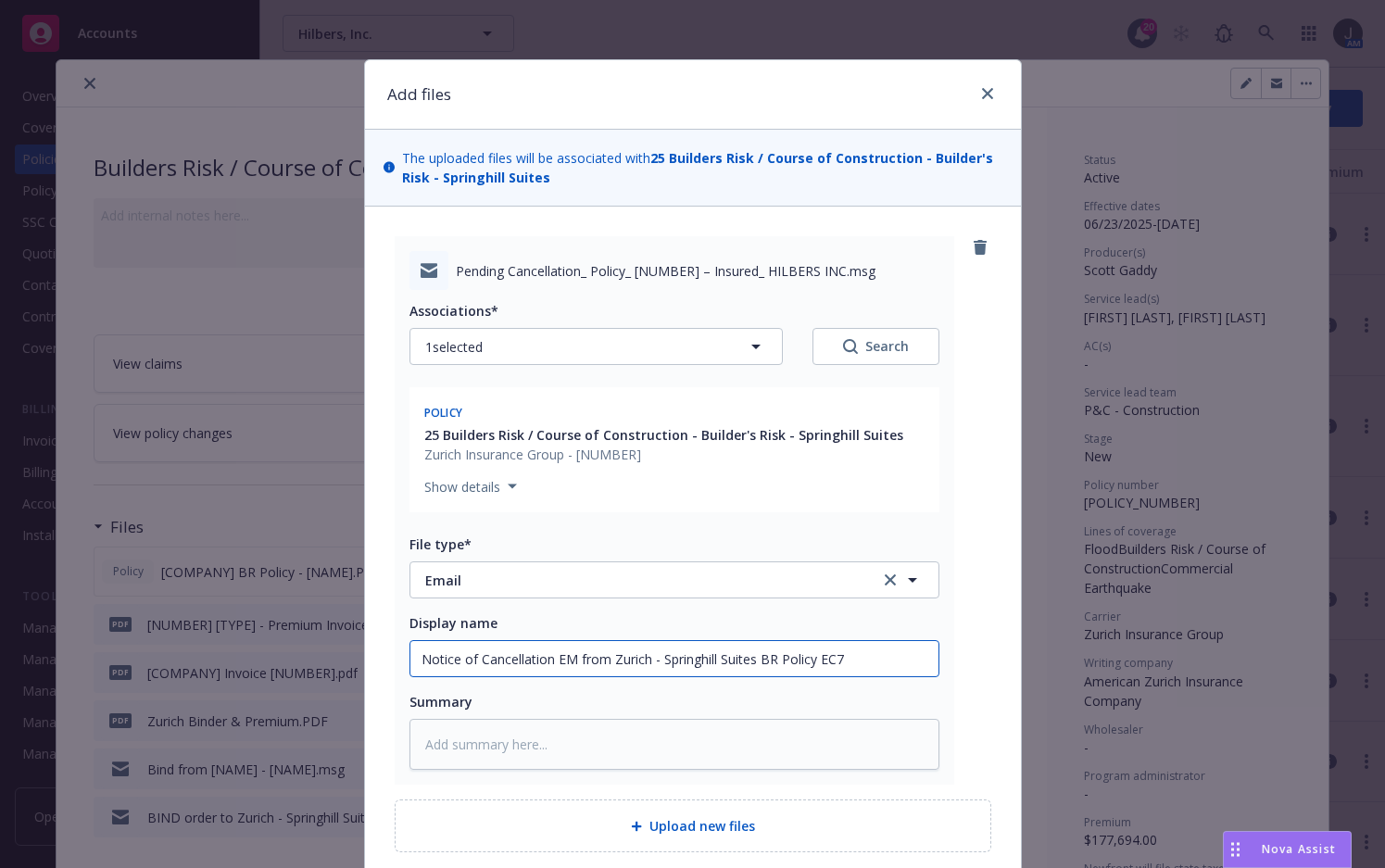 type on "x" 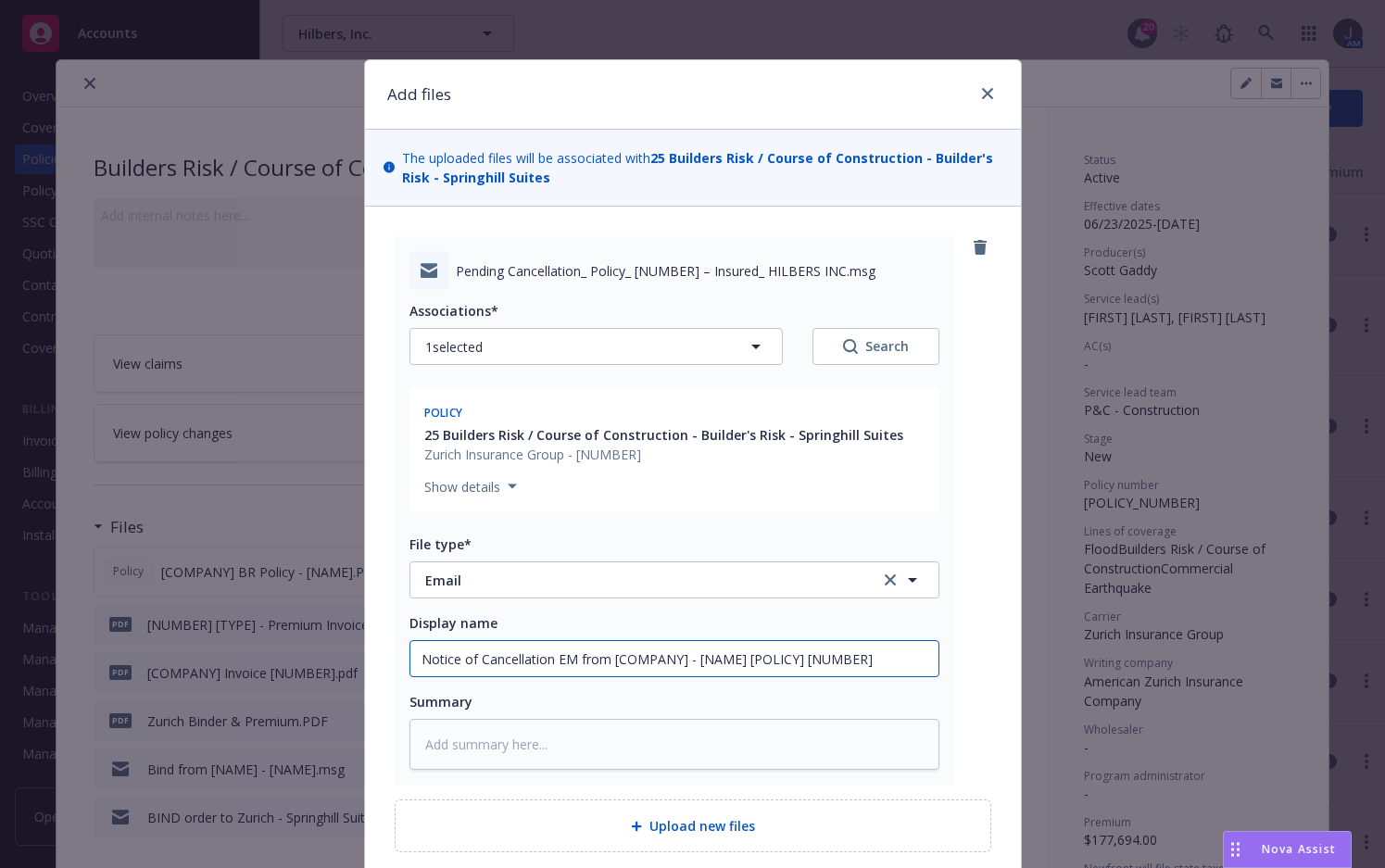 type on "x" 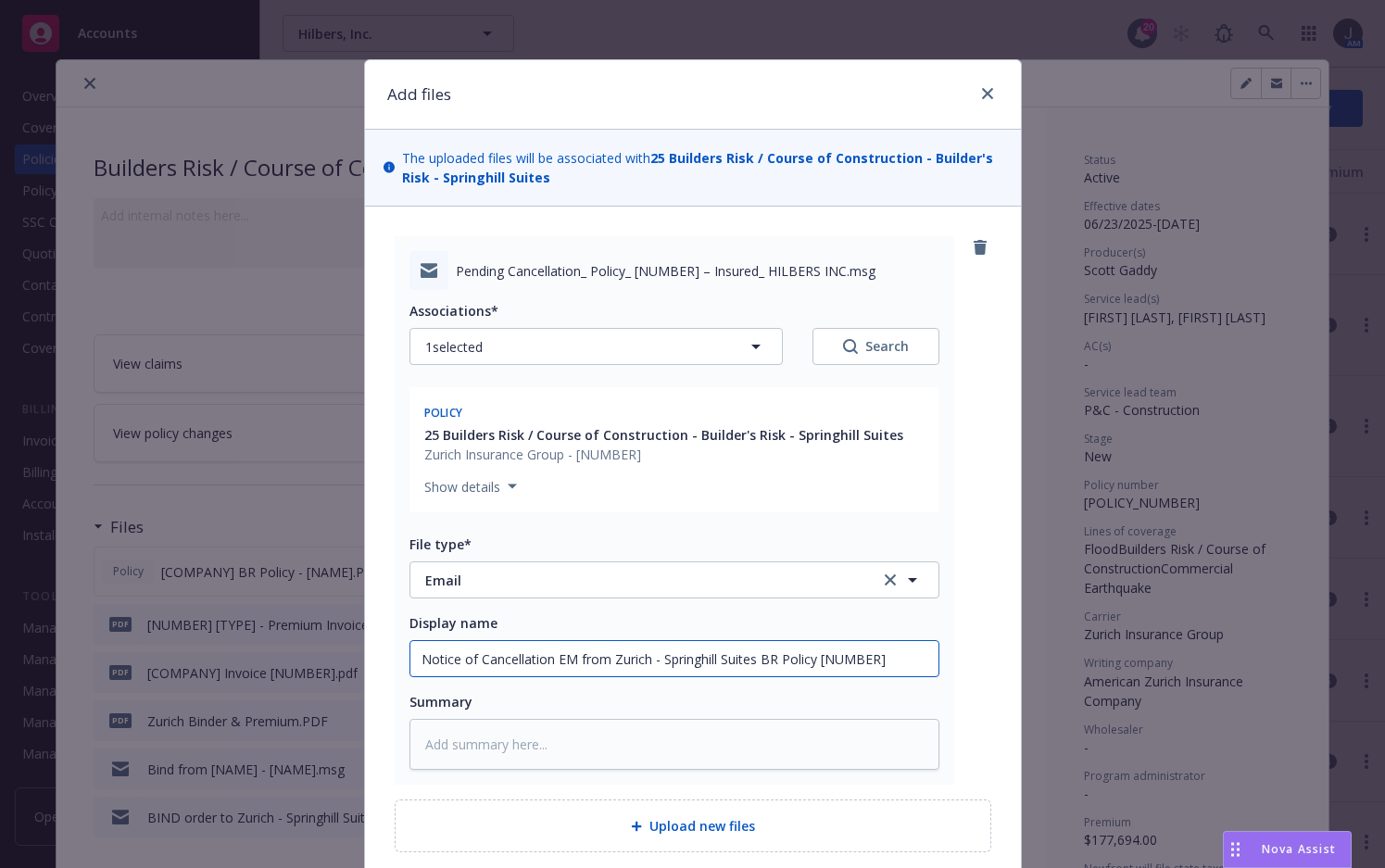 type on "x" 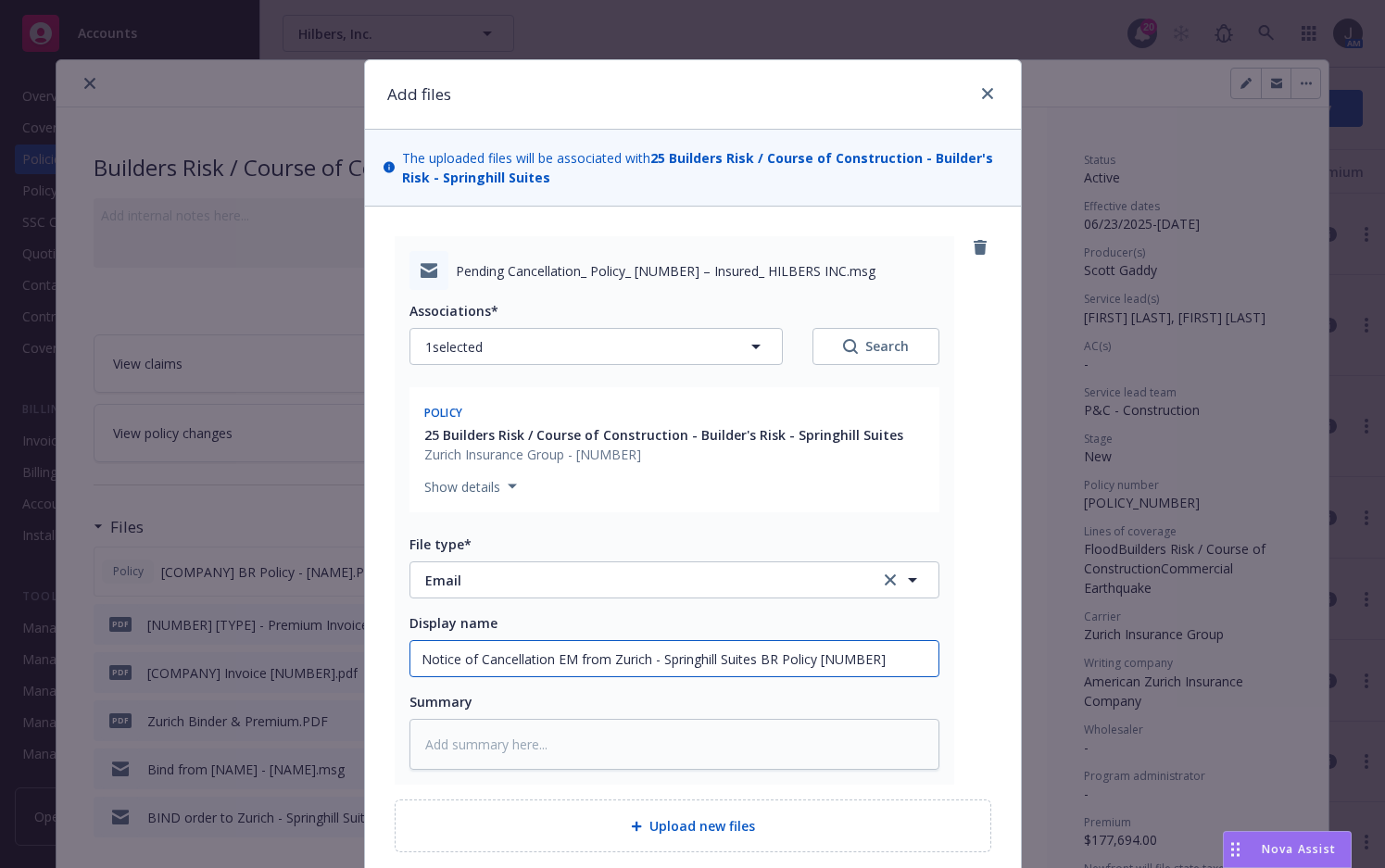 type on "Notice of Cancellation EM from Zurich - Springhill Suites BR Policy [NUMBER]" 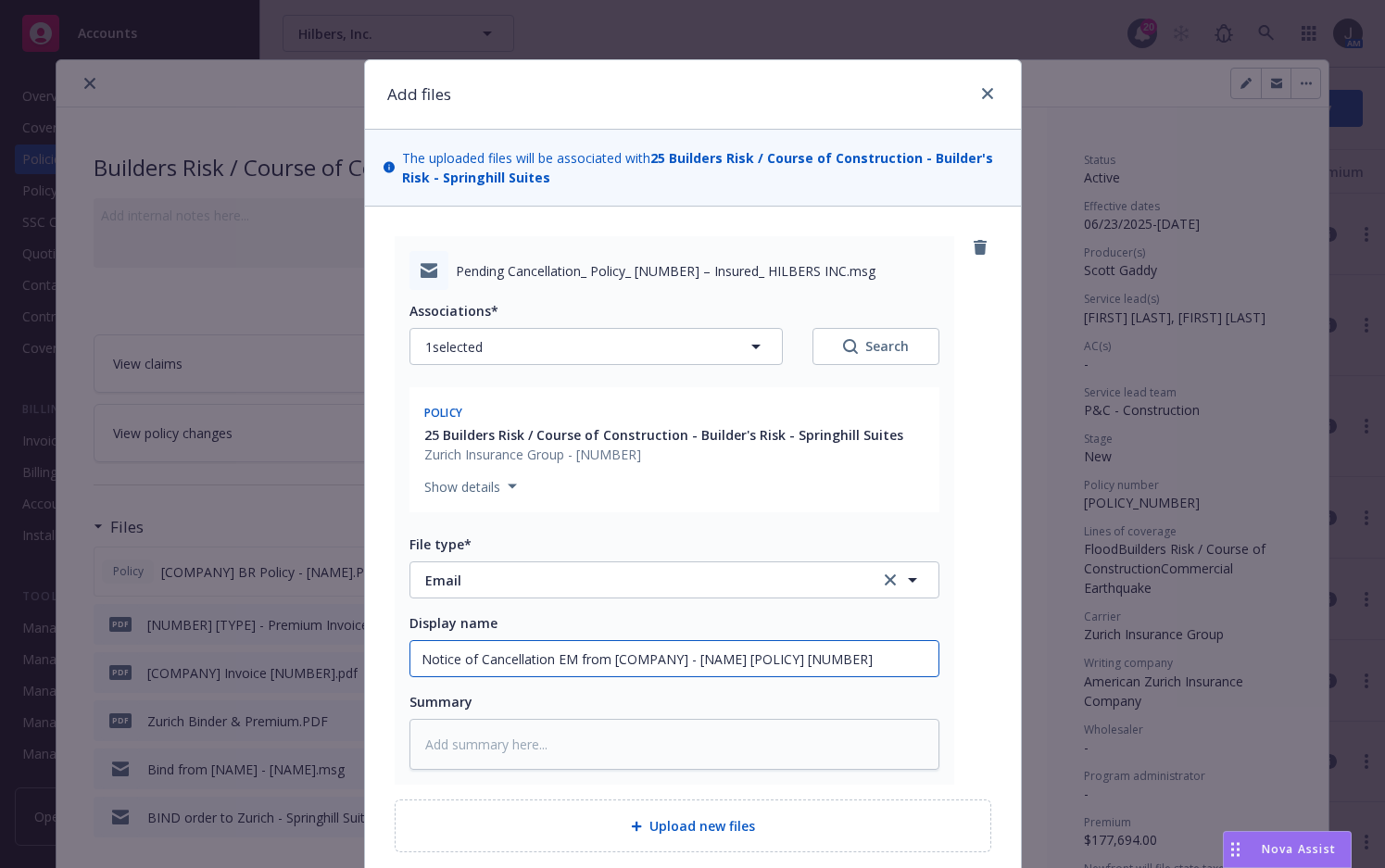 type on "x" 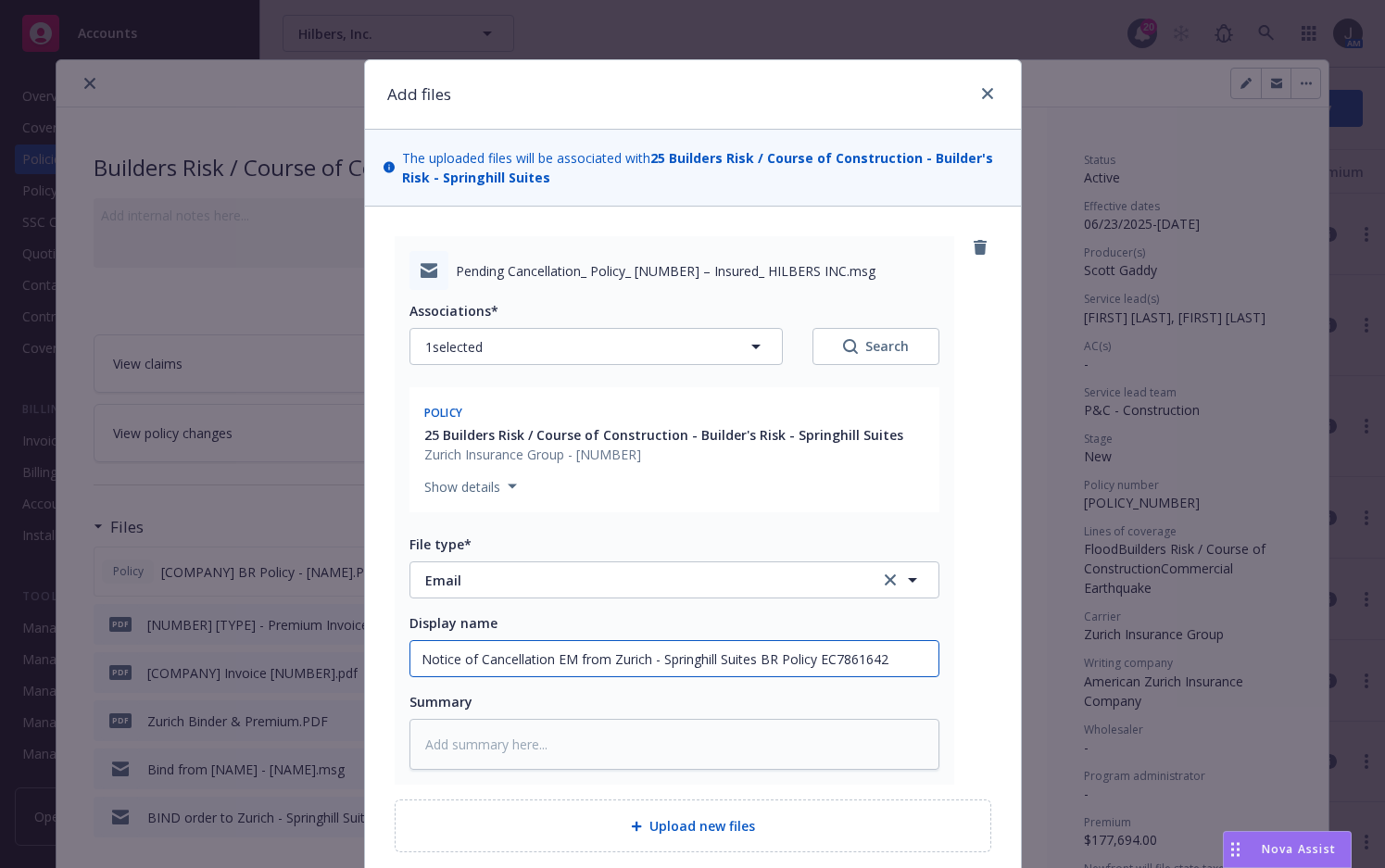 type on "x" 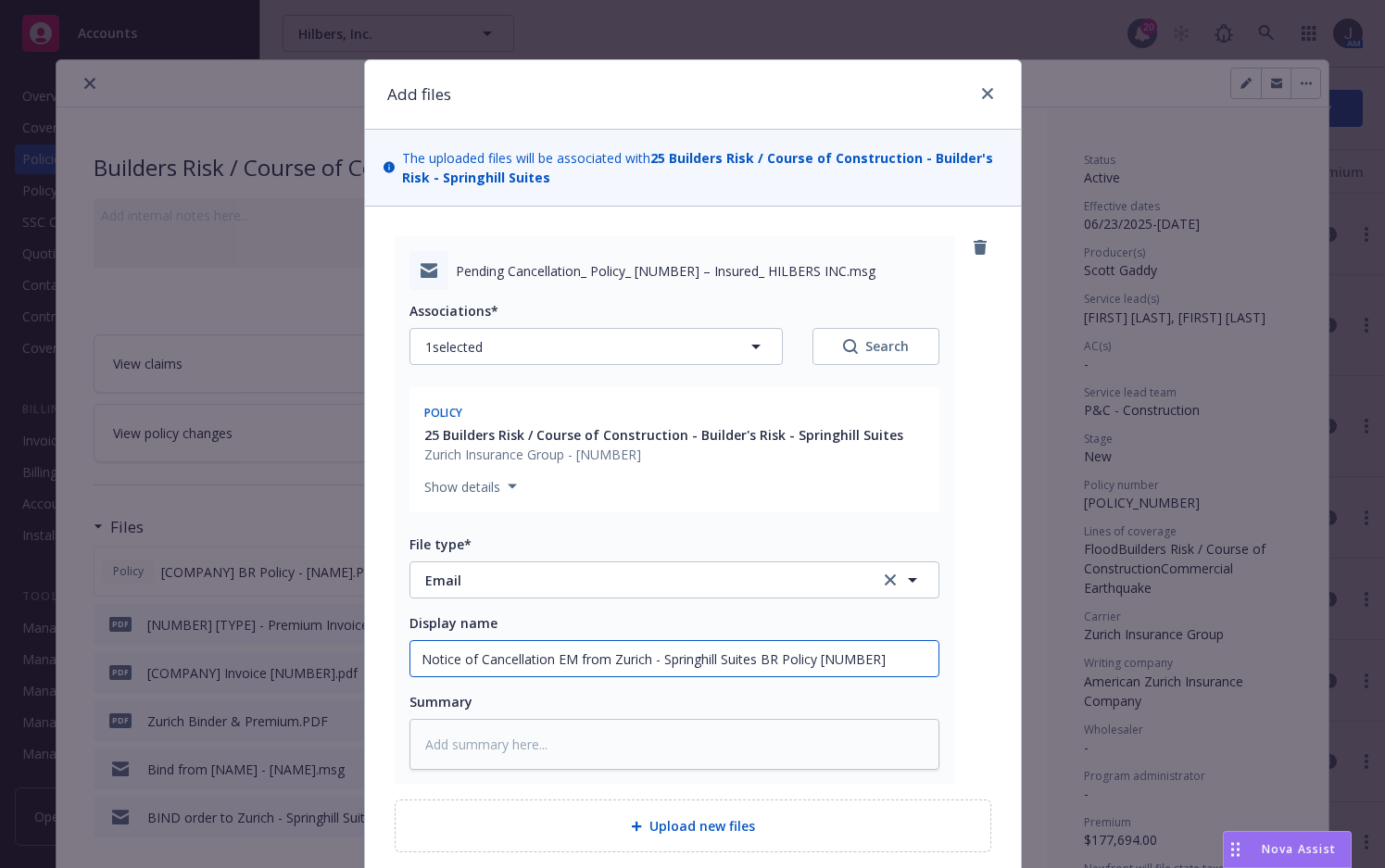 click on "Notice of Cancellation EM from Zurich - Springhill Suites BR Policy [NUMBER]" at bounding box center (674, 659) 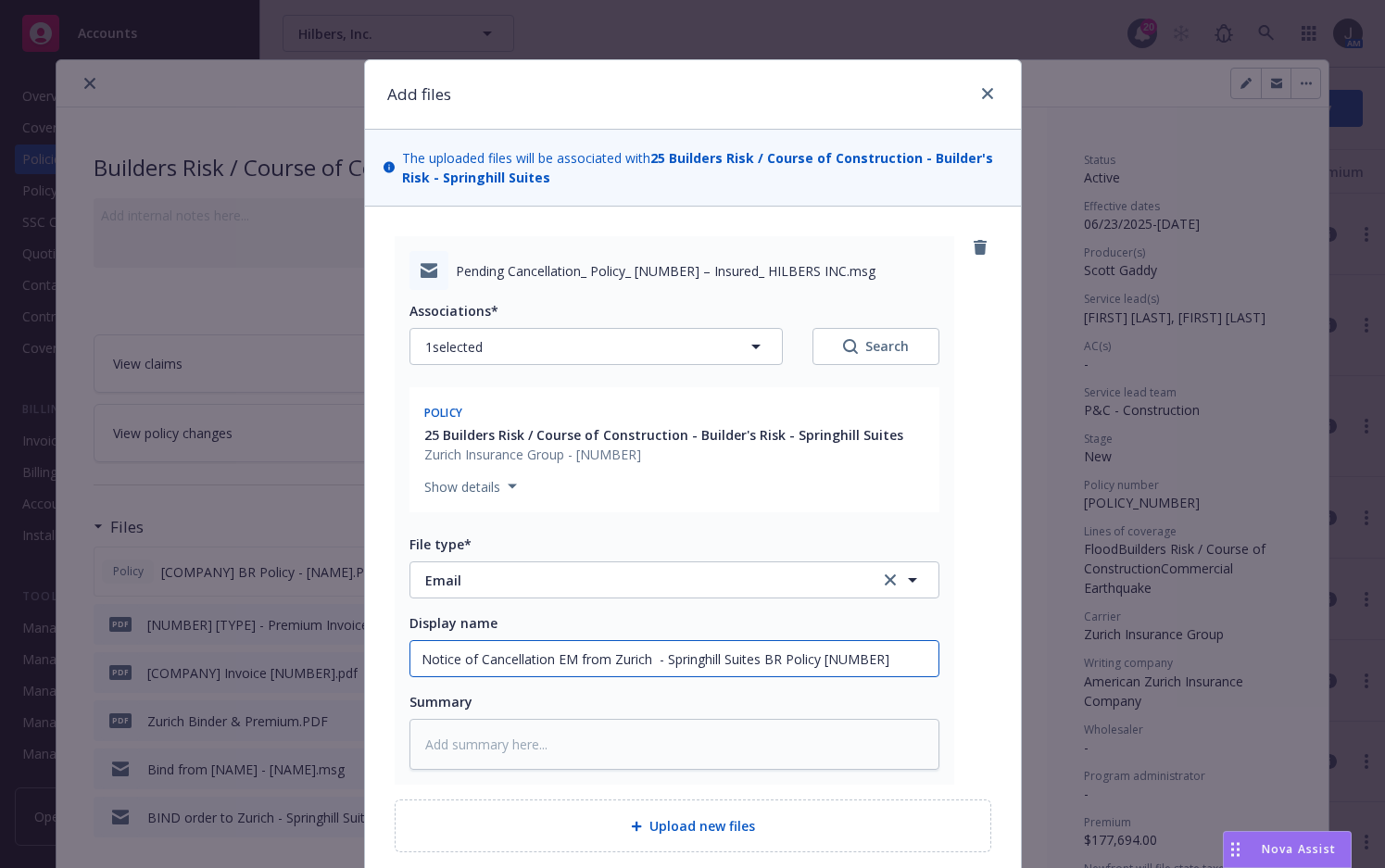 type on "x" 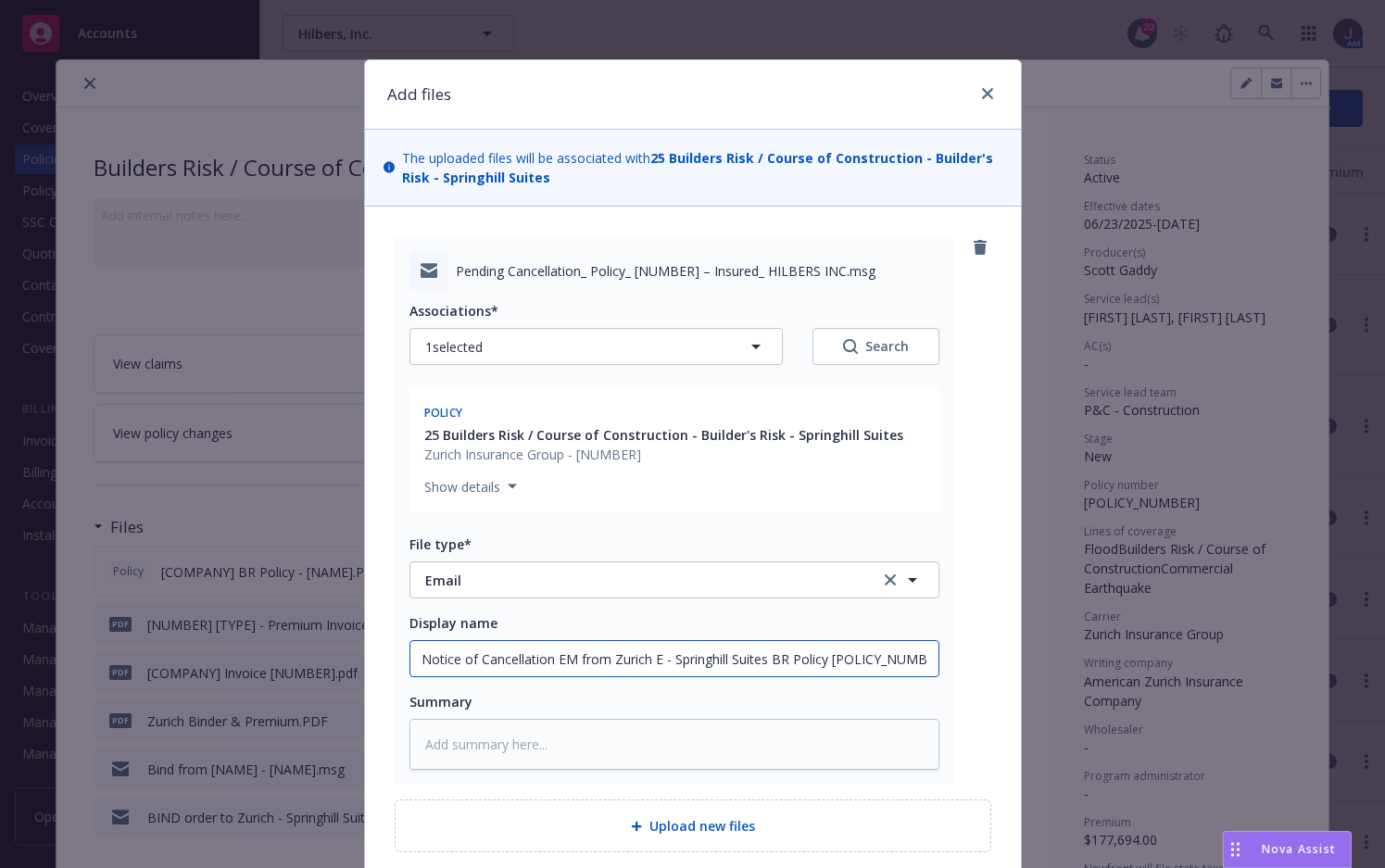 type on "x" 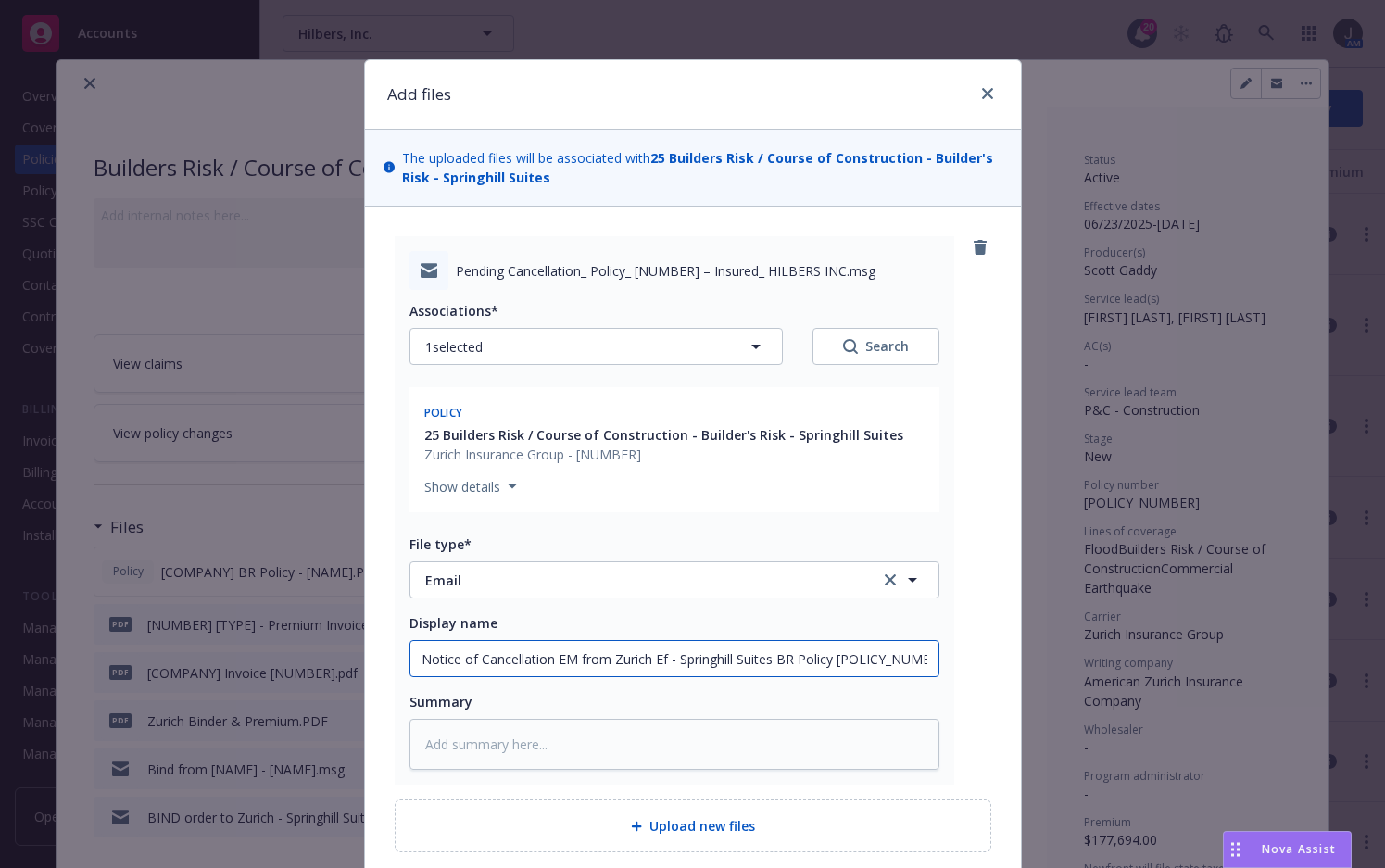 type on "x" 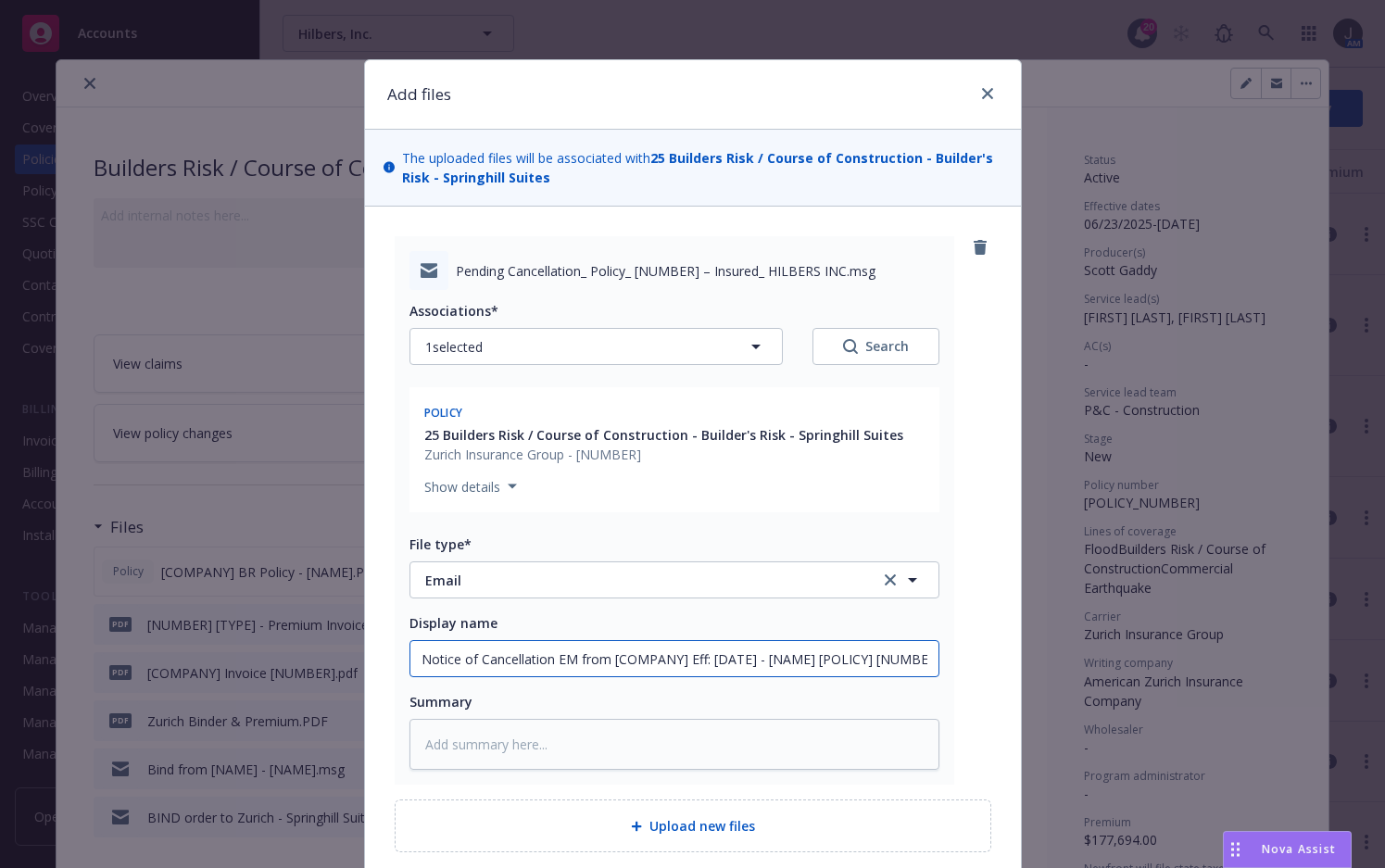 type on "x" 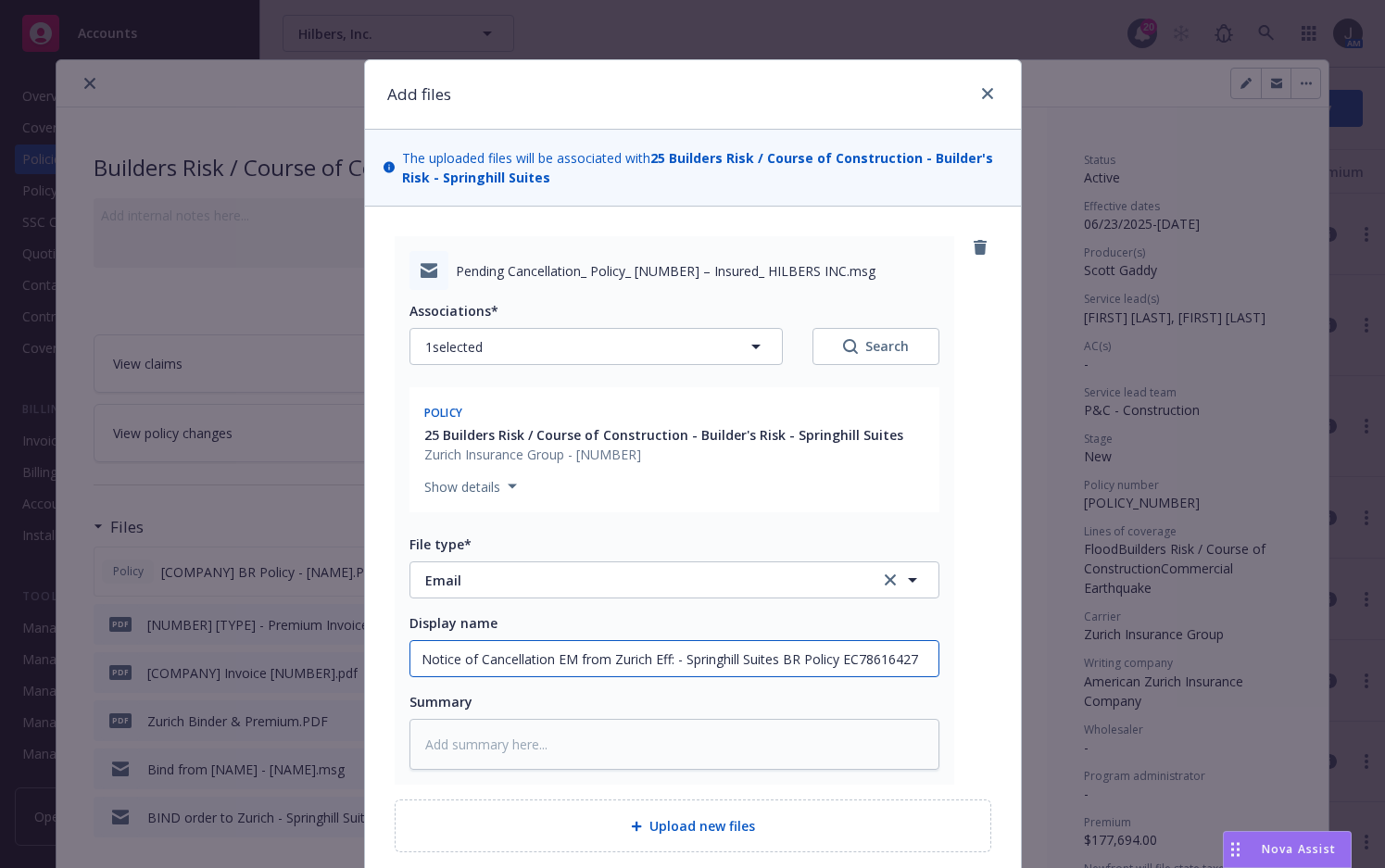 type on "x" 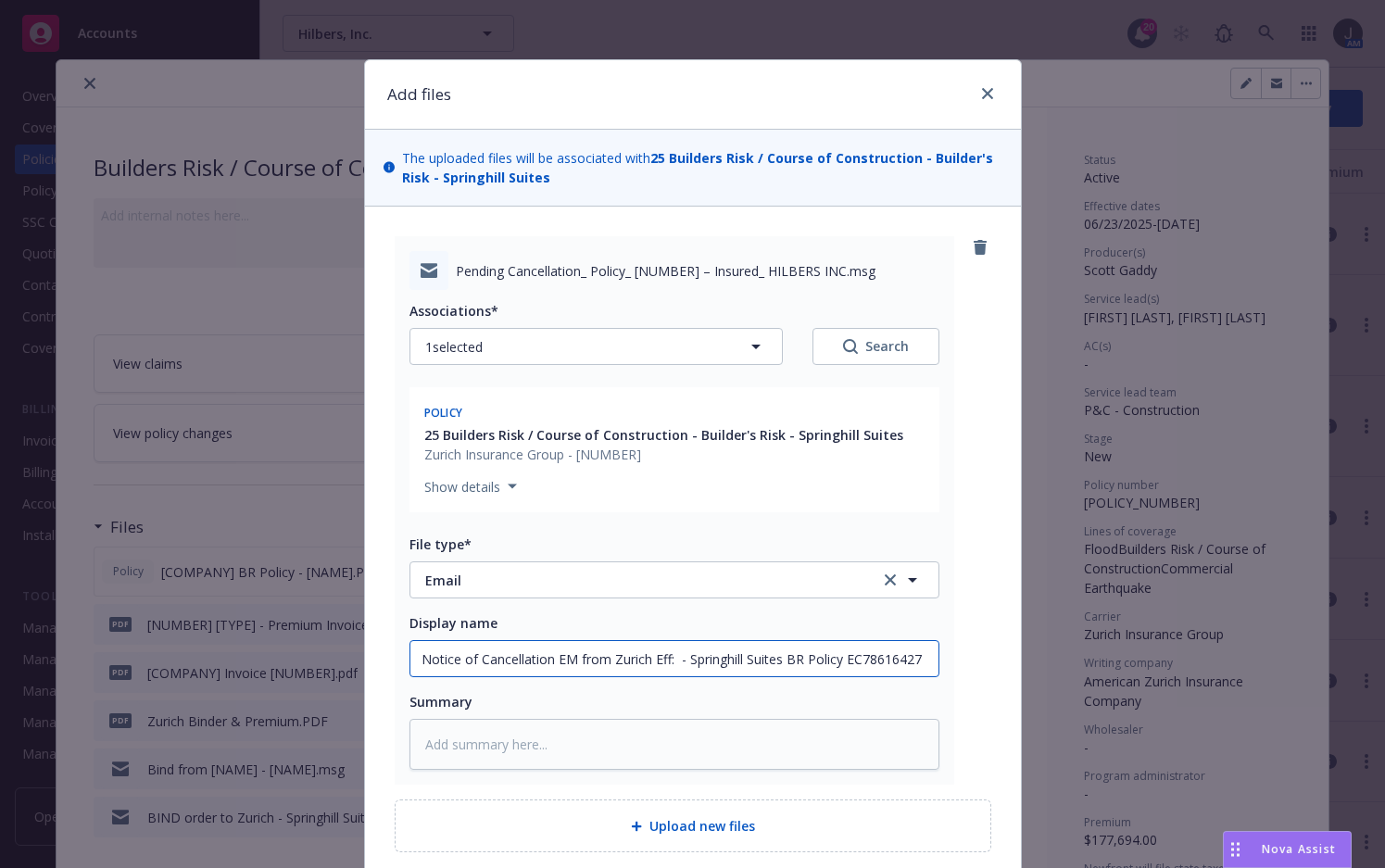 type on "Notice of Cancellation EM from Zurich Eff:  - Springhill Suites BR Policy EC78616427" 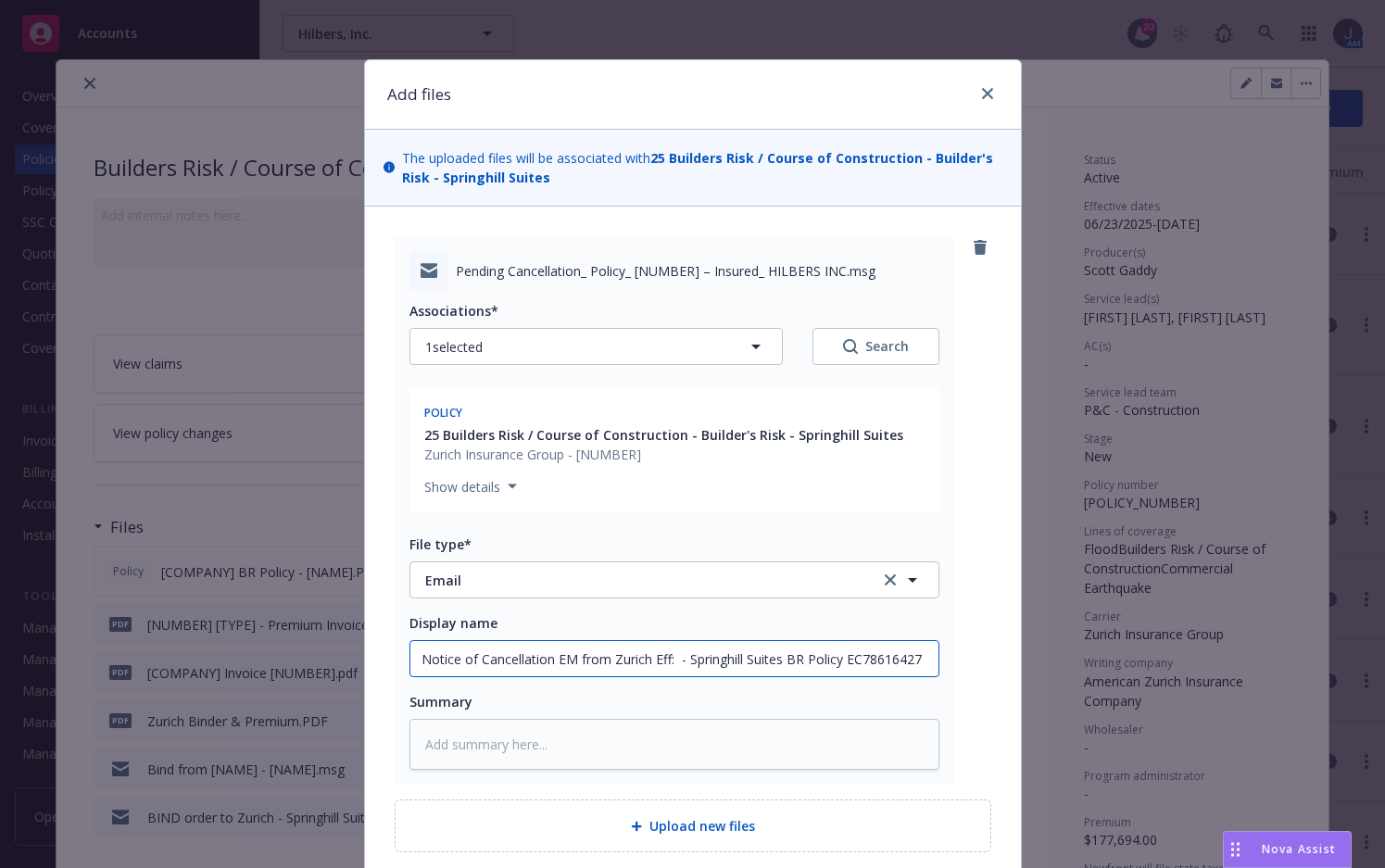 click on "Notice of Cancellation EM from Zurich Eff:  - Springhill Suites BR Policy EC78616427" at bounding box center (674, 659) 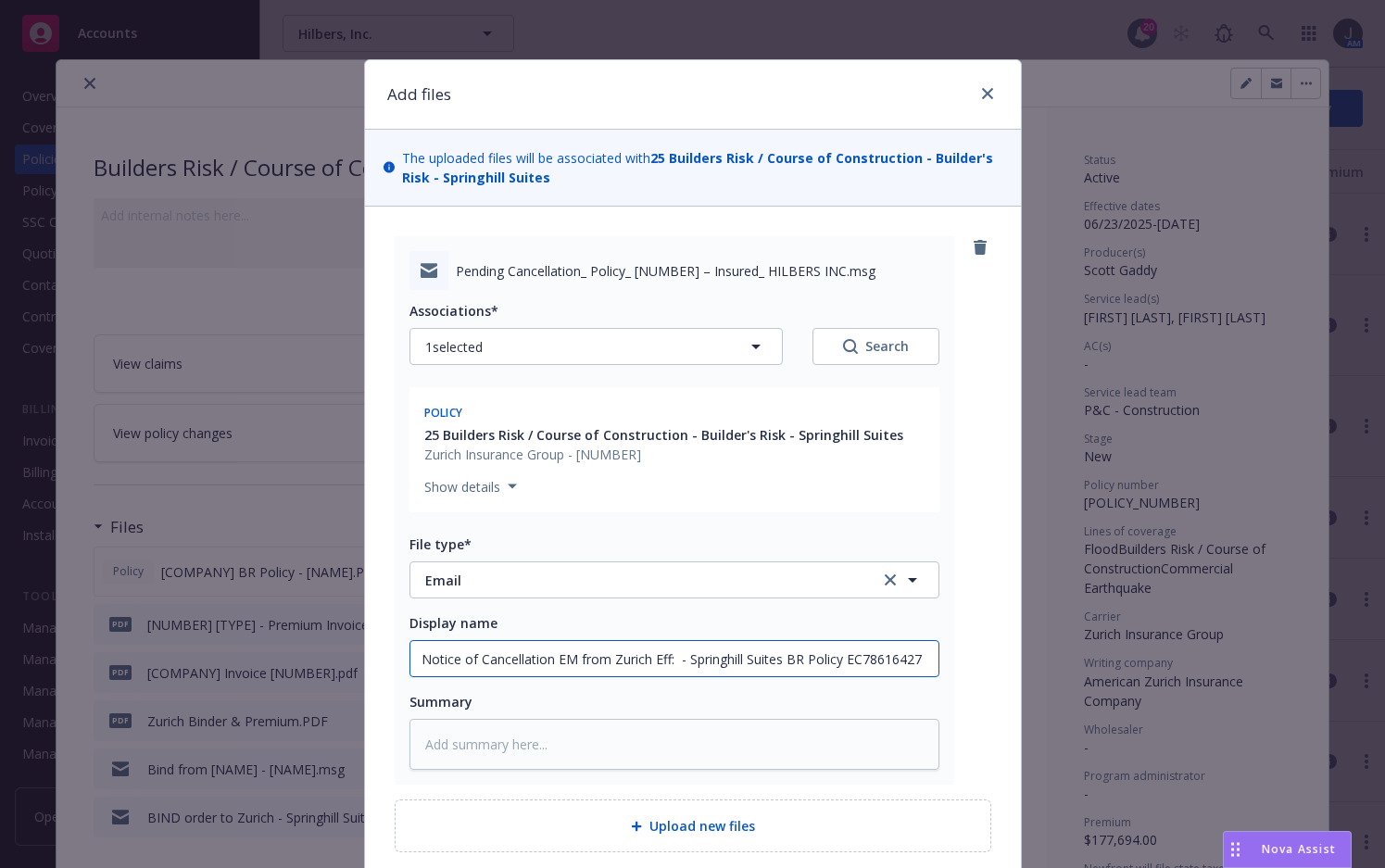 click on "Notice of Cancellation EM from Zurich Eff:  - Springhill Suites BR Policy EC78616427" at bounding box center (674, 659) 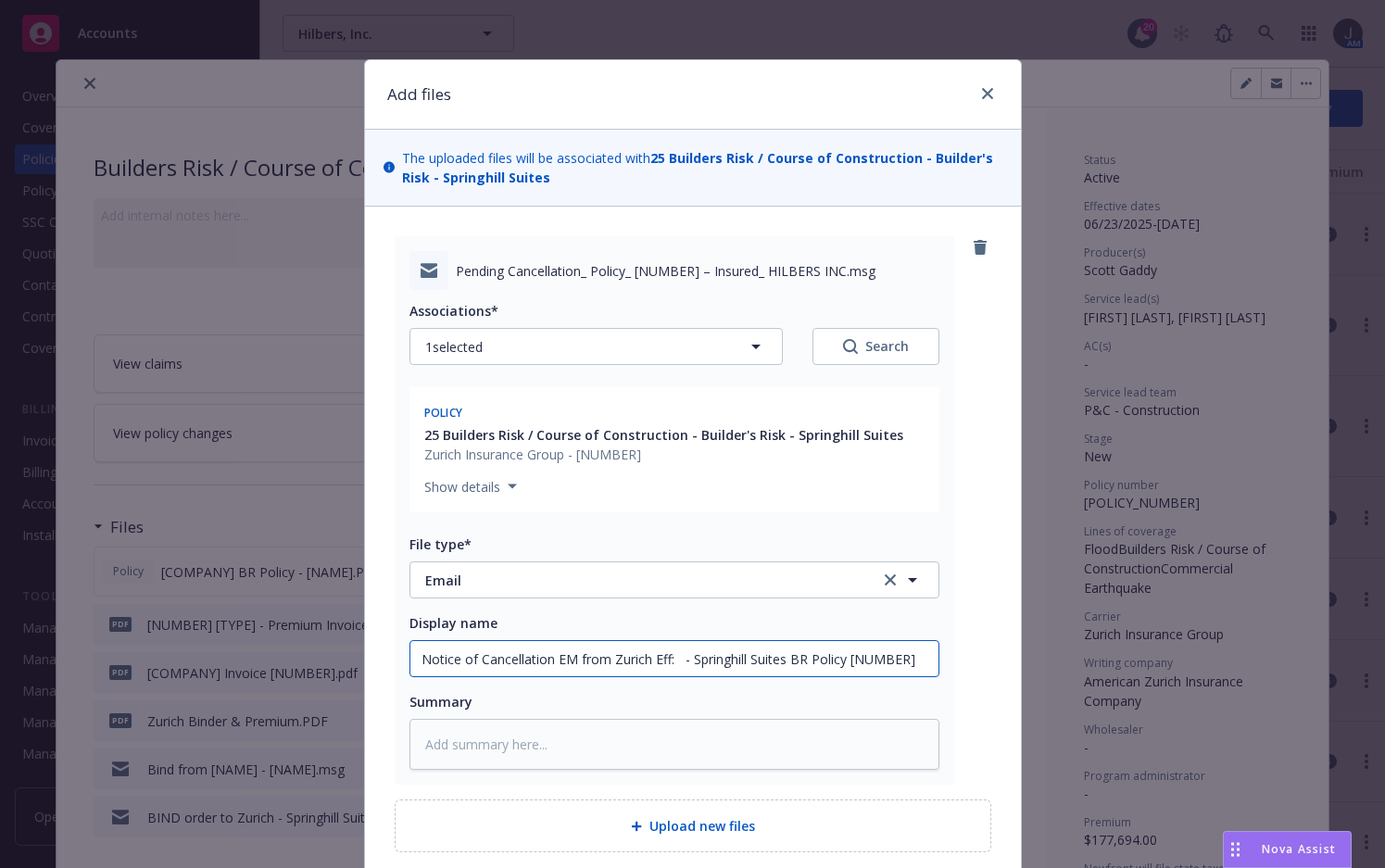 type on "x" 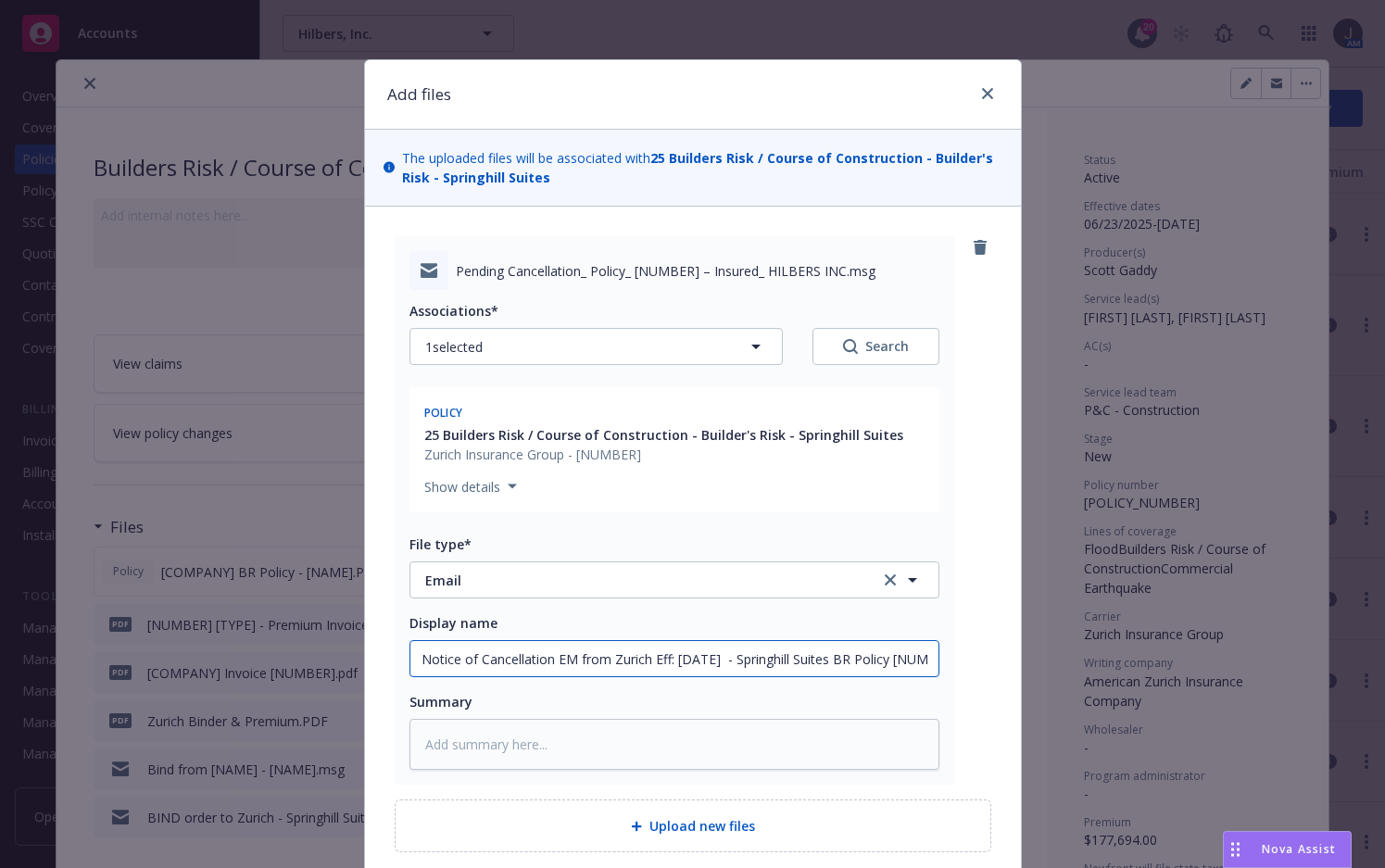 type on "x" 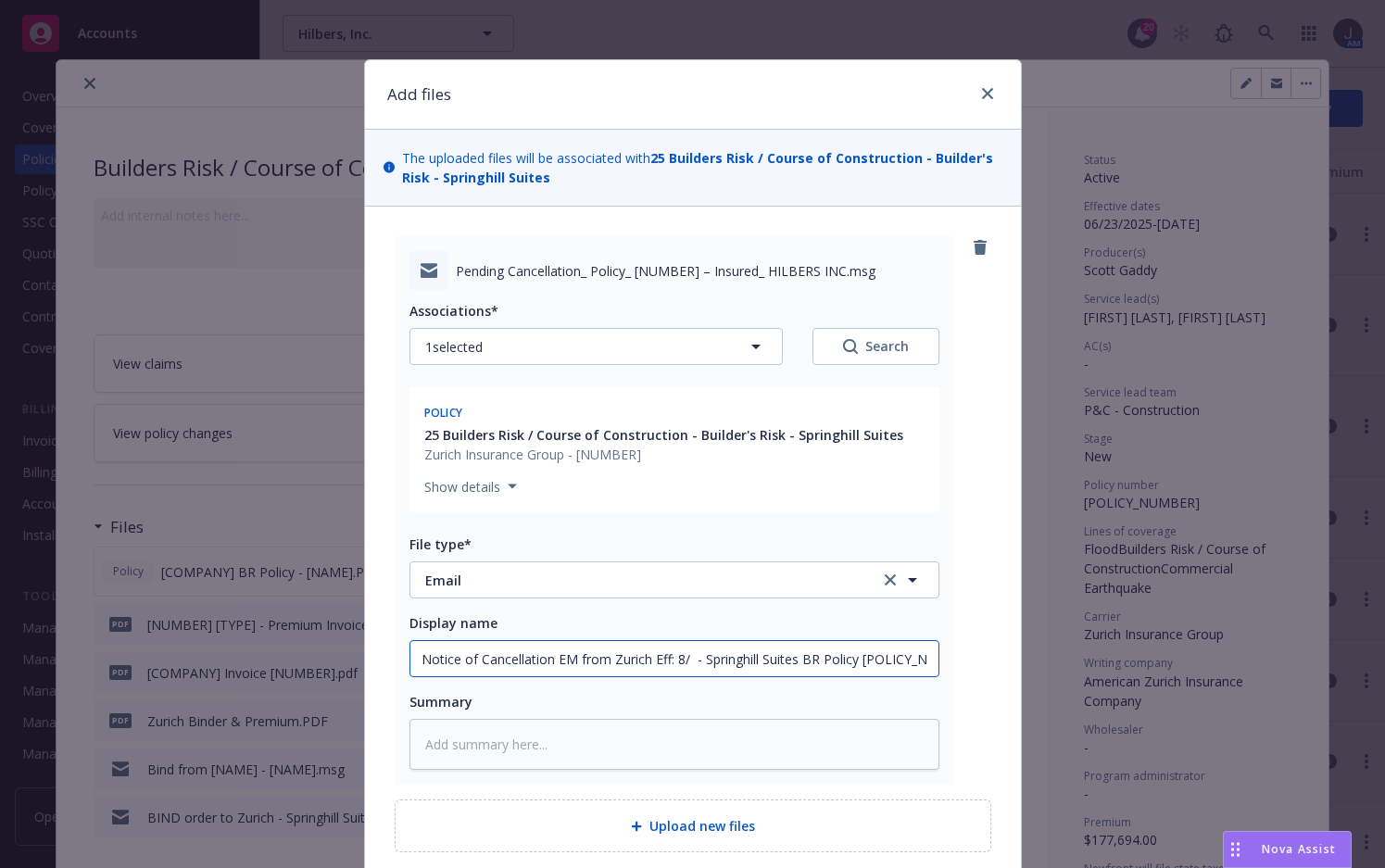 type on "x" 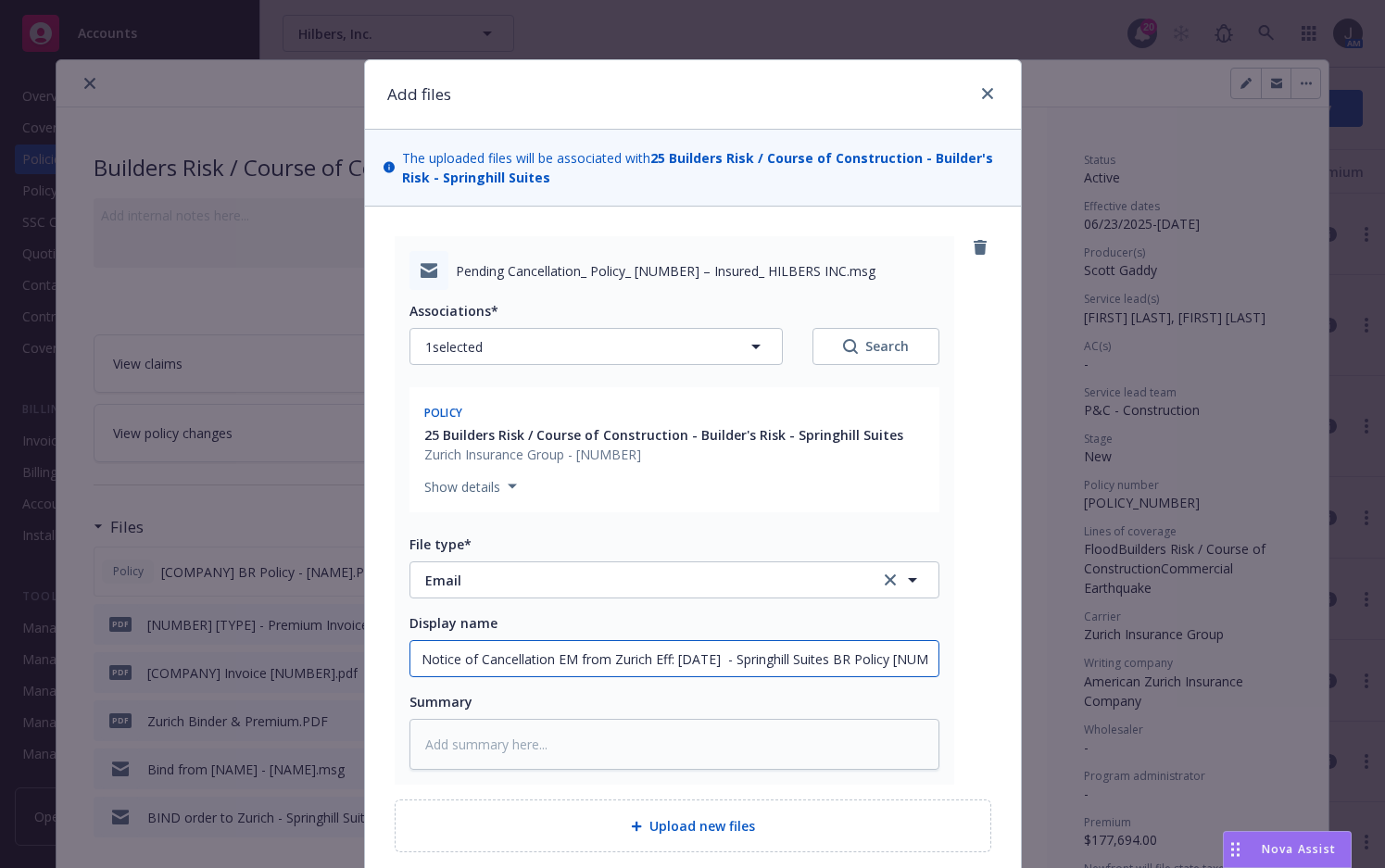 type on "x" 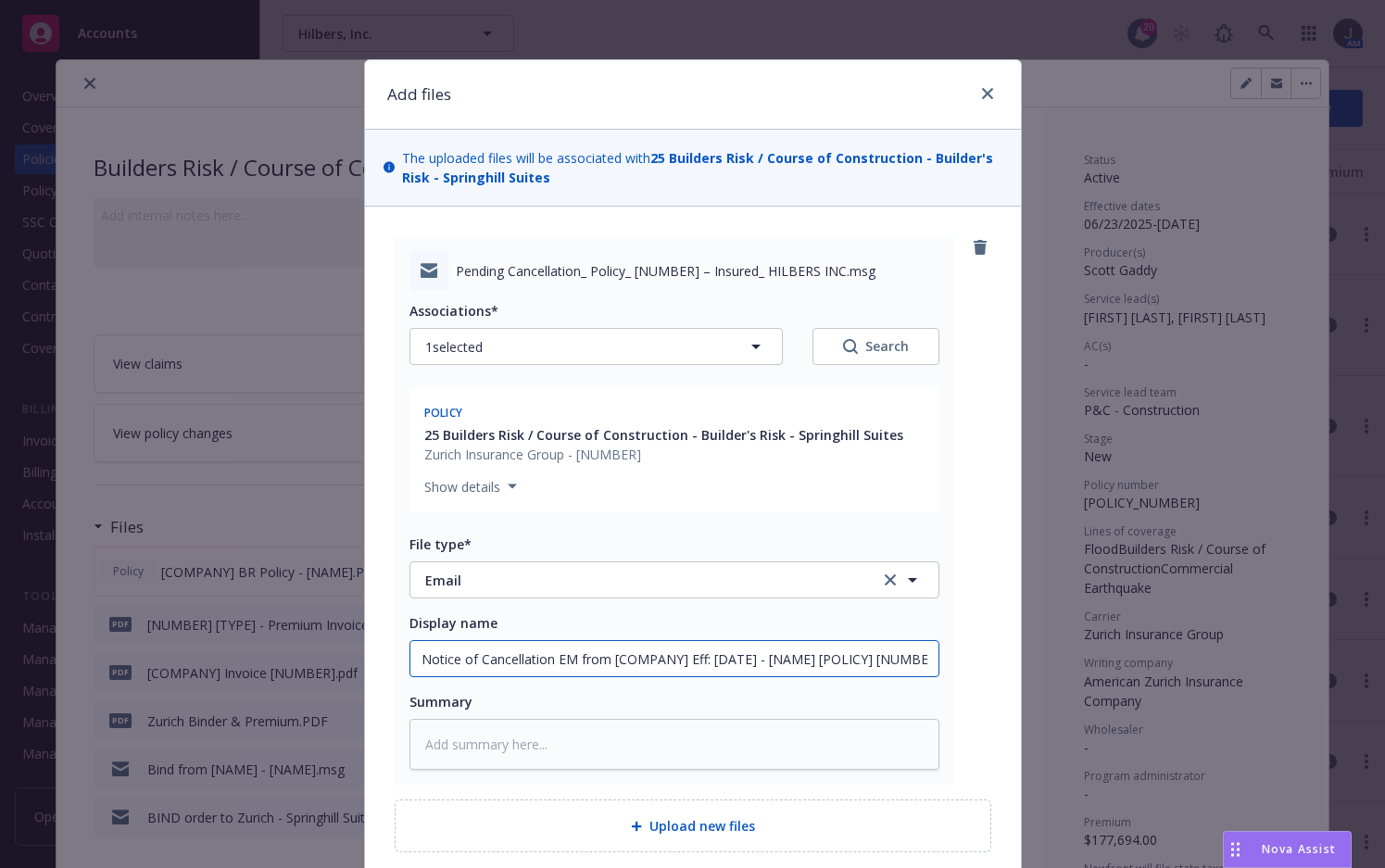 type on "x" 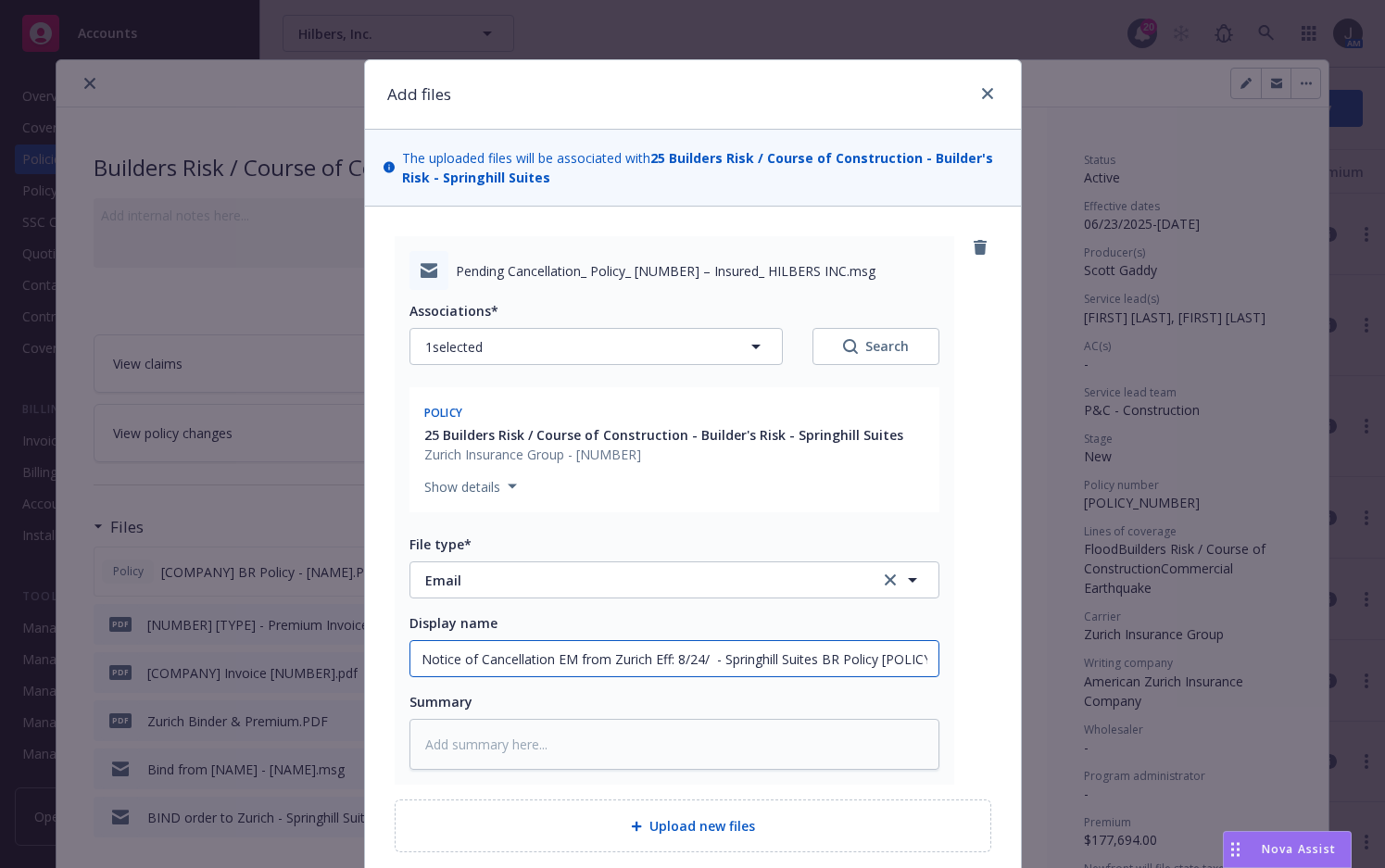type 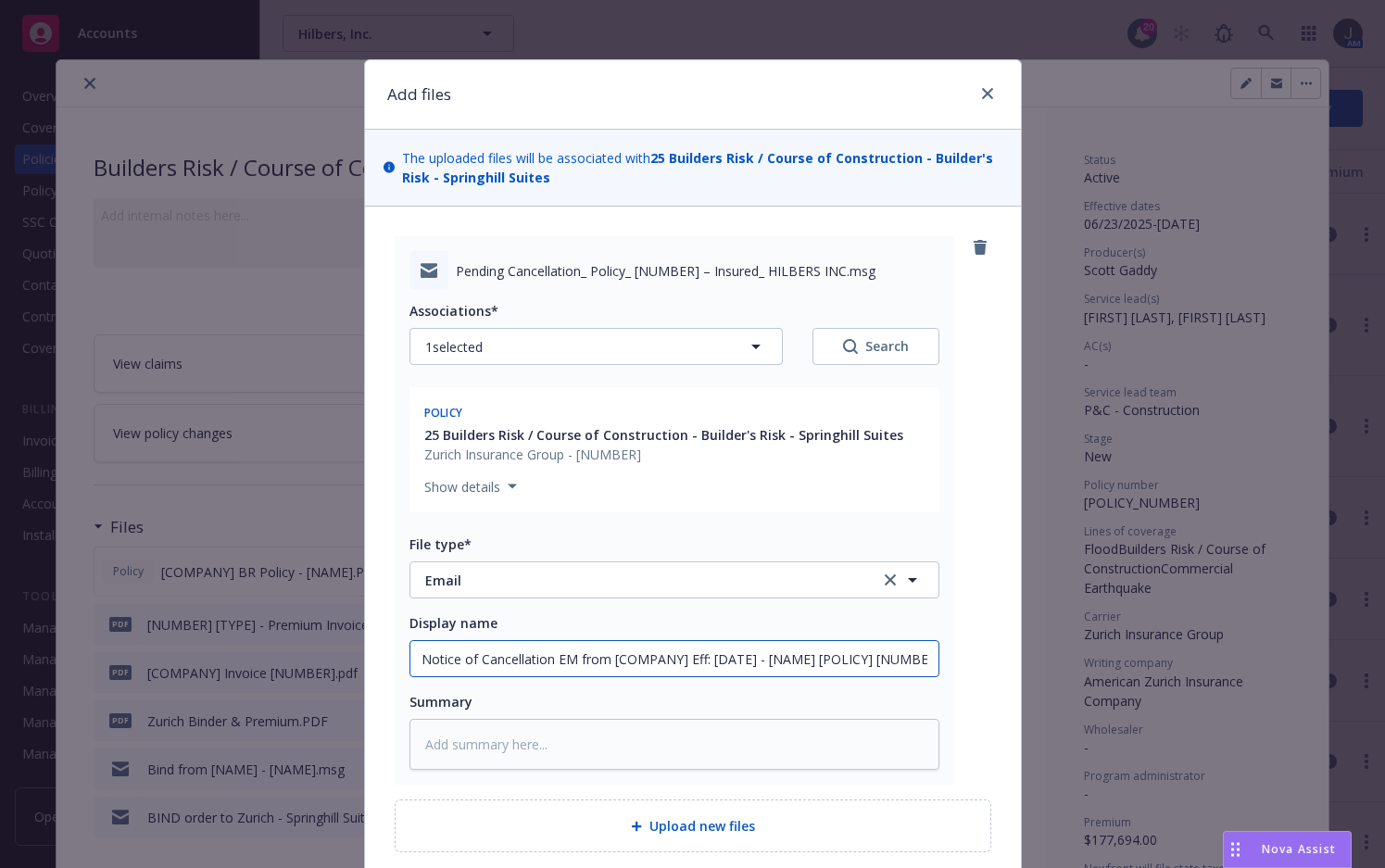 click on "Notice of Cancellation EM from [COMPANY] Eff: [DATE] - [NAME] [POLICY] [NUMBER]" at bounding box center (674, 659) 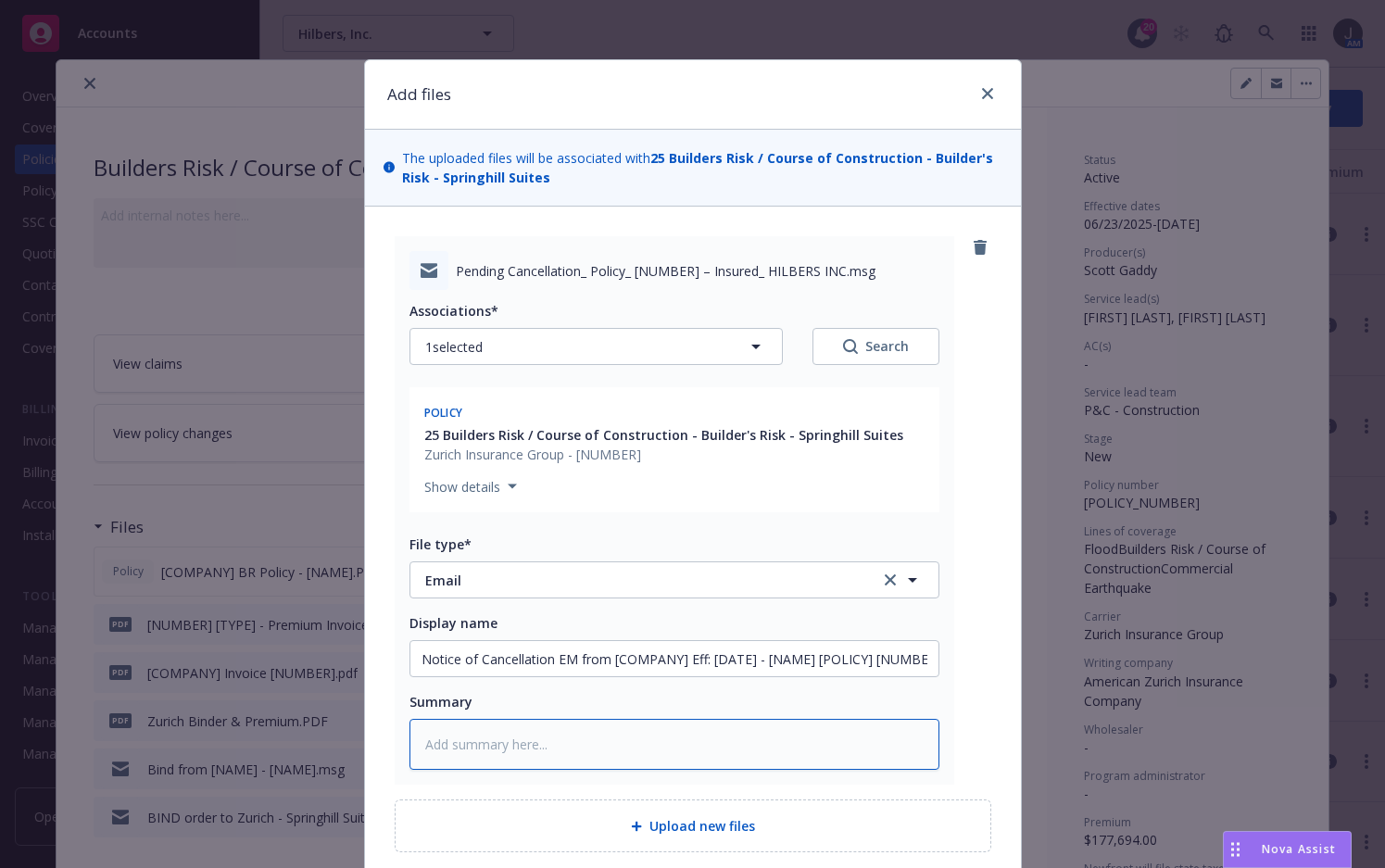 click at bounding box center [674, 744] 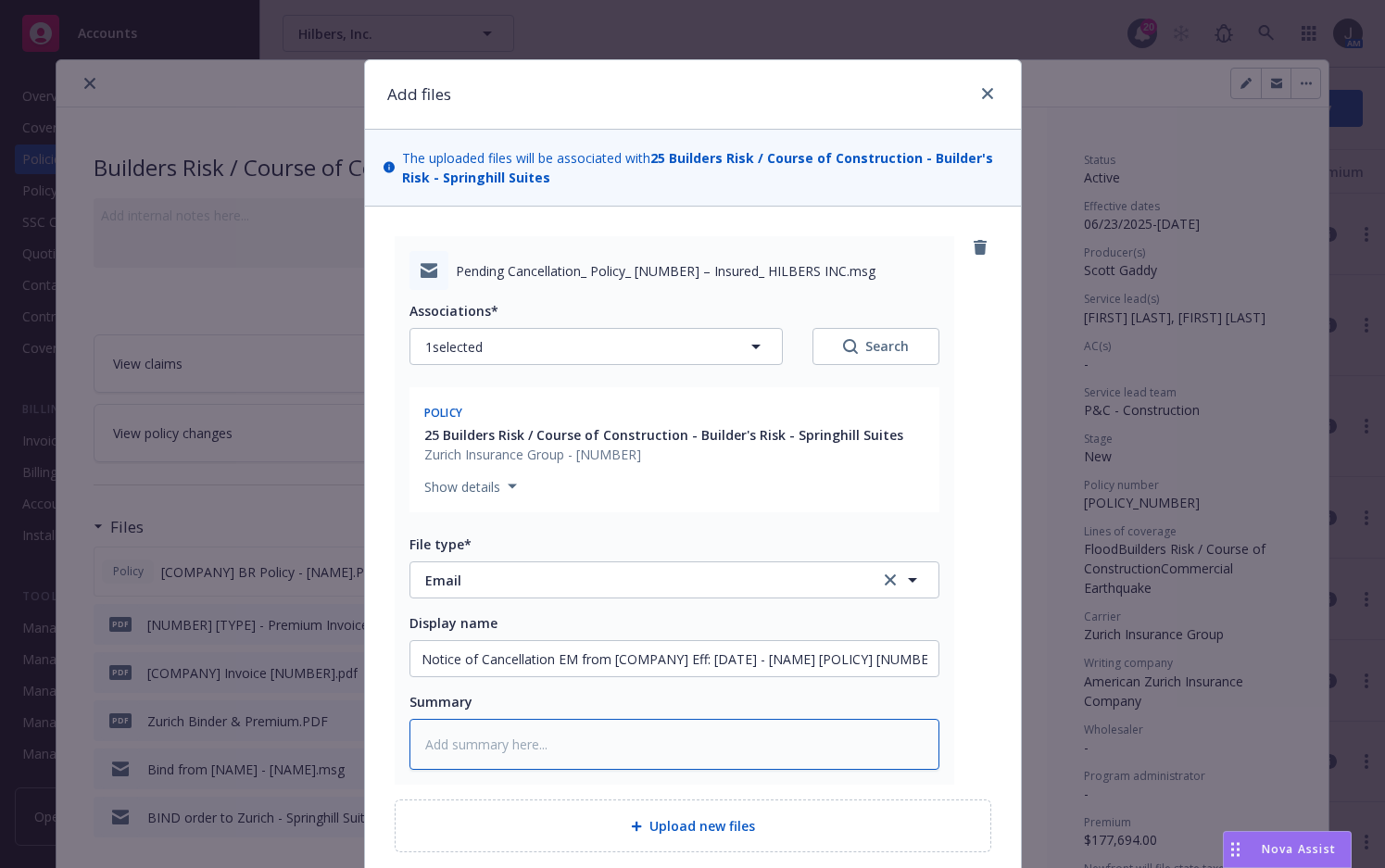 paste on "Notice of Cancellation EM from [COMPANY] Eff: [DATE] - [NAME] [POLICY] [NUMBER]" 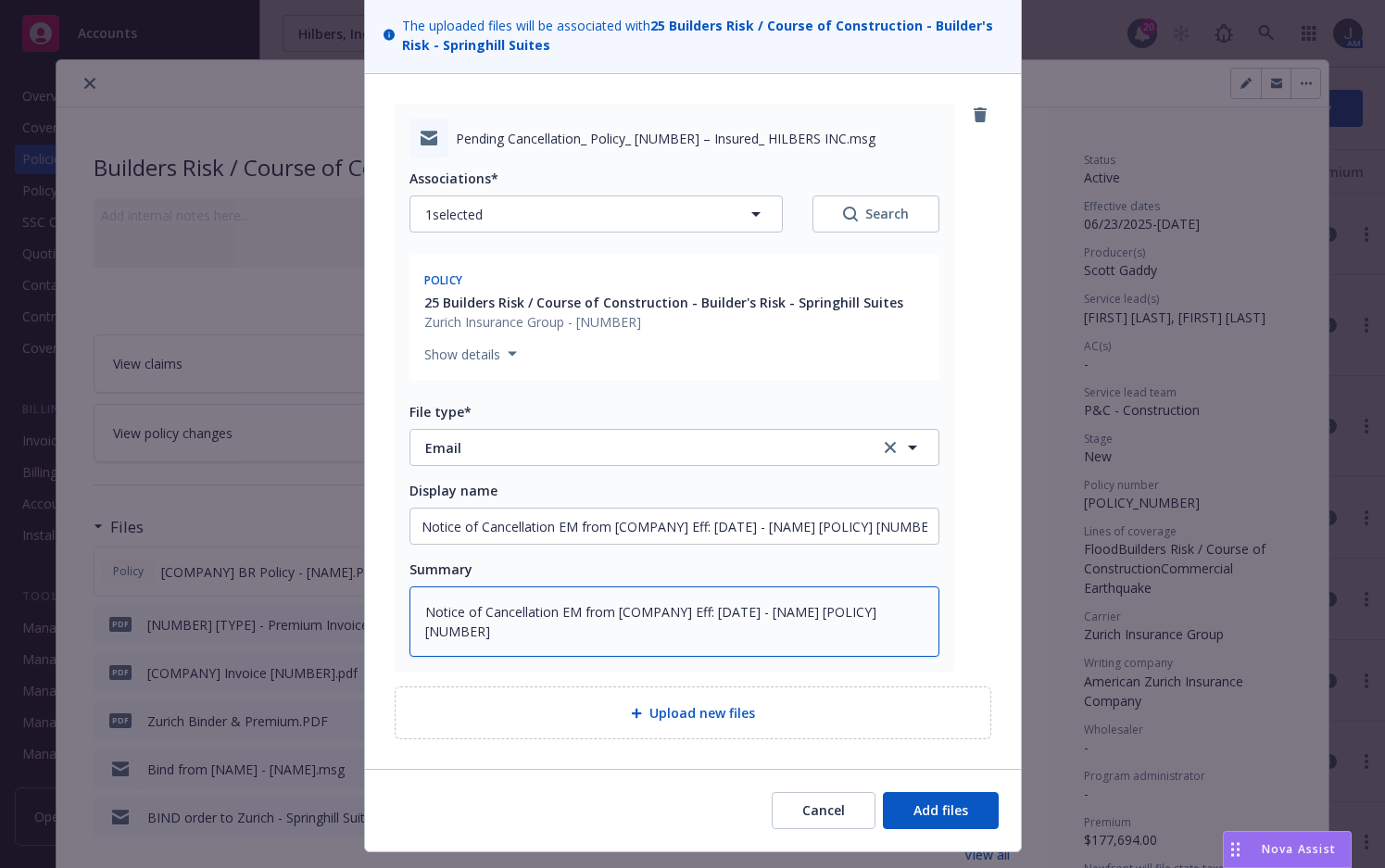 scroll, scrollTop: 176, scrollLeft: 0, axis: vertical 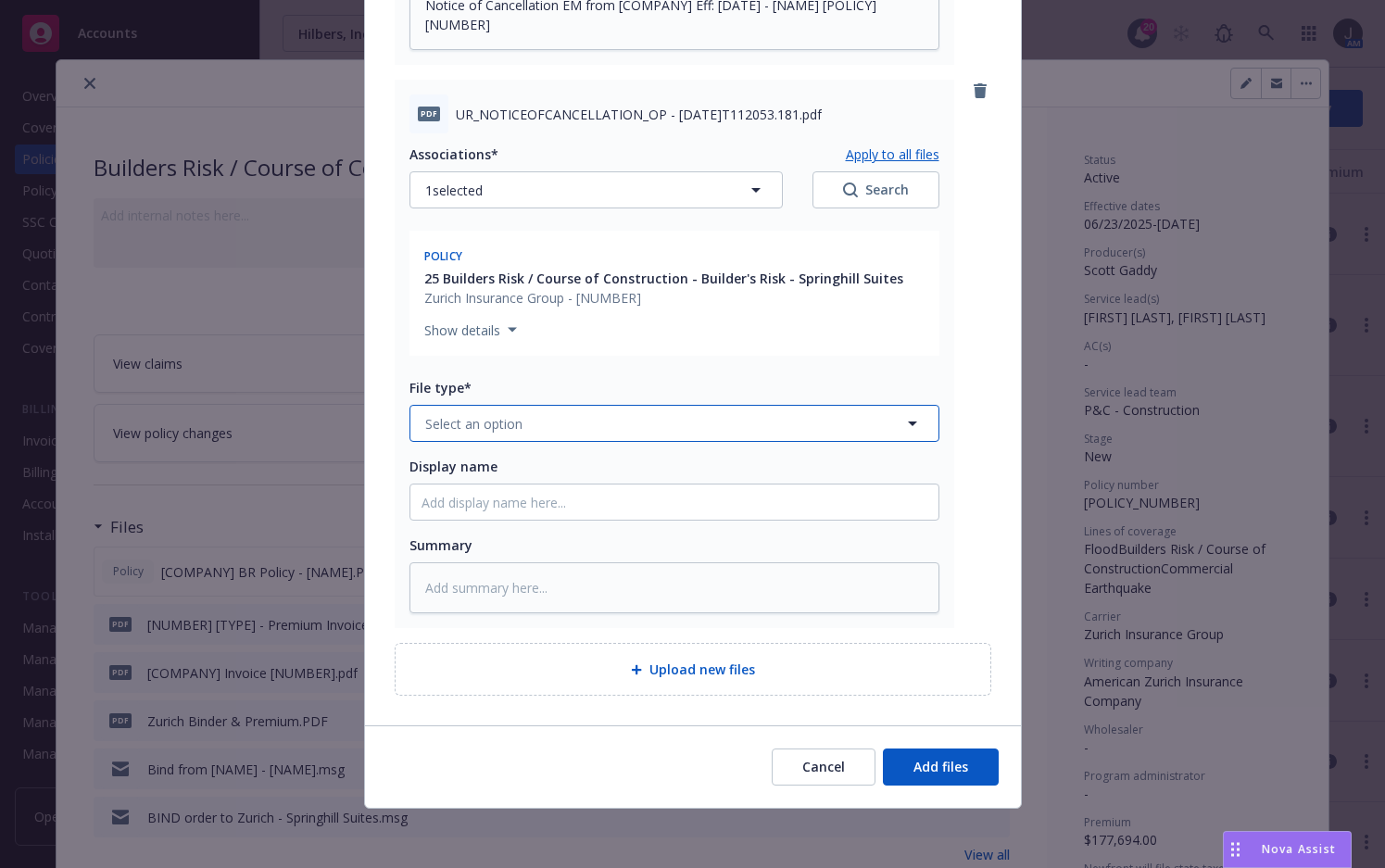 click on "Select an option" at bounding box center [674, 423] 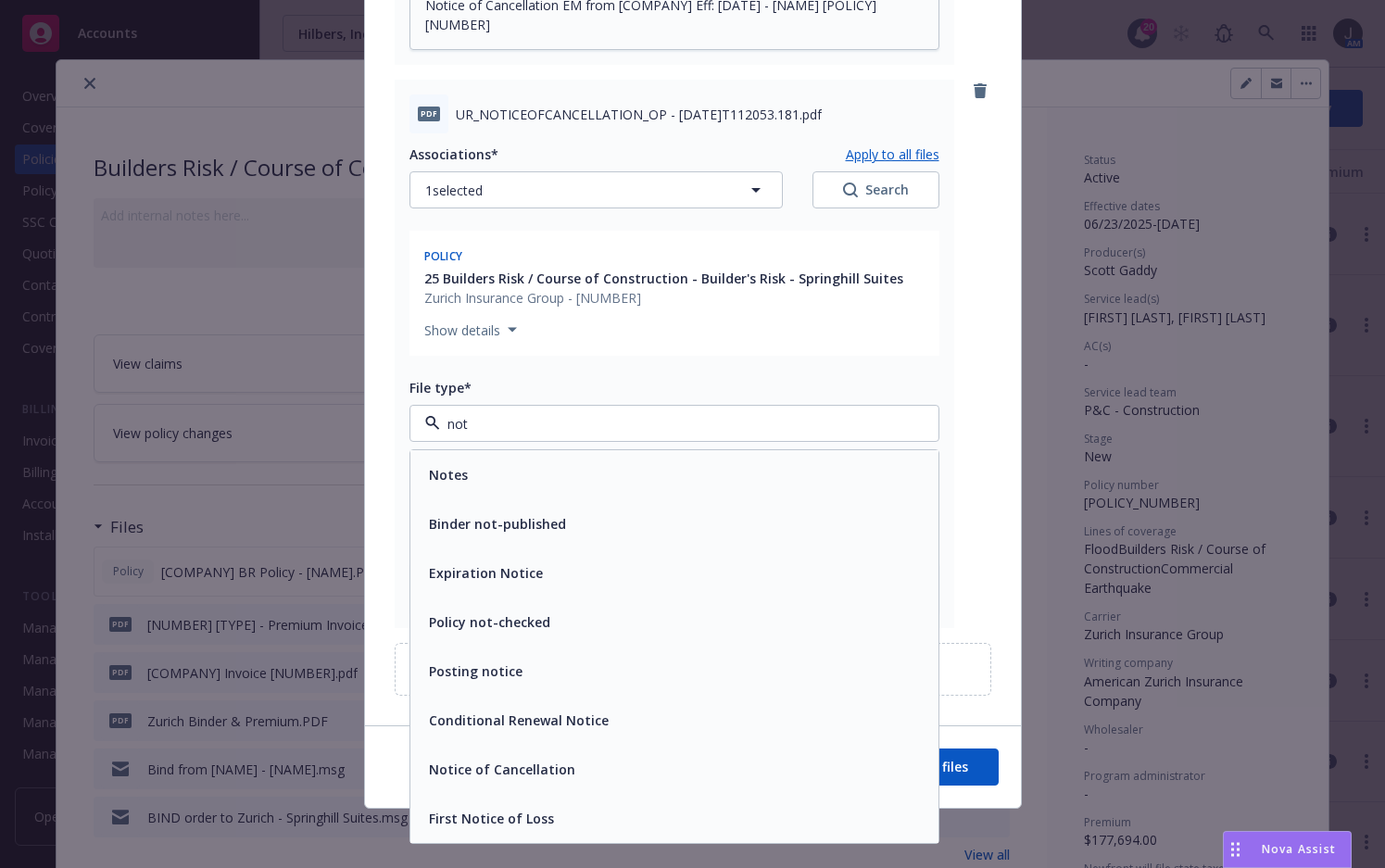 click on "Notice of Cancellation" at bounding box center [502, 769] 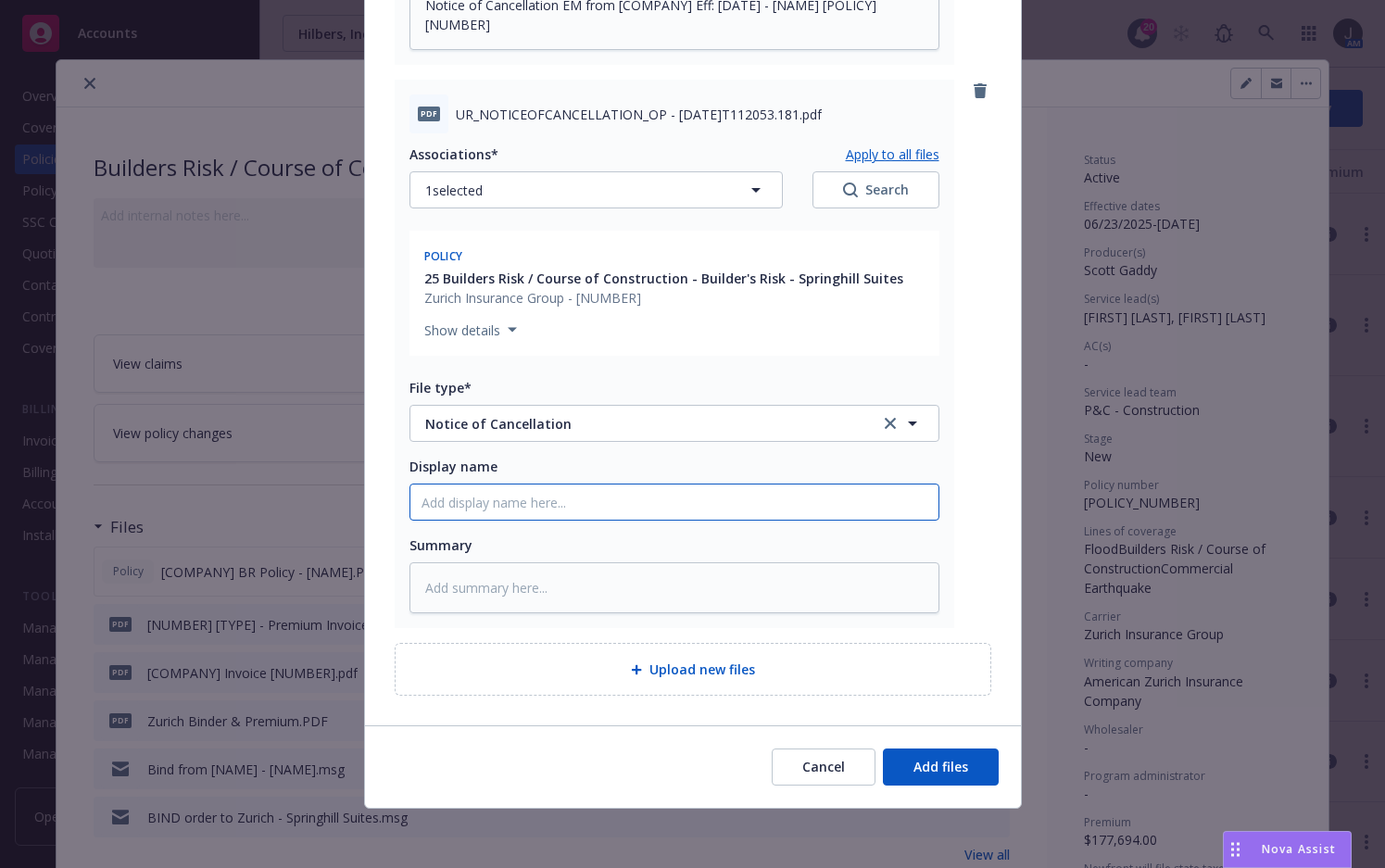 click on "Display name" at bounding box center [674, -81] 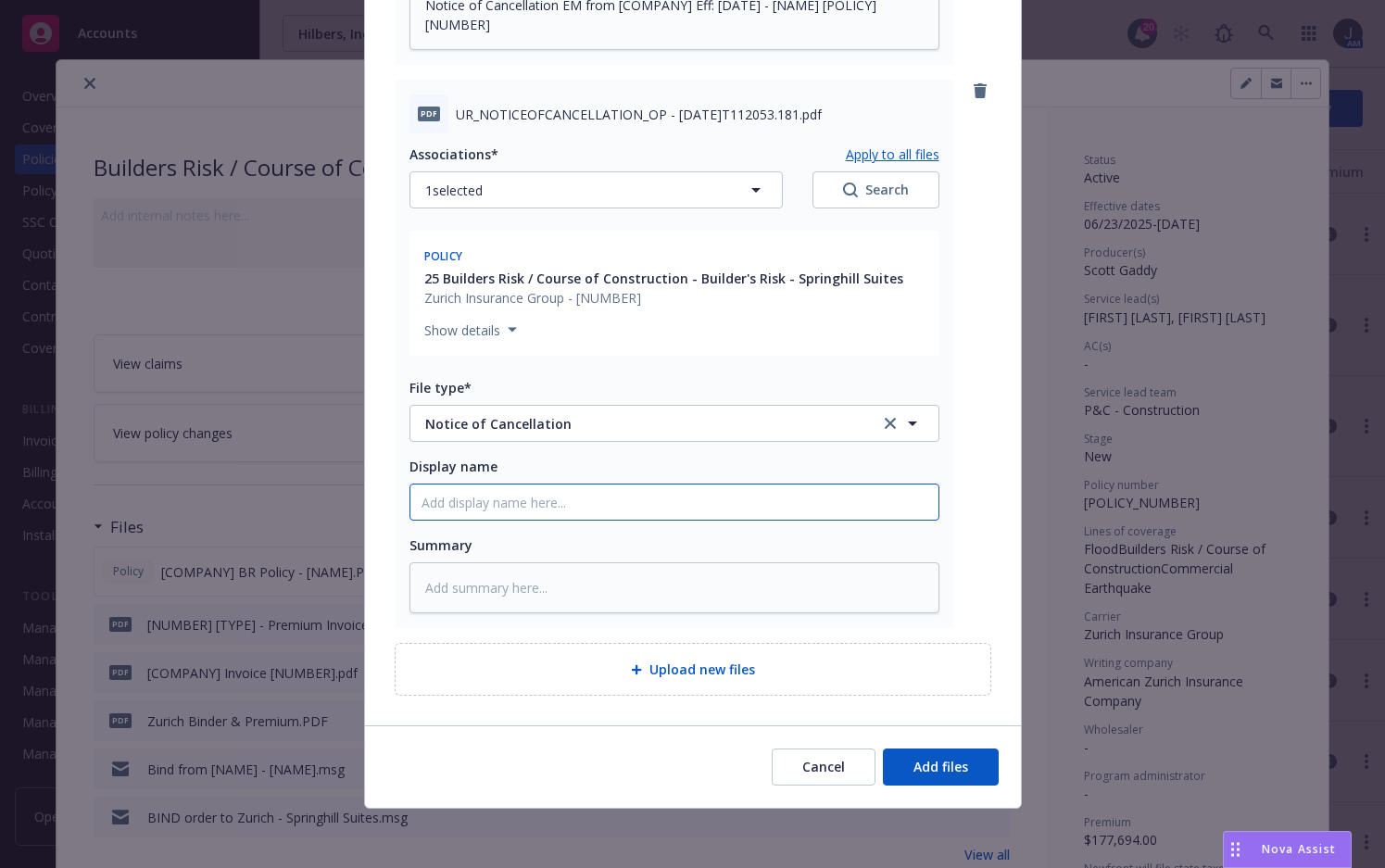 paste on "Notice of Cancellation EM from [COMPANY] Eff: [DATE] - [NAME] [POLICY] [NUMBER]" 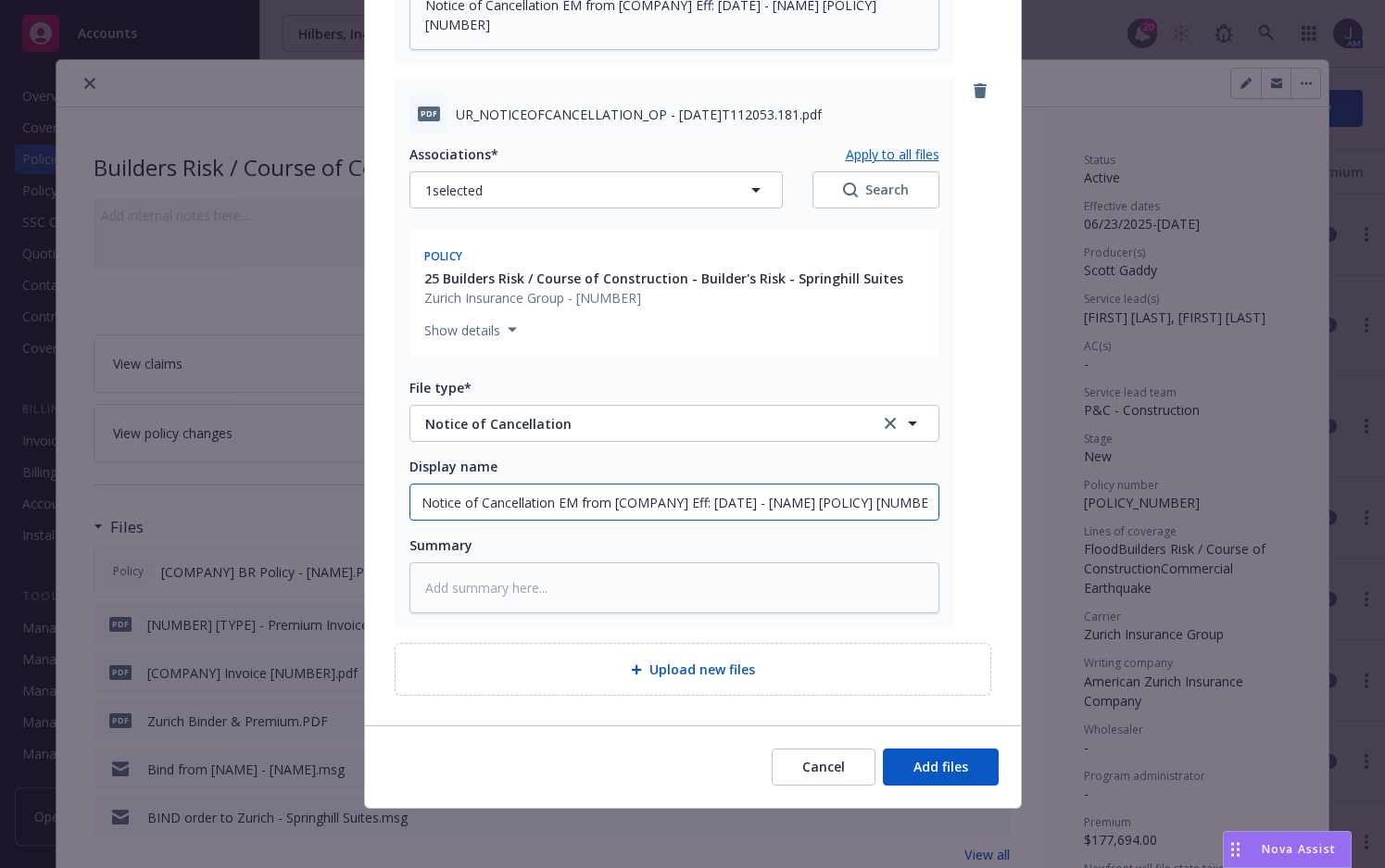 scroll, scrollTop: 0, scrollLeft: 42, axis: horizontal 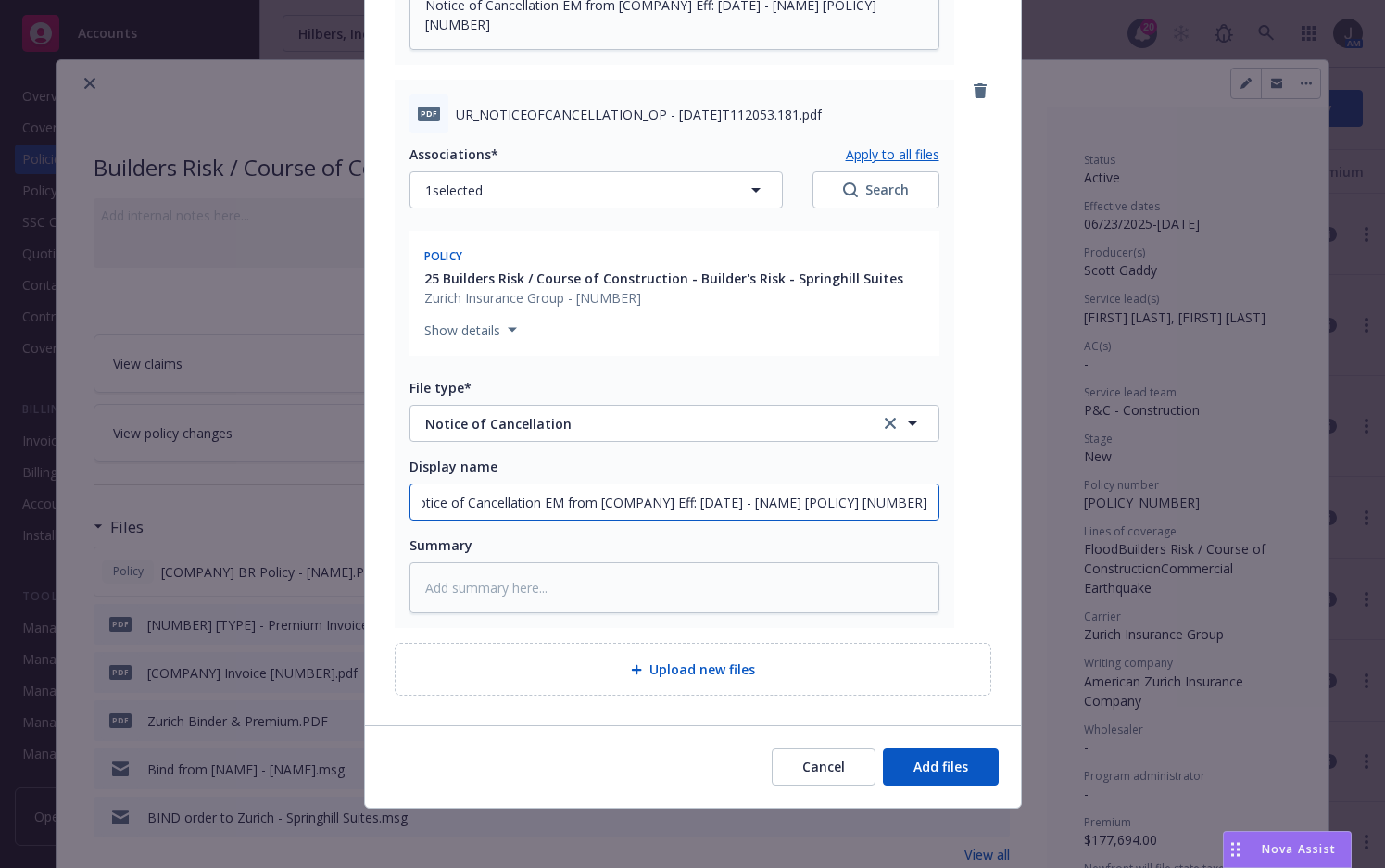 click on "Notice of Cancellation EM from [COMPANY] Eff: [DATE] - [NAME] [POLICY] [NUMBER]" at bounding box center (674, -81) 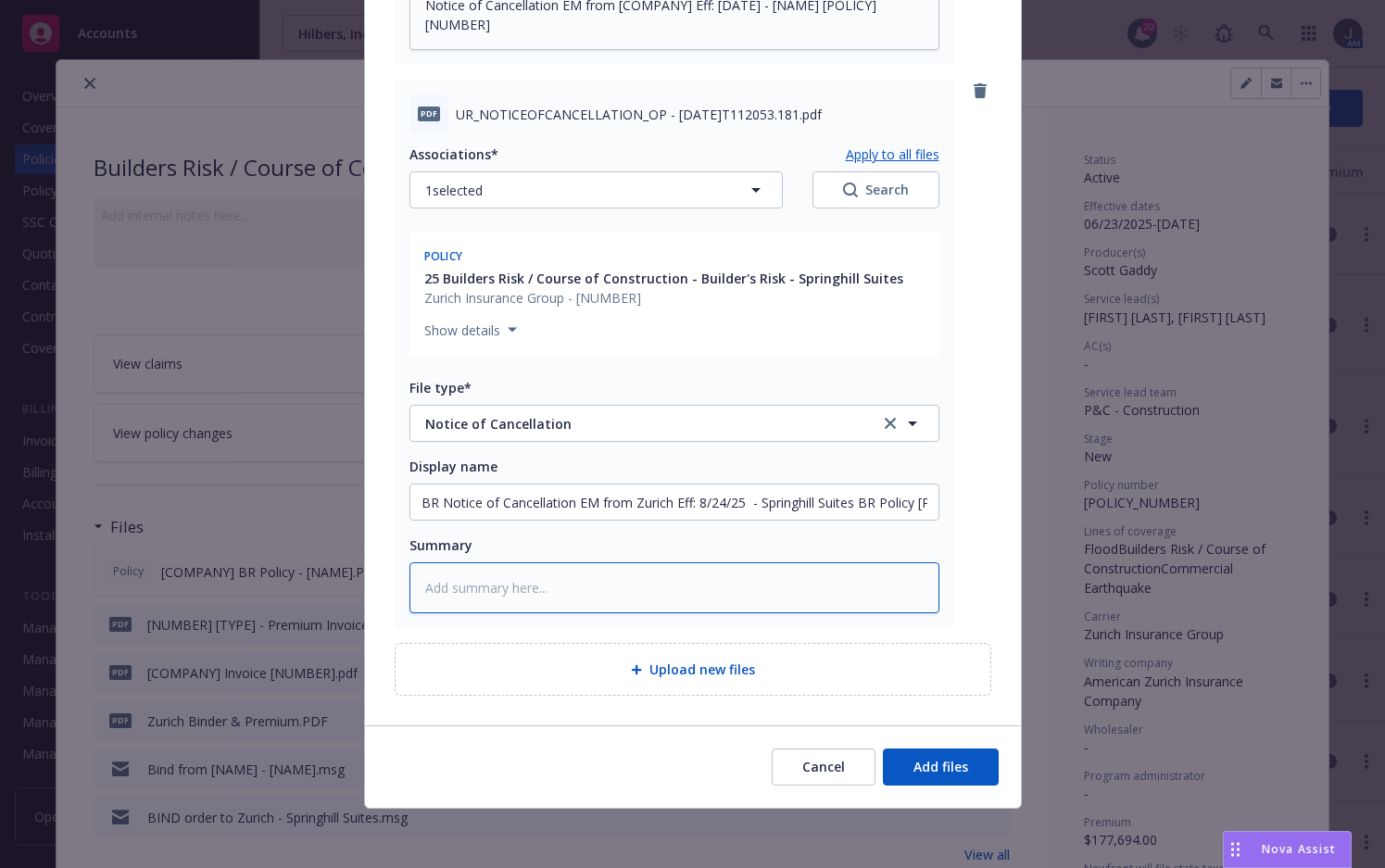 click at bounding box center (674, 587) 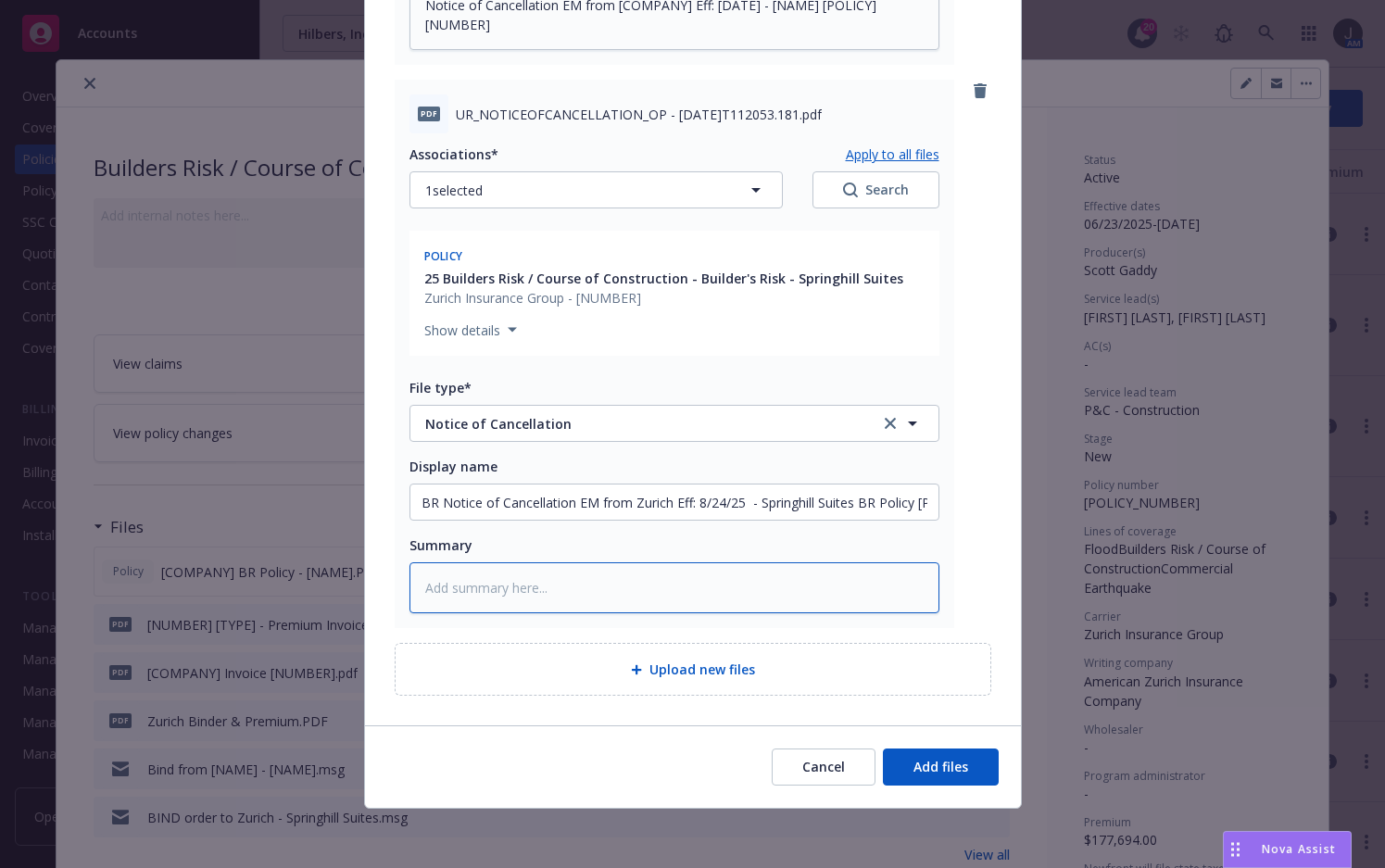 paste on "Notice of Cancellation EM from [COMPANY] Eff: [DATE] - [NAME] [POLICY] [NUMBER]" 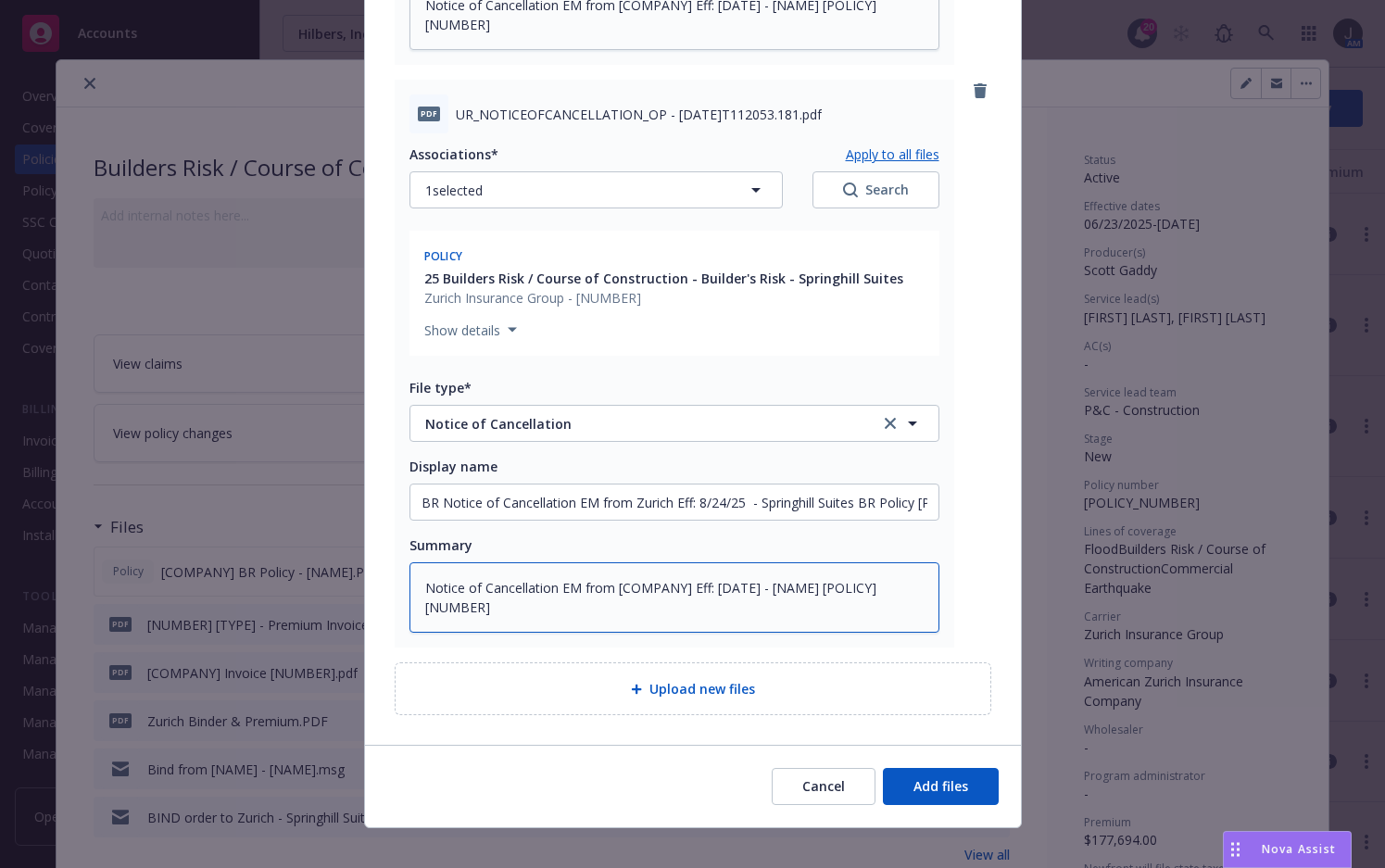 click on "Notice of Cancellation EM from [COMPANY] Eff: [DATE] - [NAME] [POLICY] [NUMBER]" at bounding box center (674, 598) 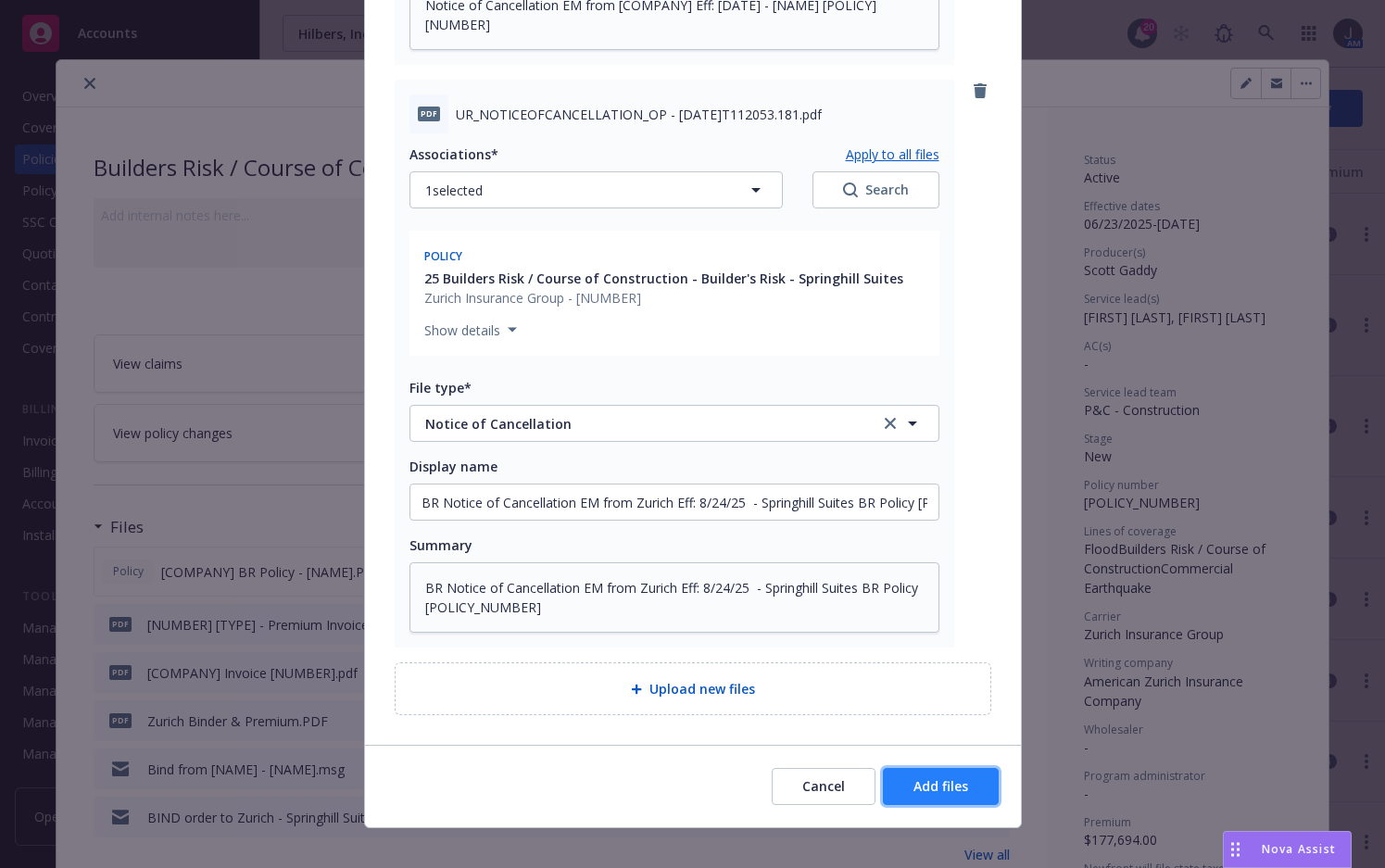 click on "Add files" at bounding box center (940, 786) 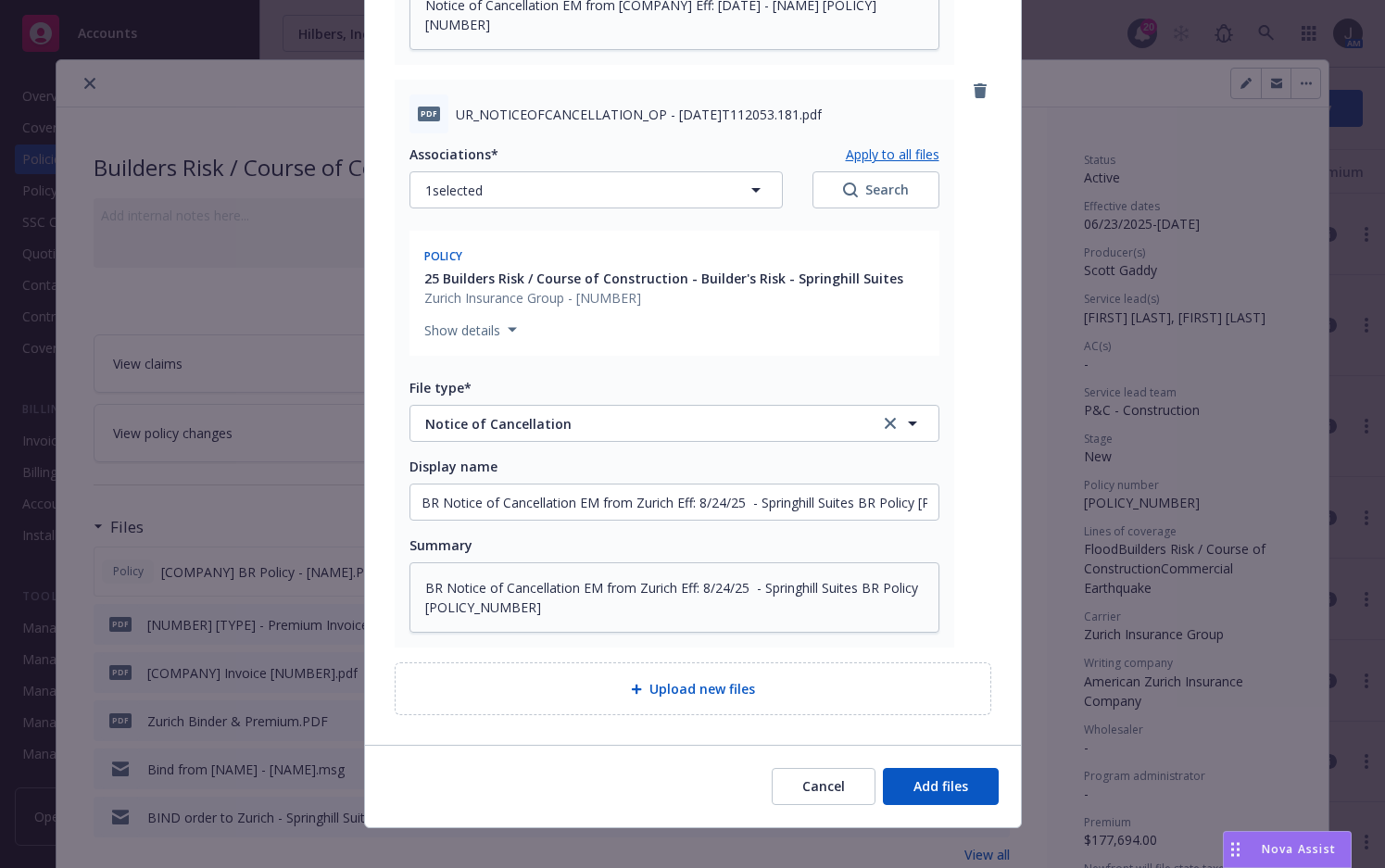 scroll, scrollTop: 691, scrollLeft: 0, axis: vertical 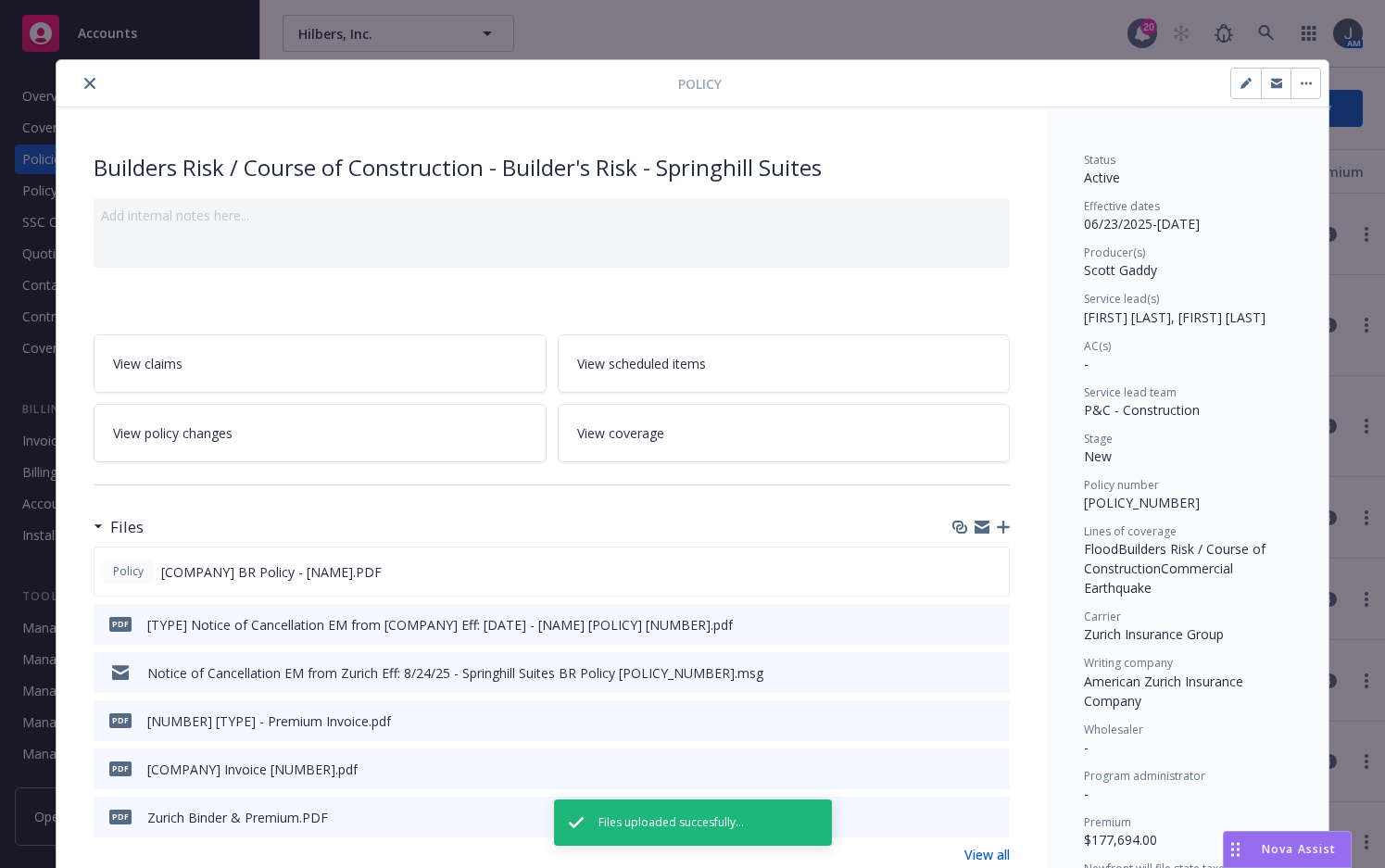 click 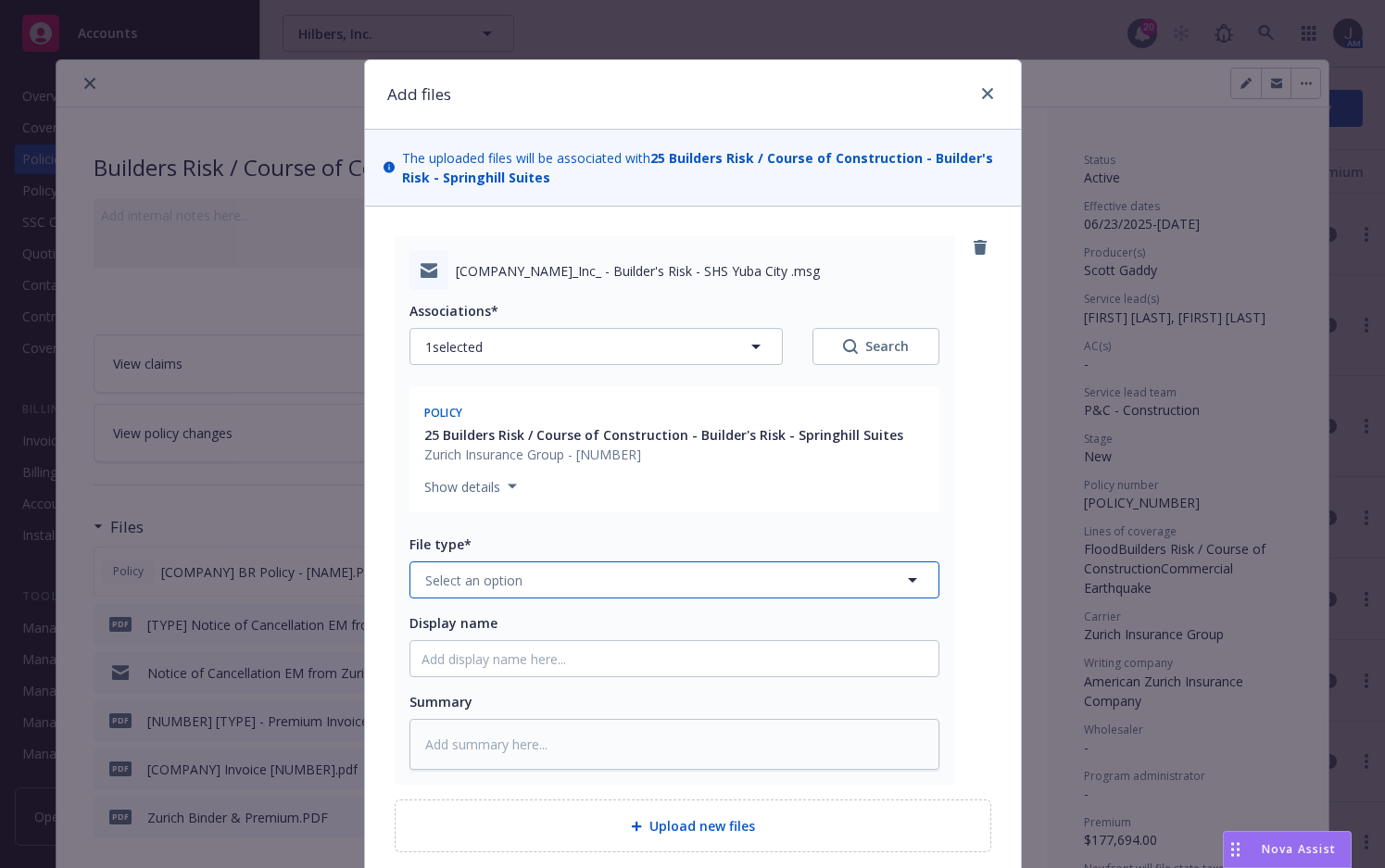 click on "Select an option" at bounding box center [473, 580] 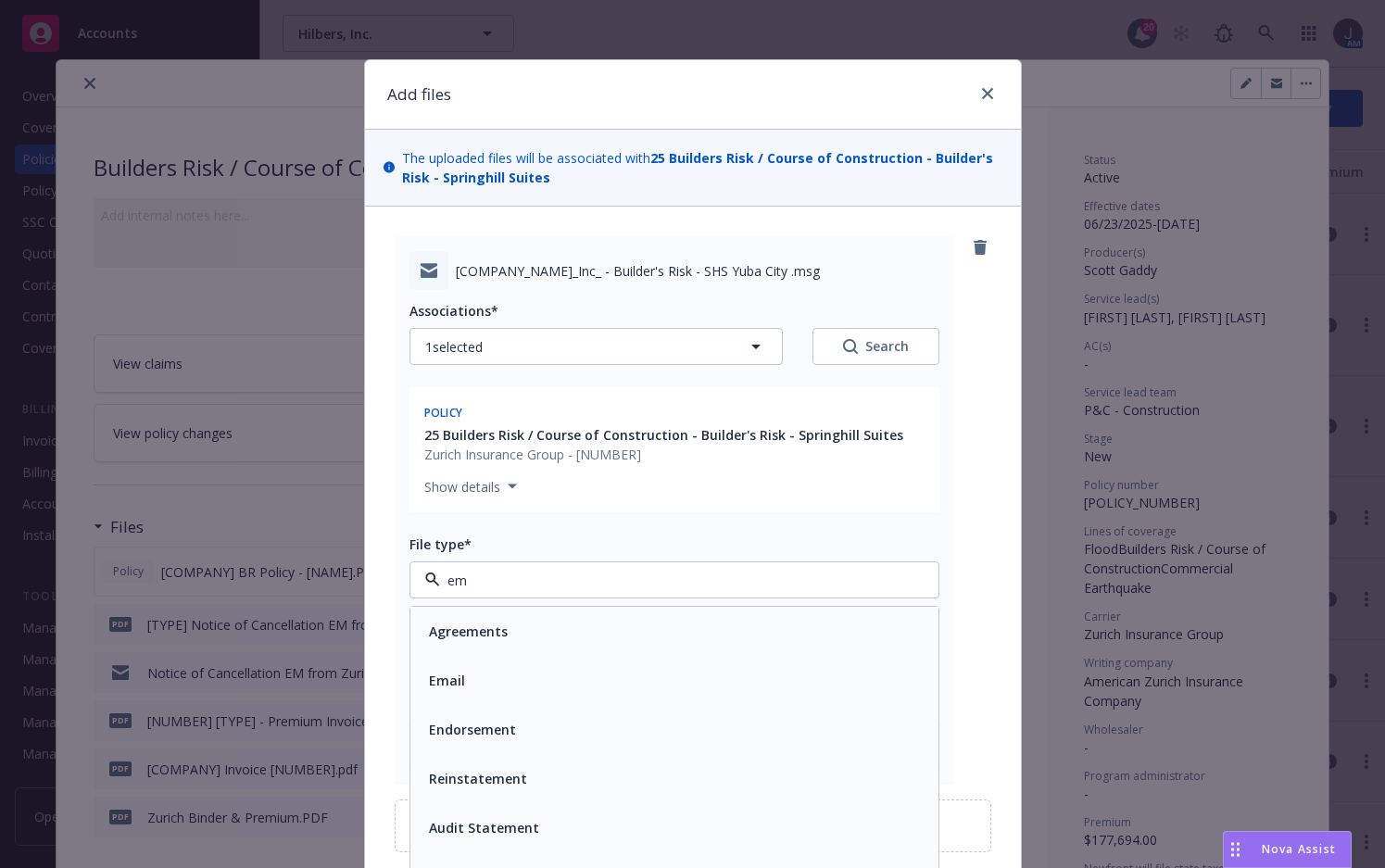 click on "Email" at bounding box center (674, 680) 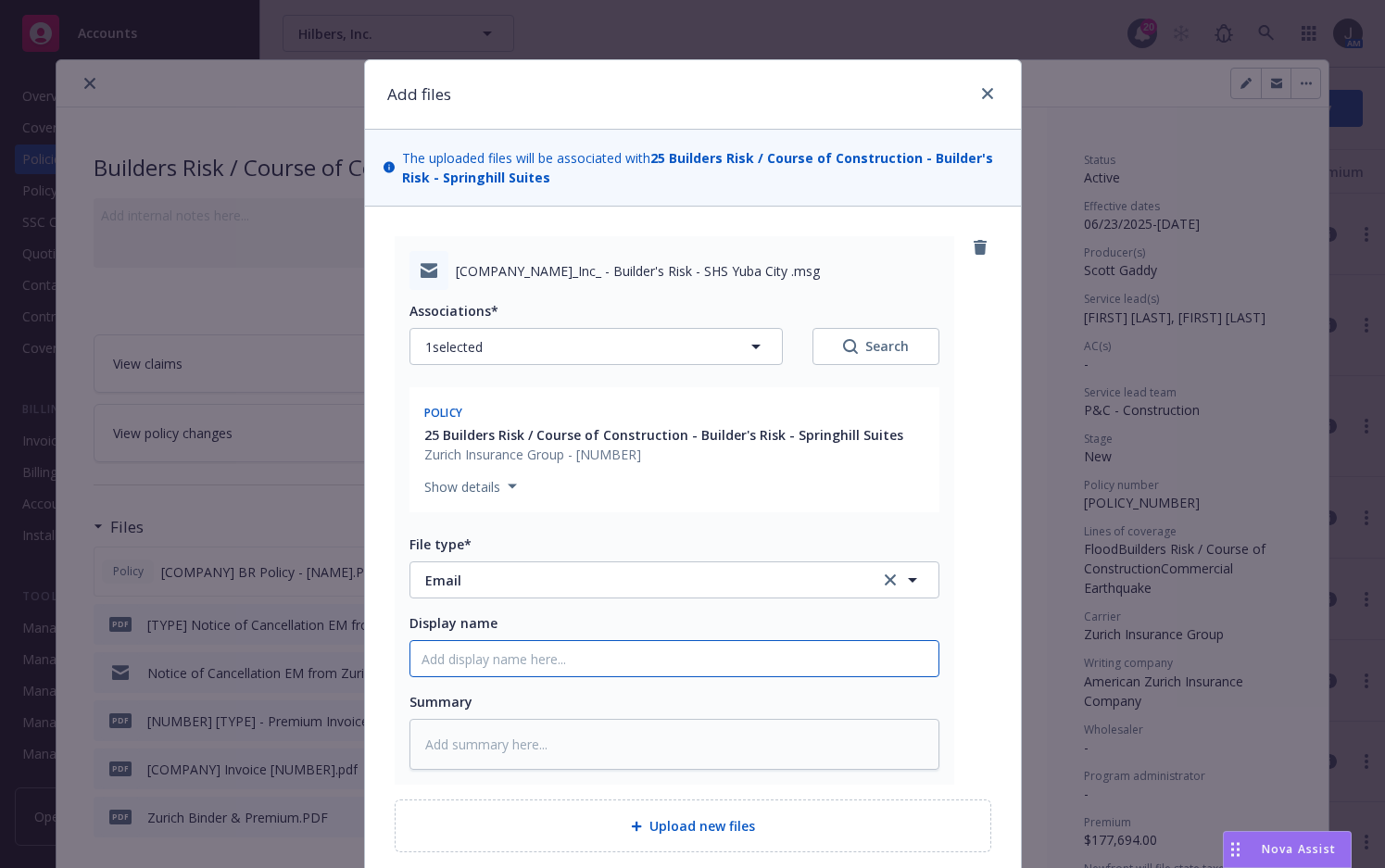 click on "Display name" at bounding box center (674, 659) 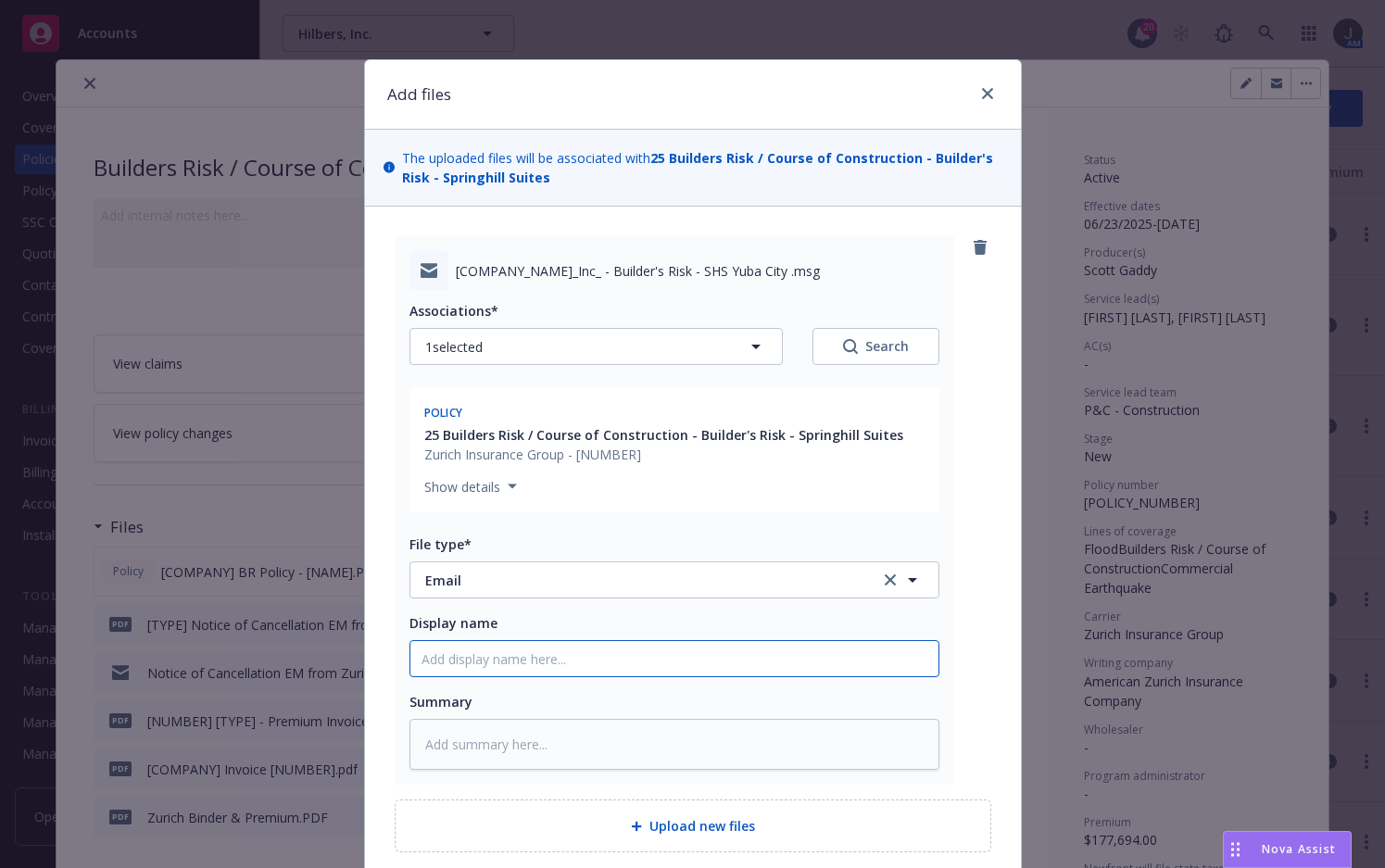 paste on "Notice of Cancellation EM from [COMPANY] Eff: [DATE] - [NAME] [POLICY] [NUMBER]" 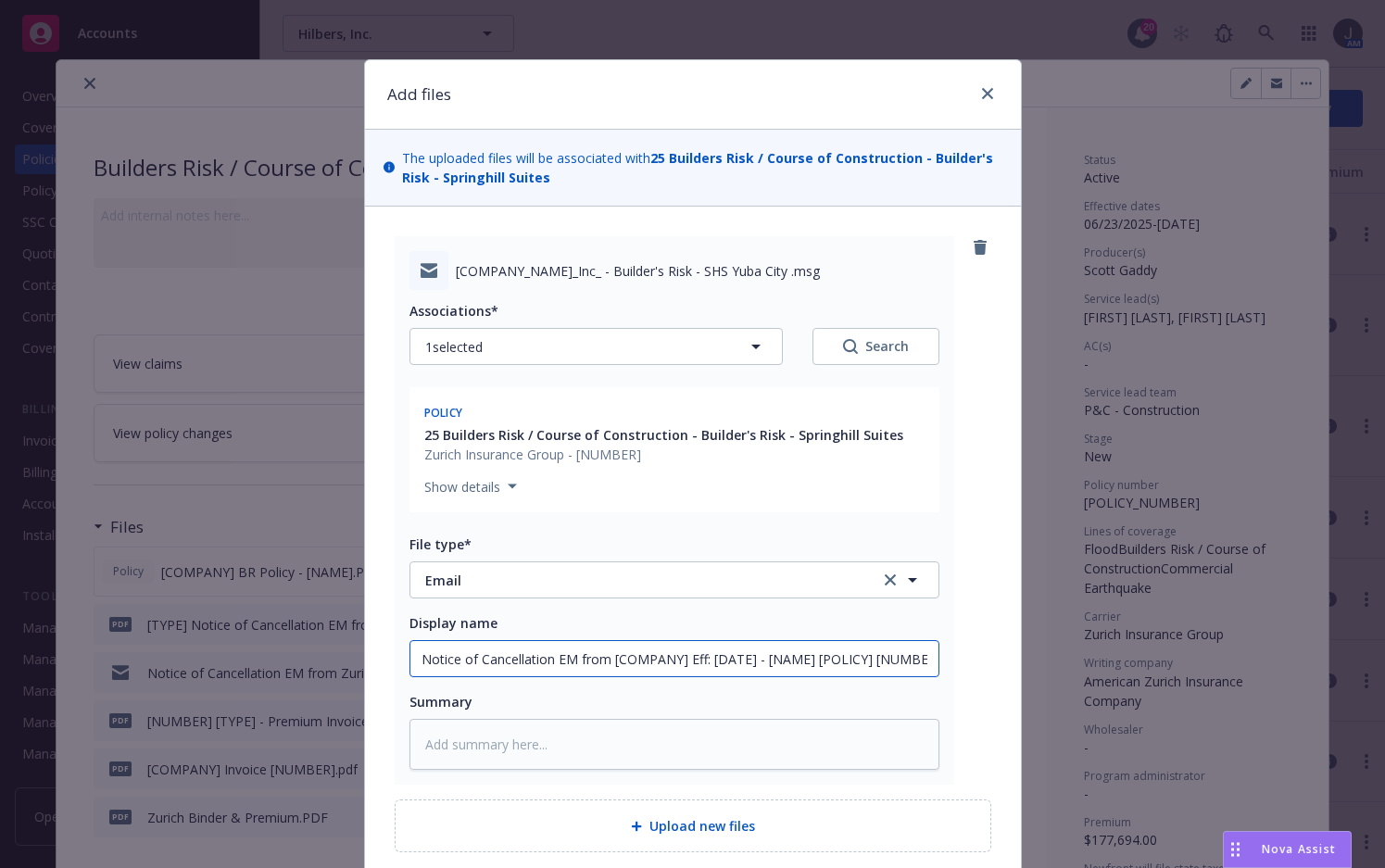 scroll, scrollTop: 0, scrollLeft: 42, axis: horizontal 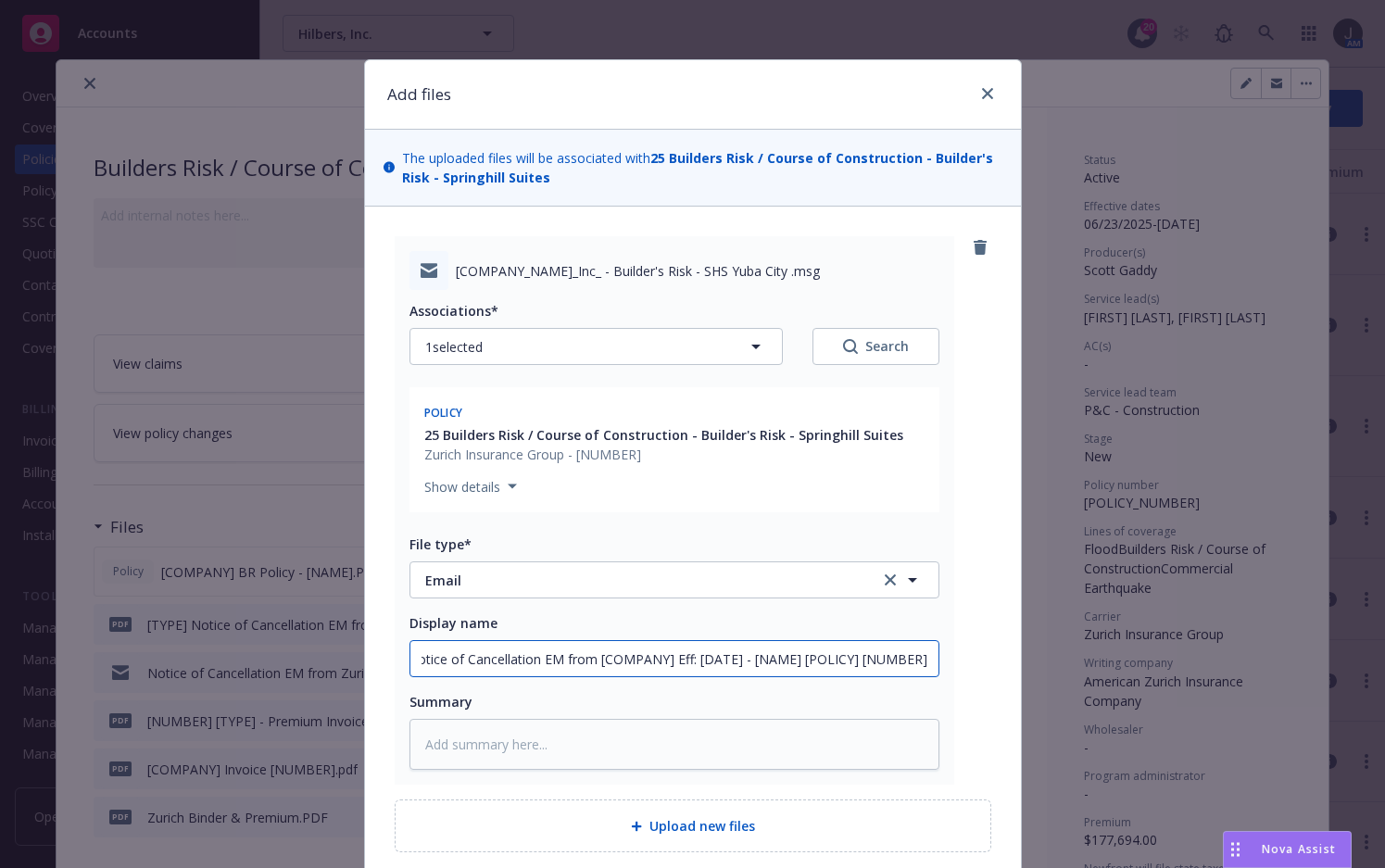 click on "Notice of Cancellation EM from [COMPANY] Eff: [DATE] - [NAME] [POLICY] [NUMBER]" at bounding box center [674, 659] 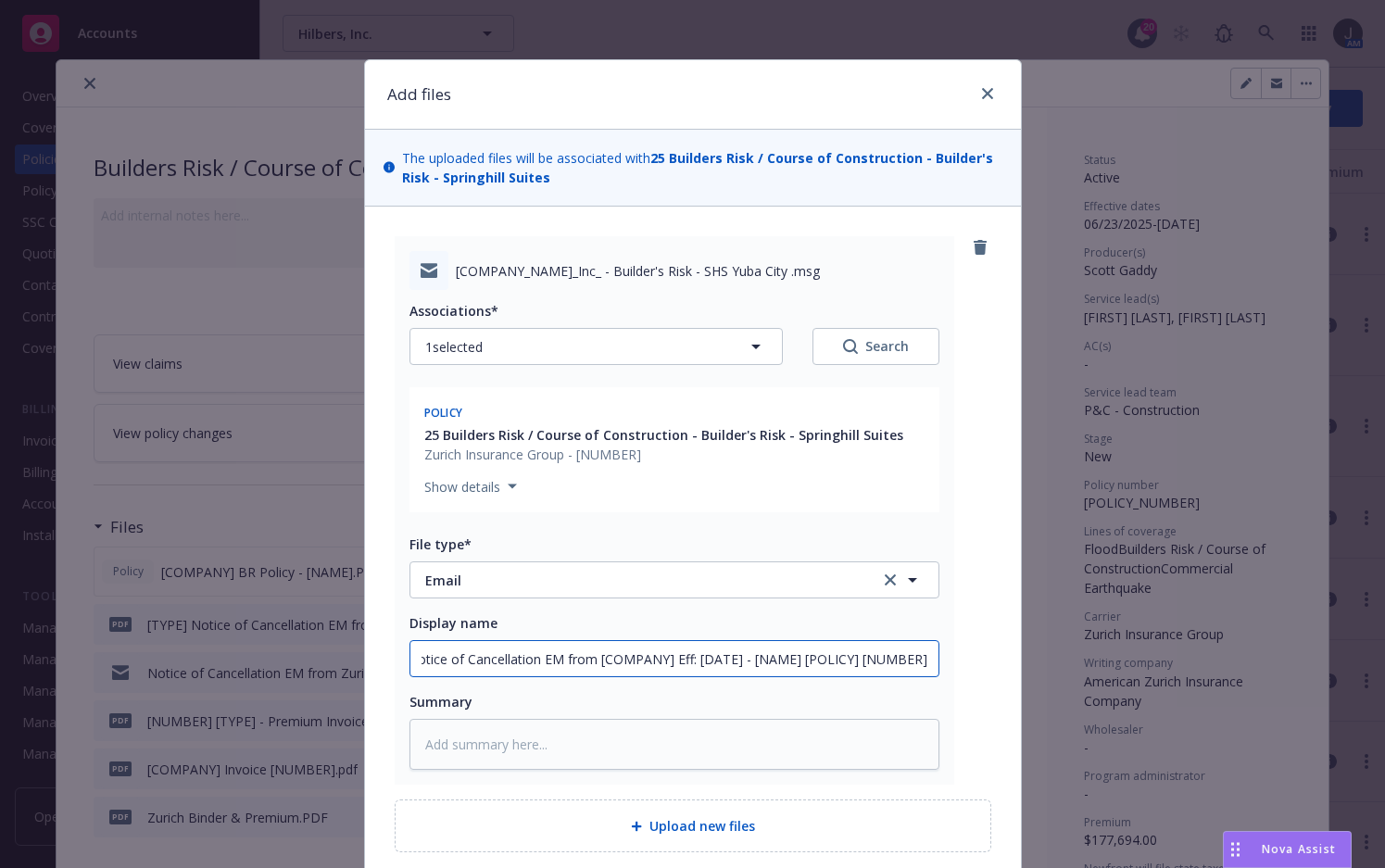 scroll, scrollTop: 0, scrollLeft: 0, axis: both 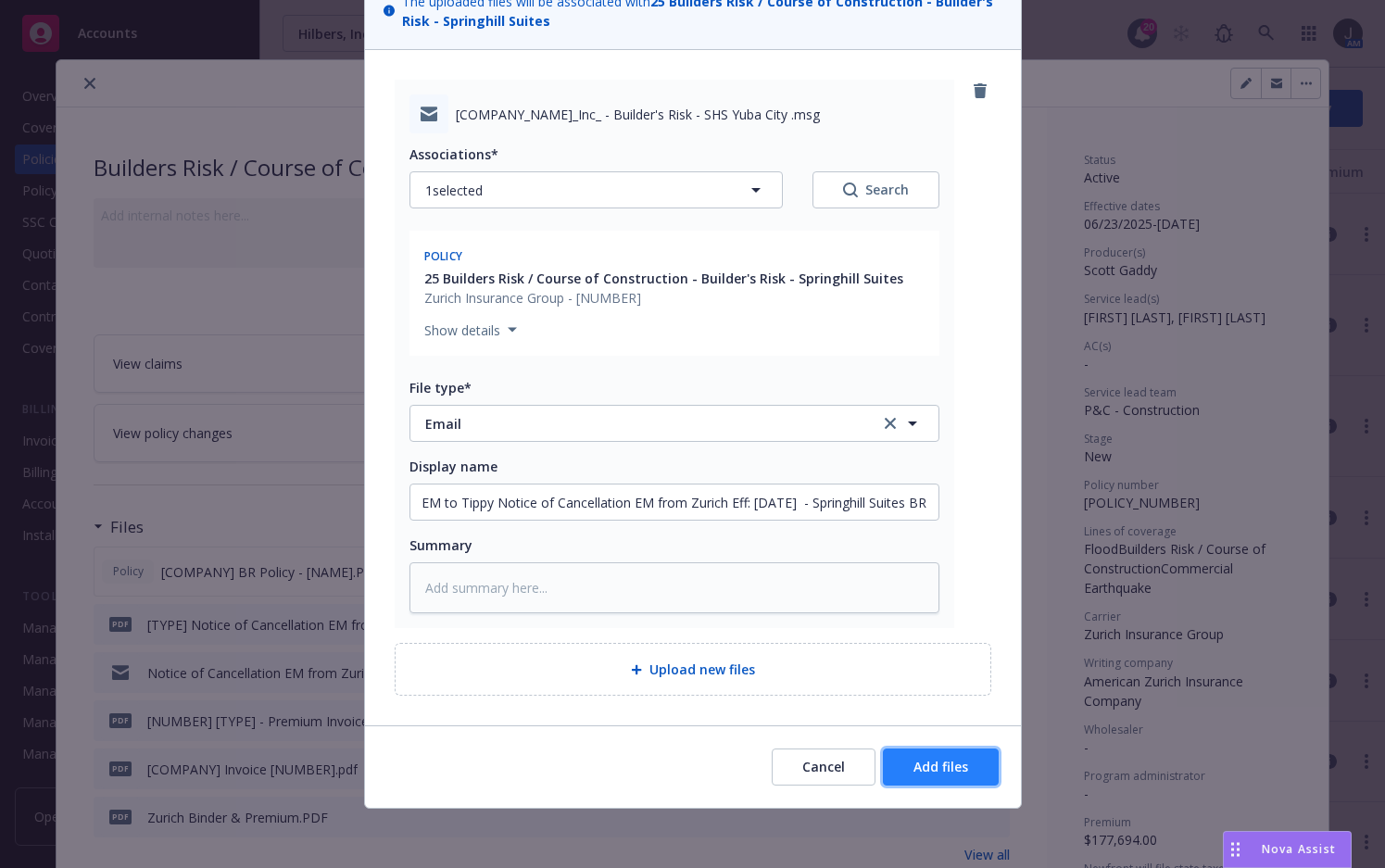 click on "Add files" at bounding box center [940, 767] 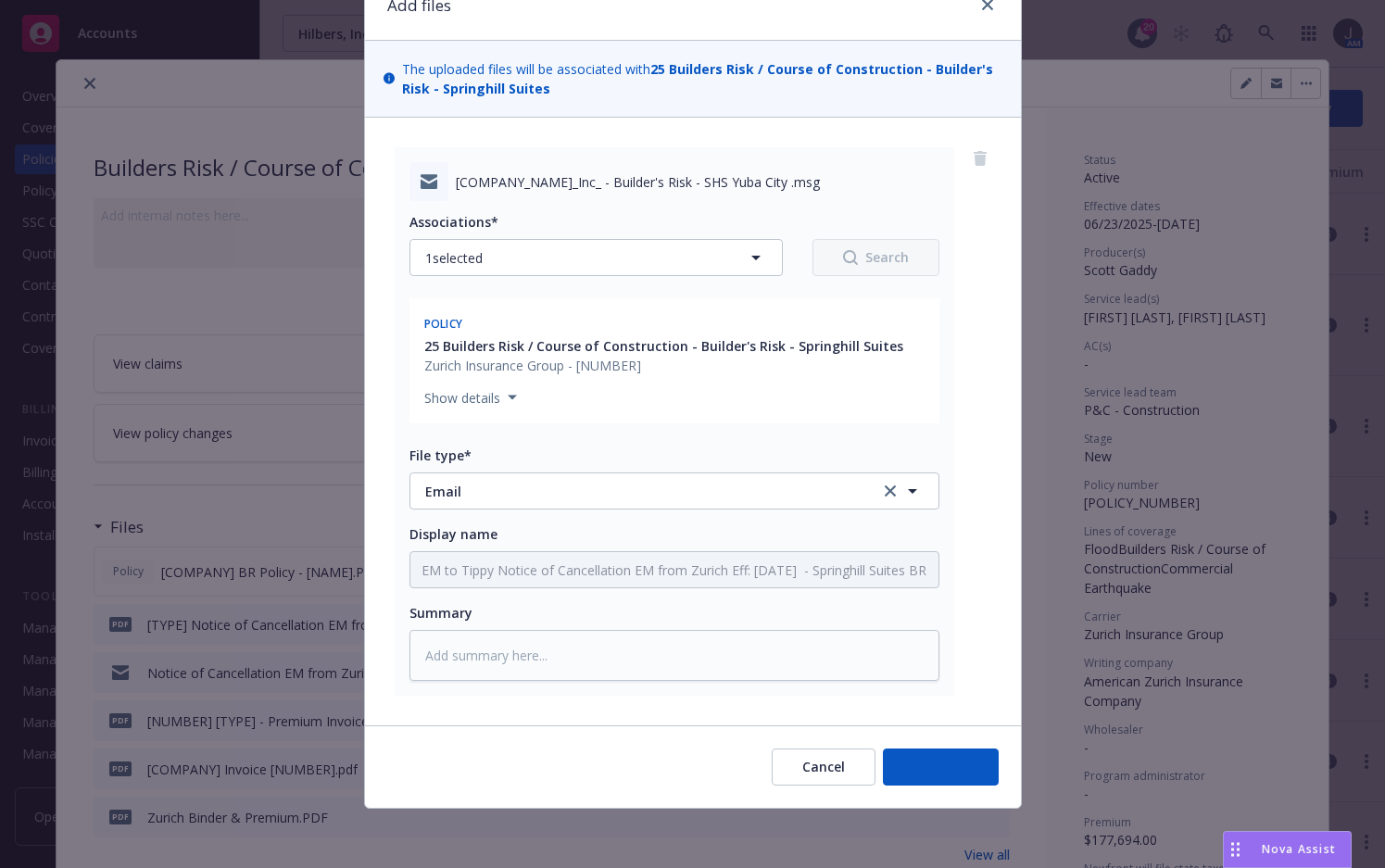 scroll, scrollTop: 89, scrollLeft: 0, axis: vertical 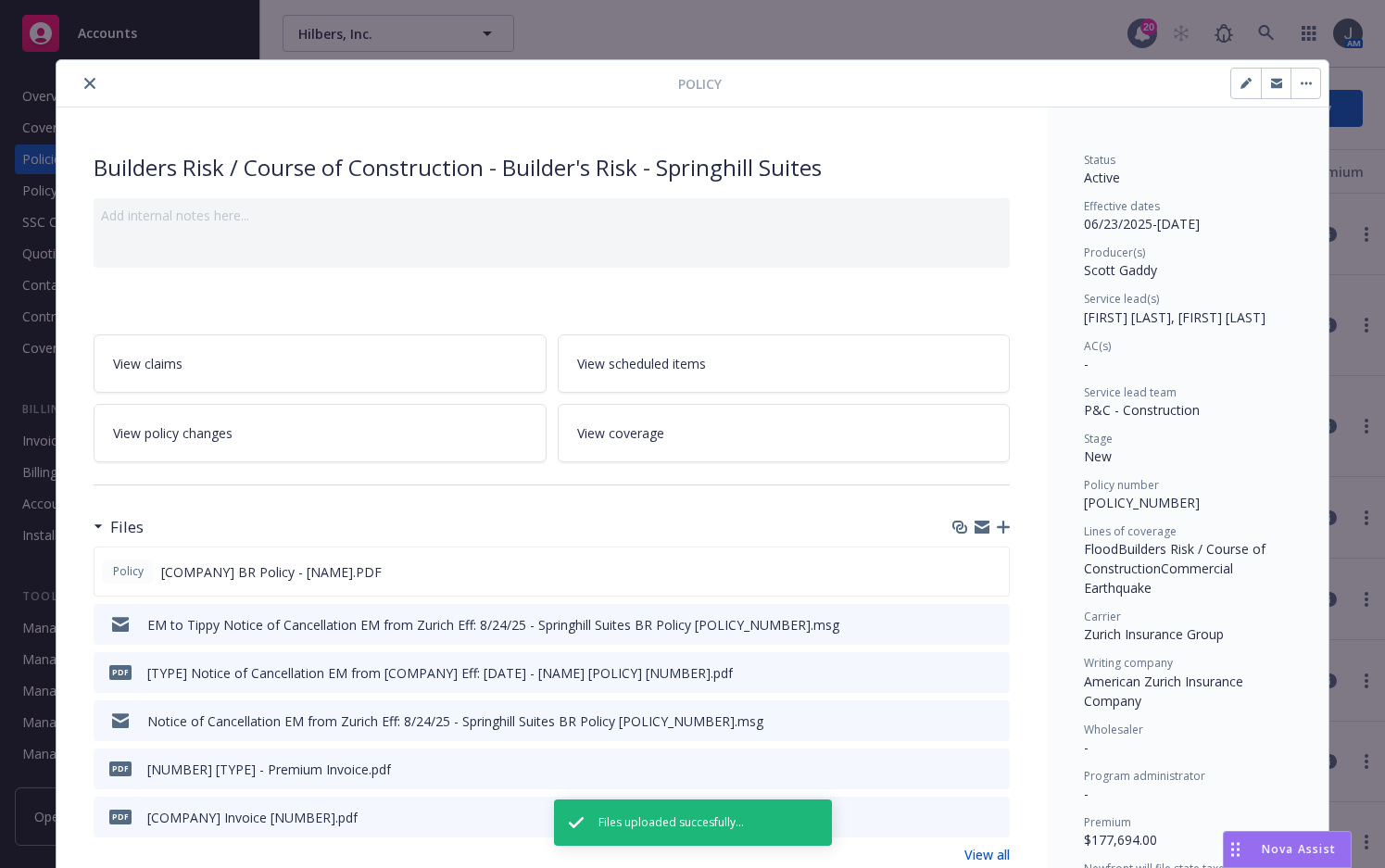 click 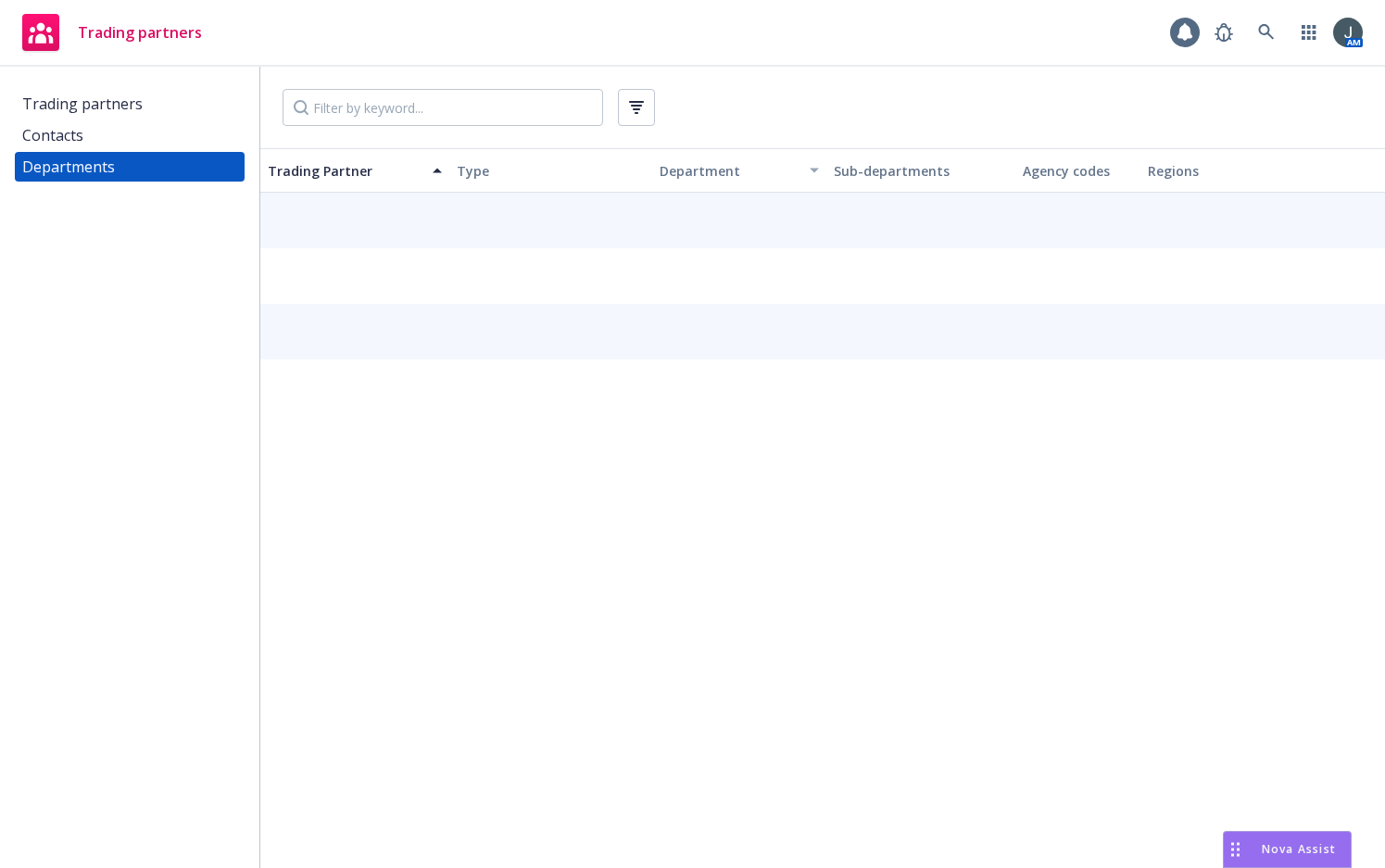 scroll, scrollTop: 0, scrollLeft: 0, axis: both 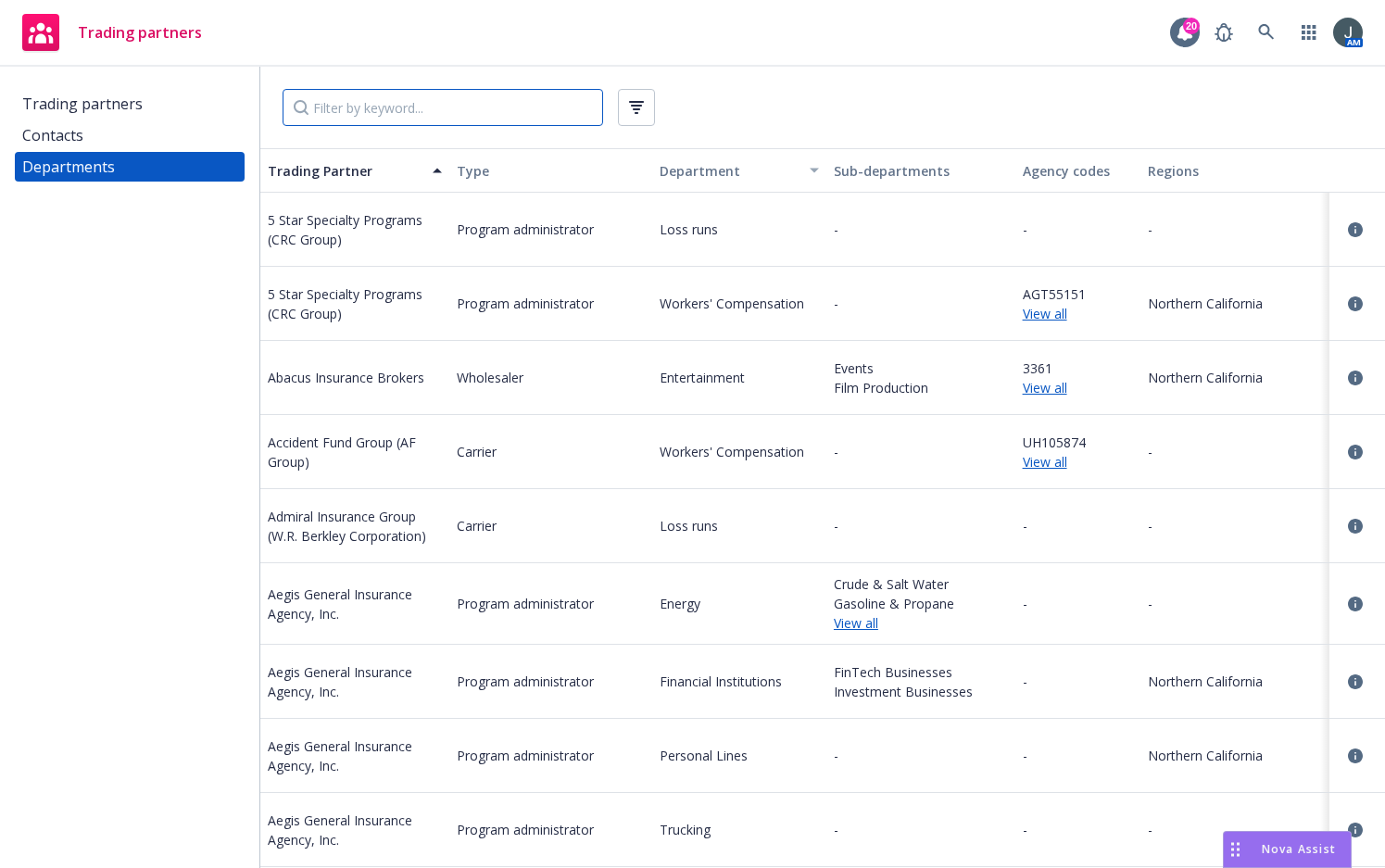 click at bounding box center (443, 107) 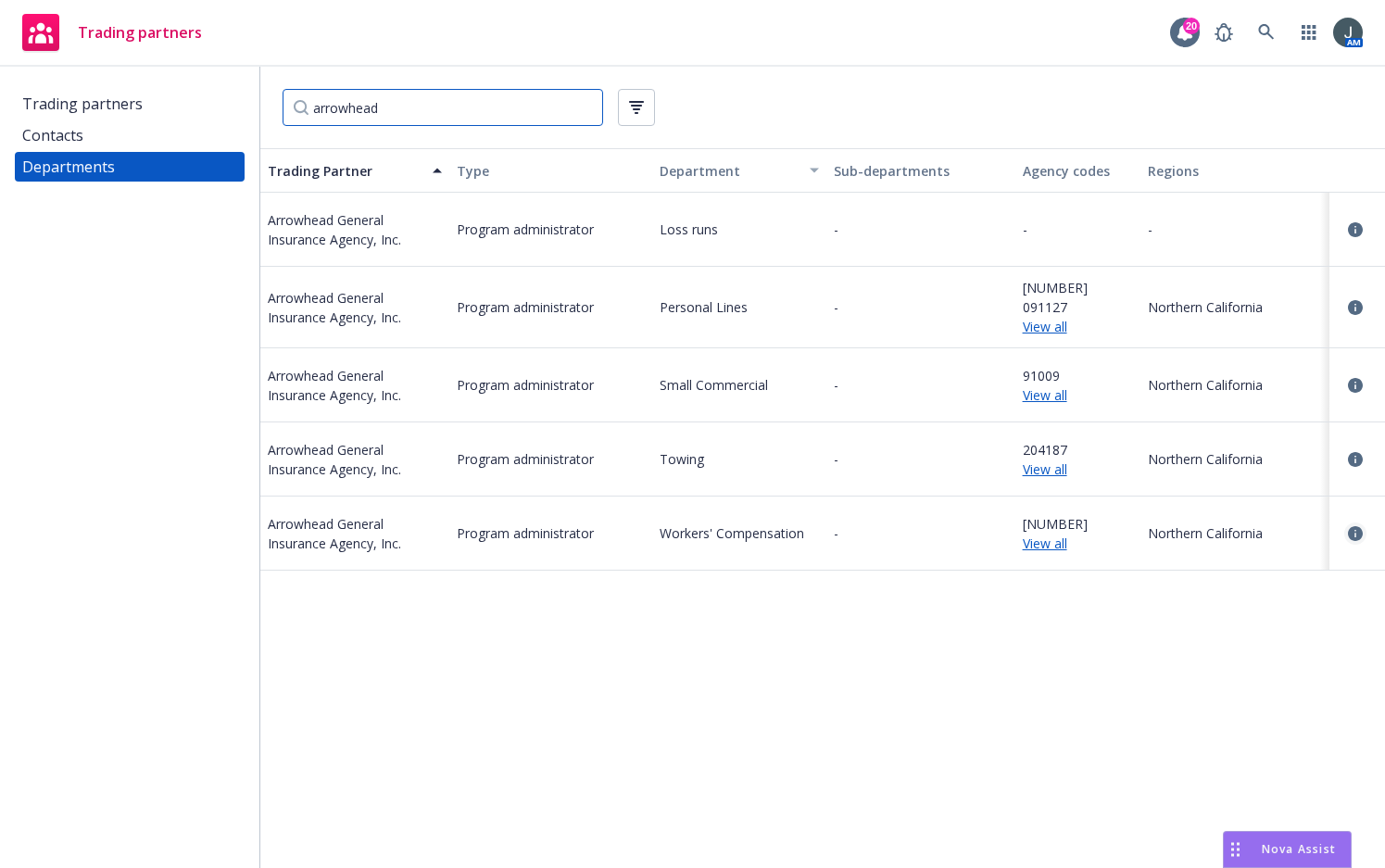 type on "arrowhead" 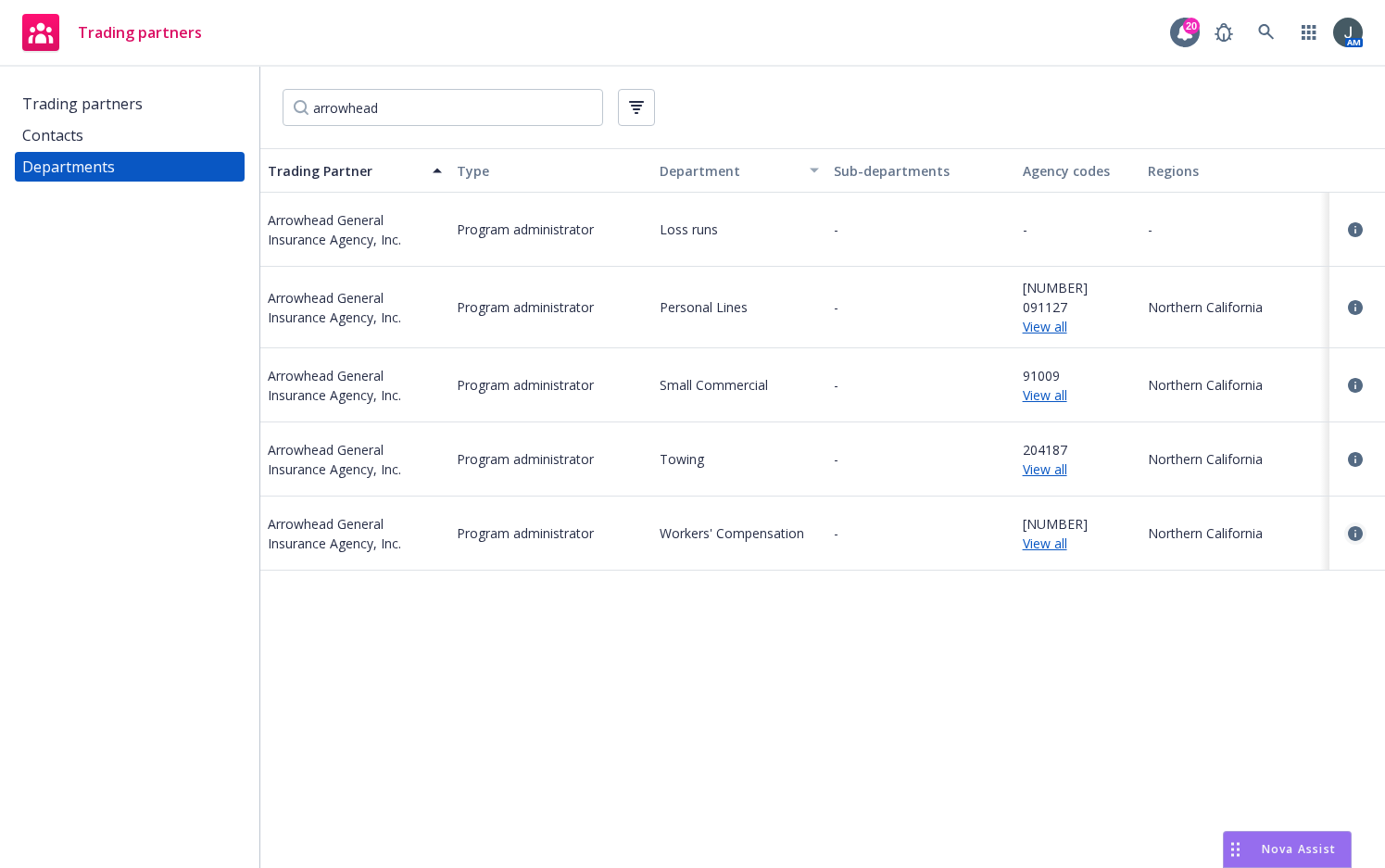 click 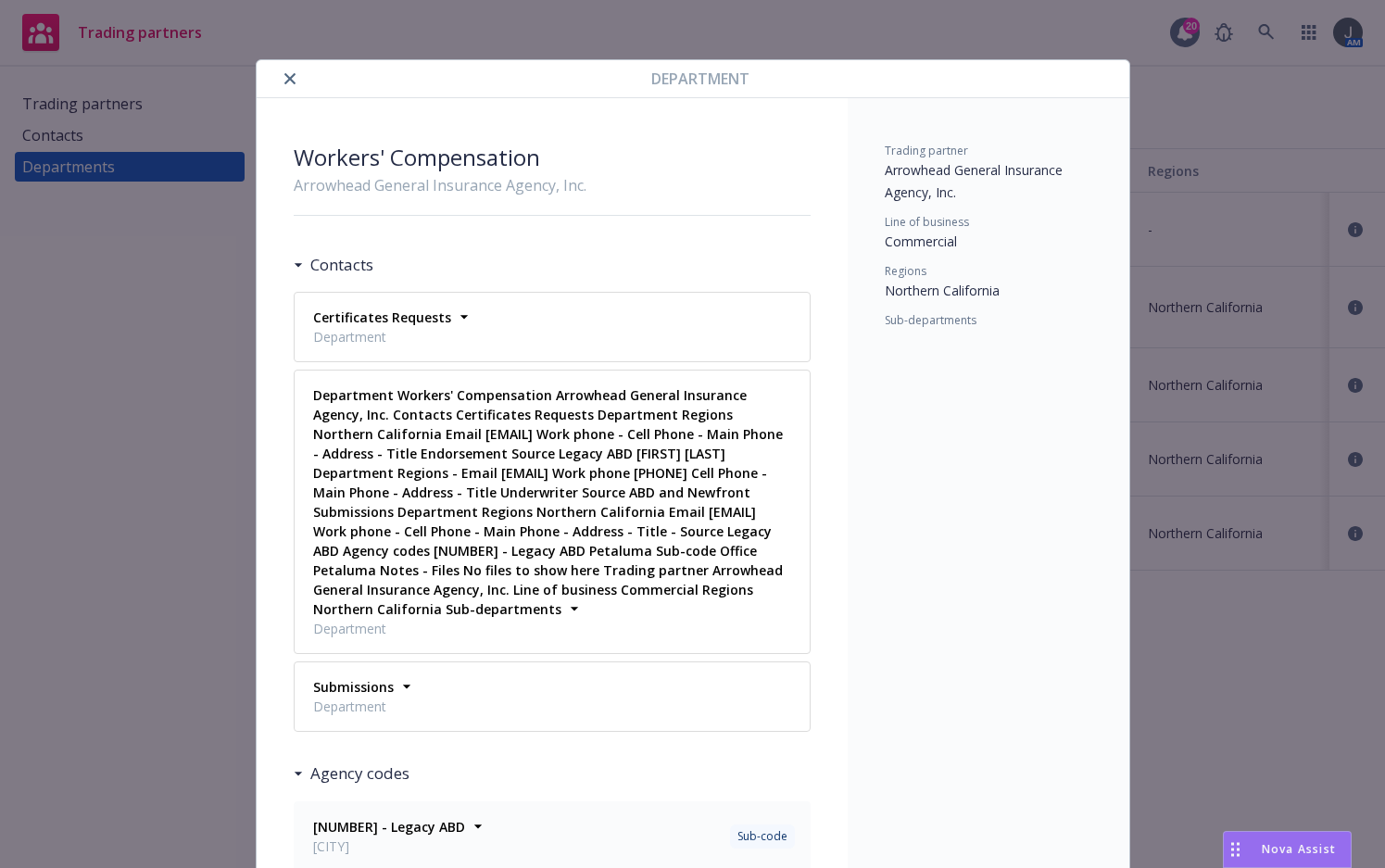 scroll, scrollTop: 2, scrollLeft: 0, axis: vertical 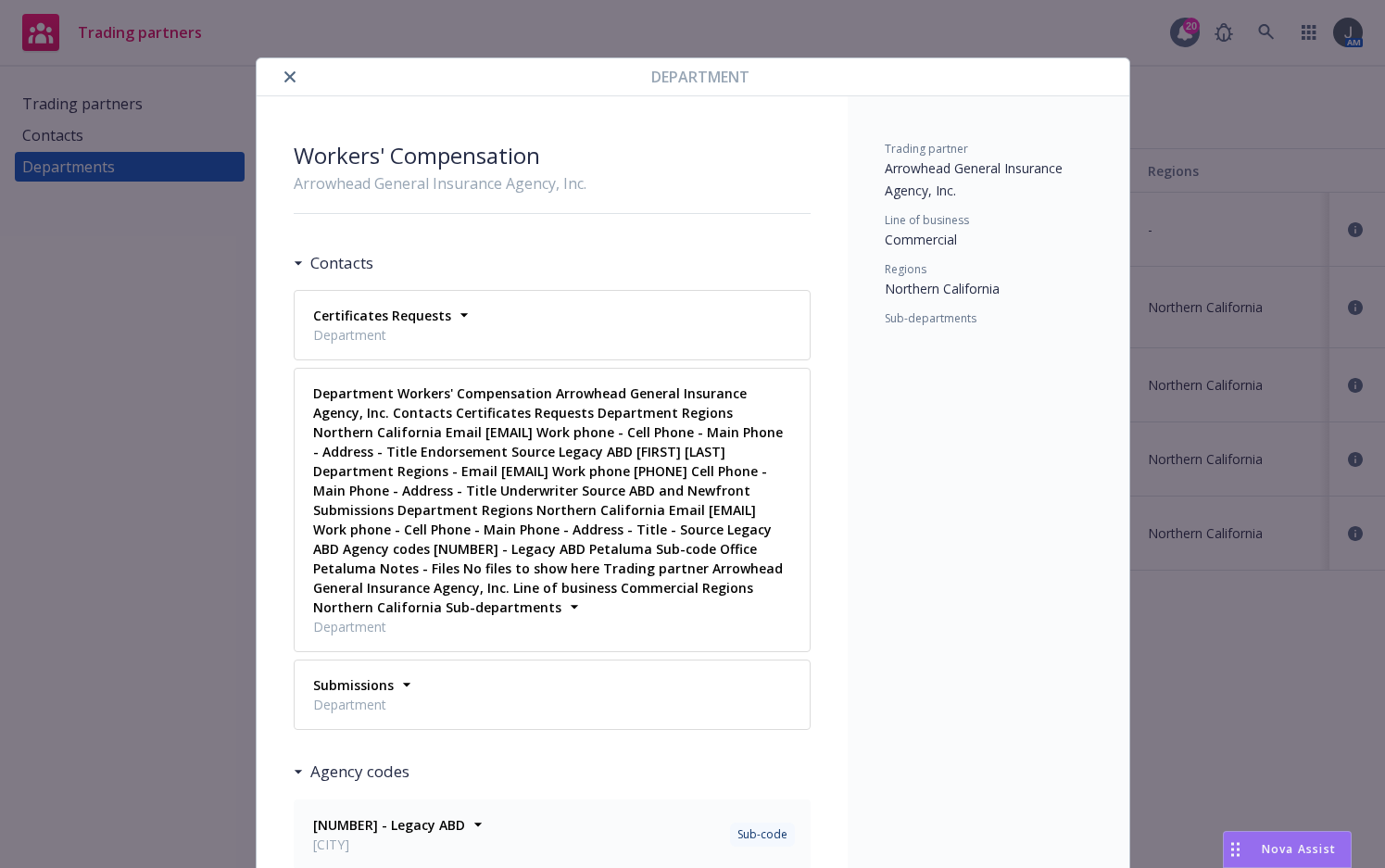 click on "Files" at bounding box center [327, 912] 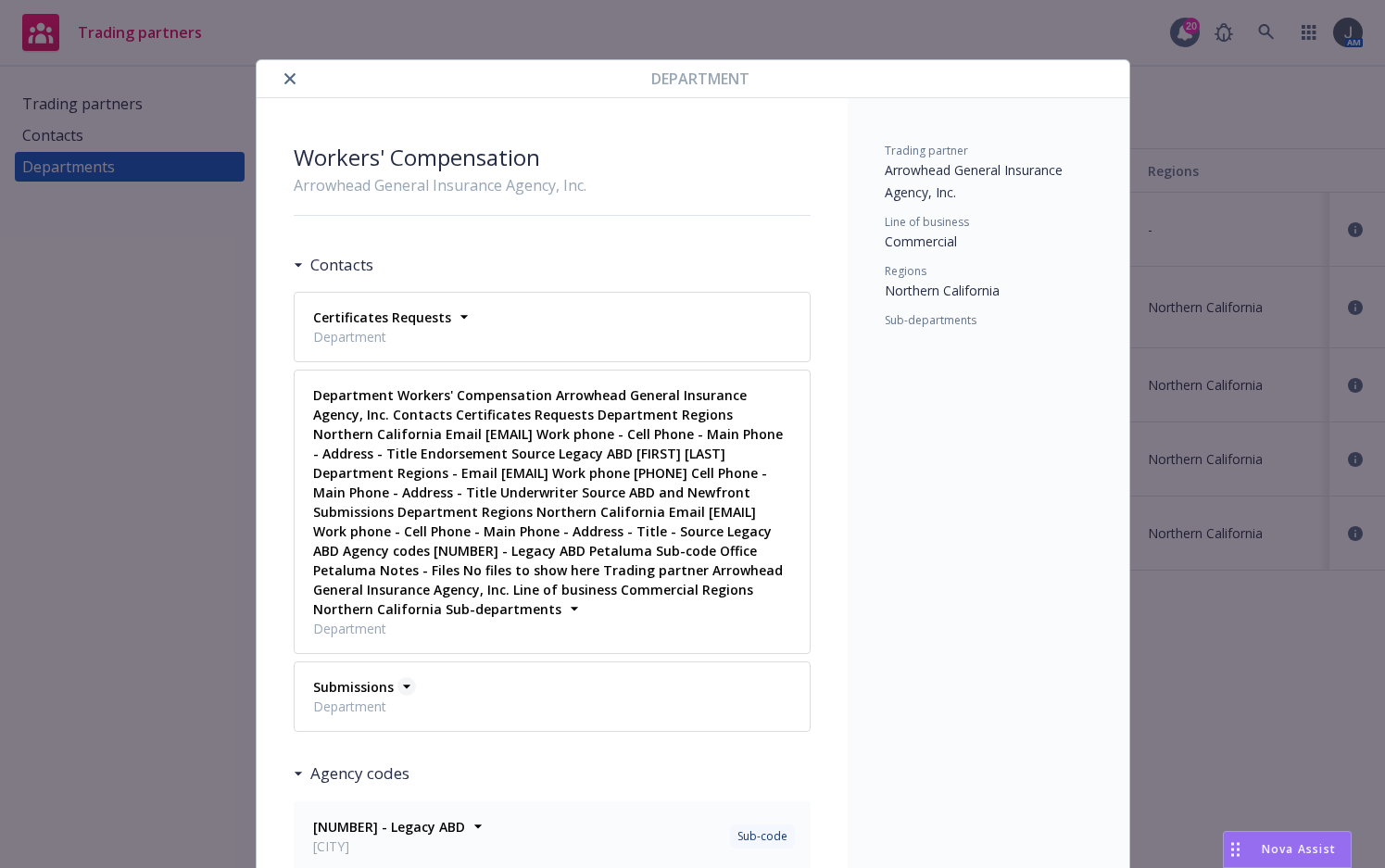 click 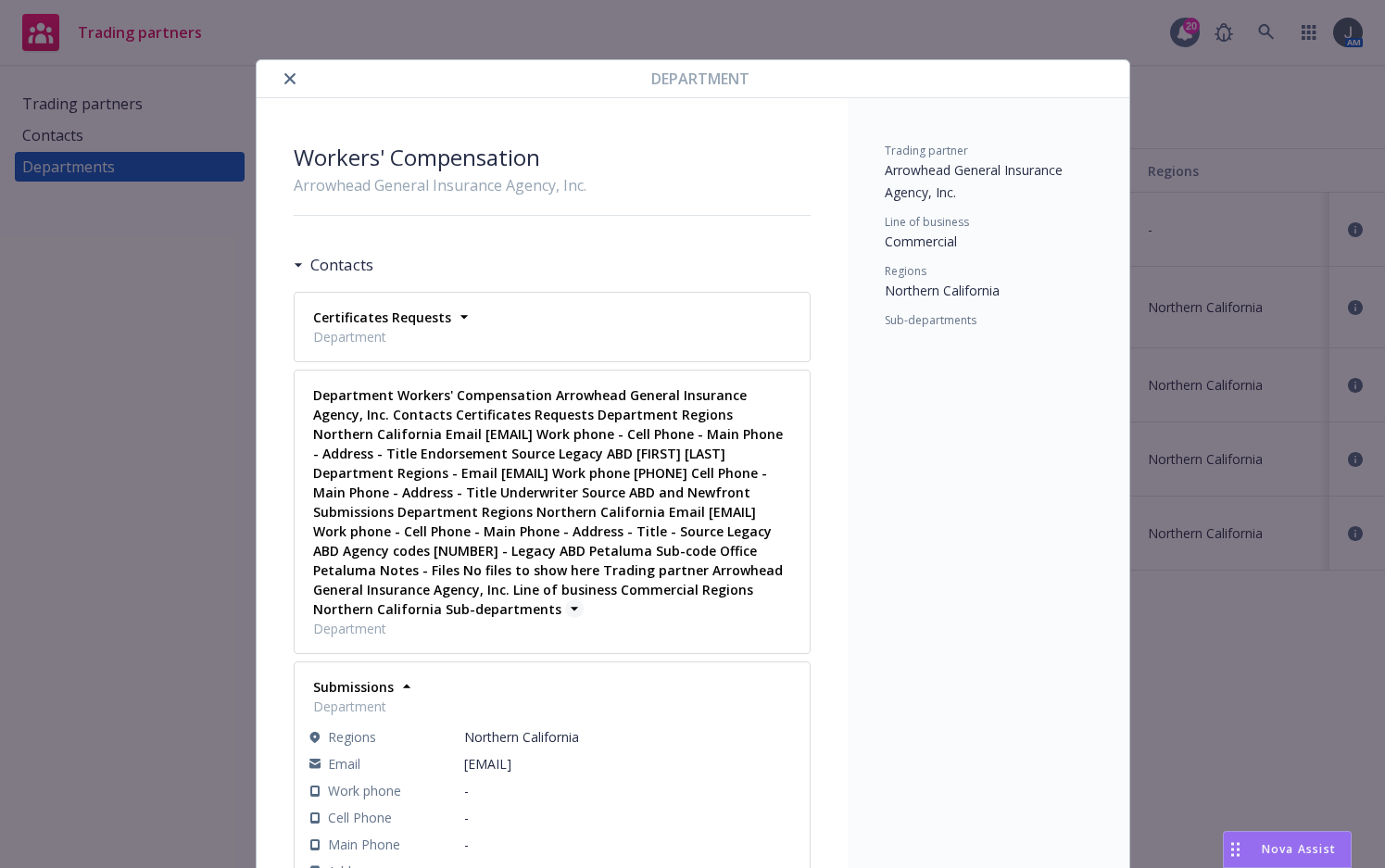 click 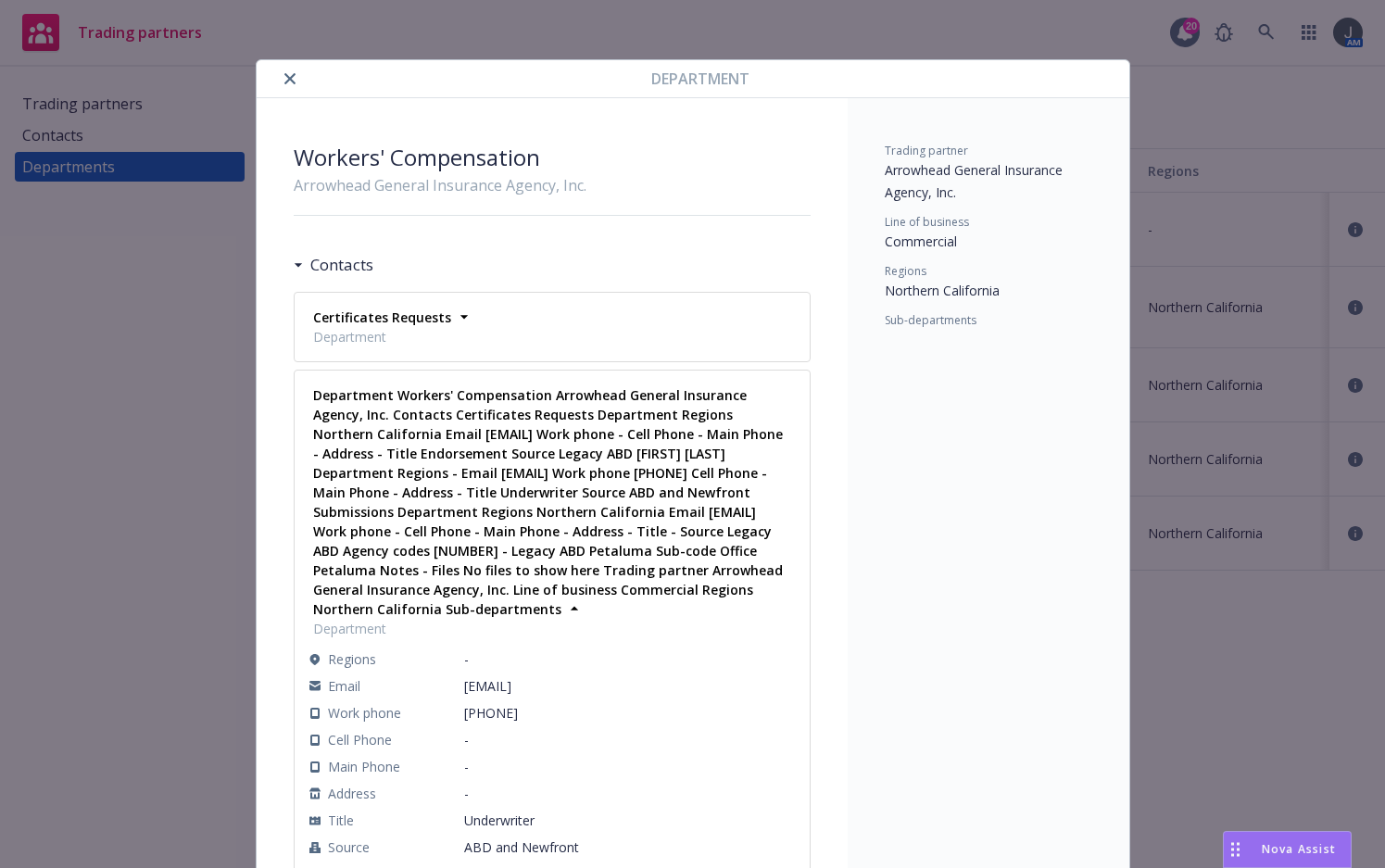 click at bounding box center [290, 79] 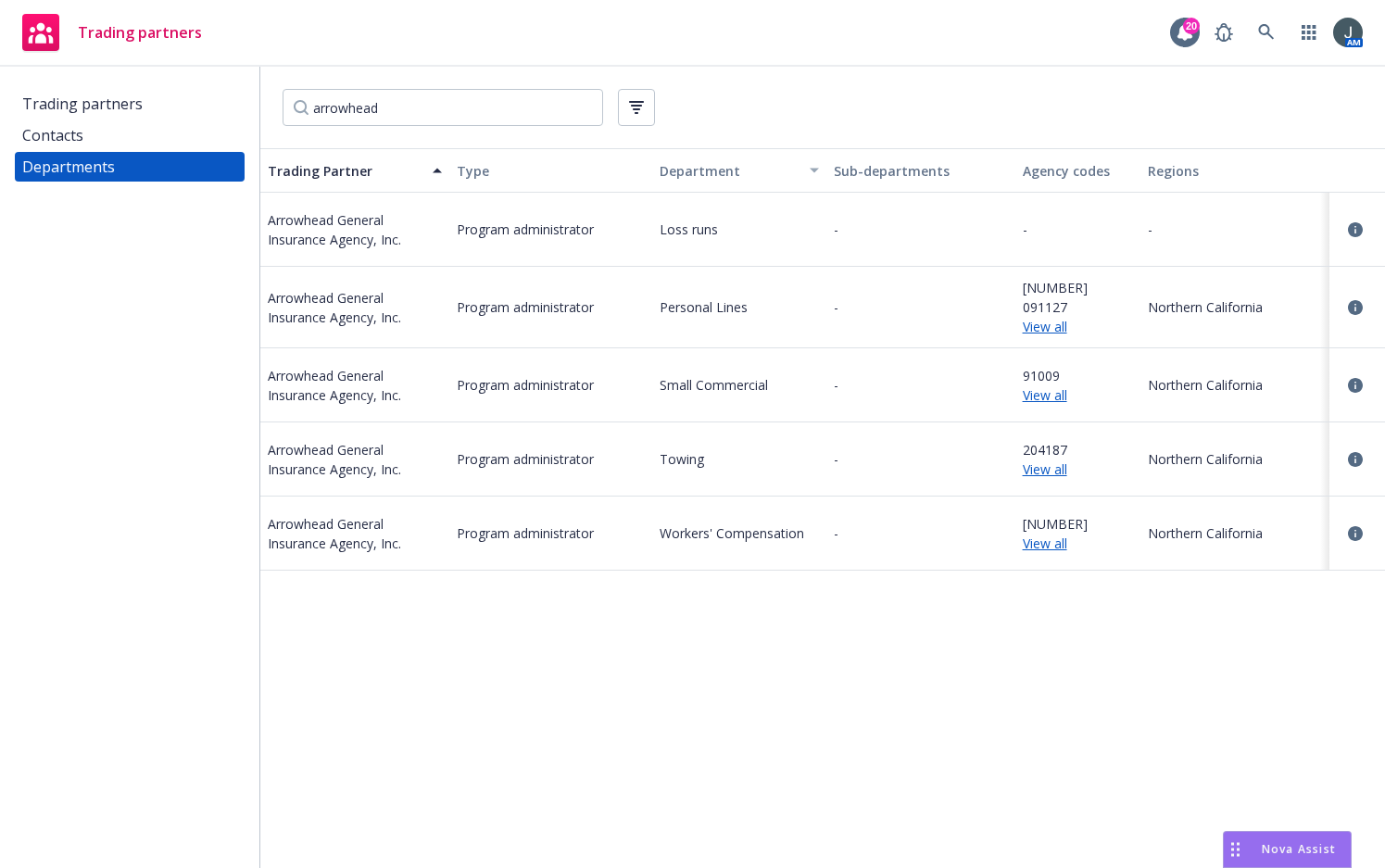 click on "Trading Partner Type Department Sub-departments Agency codes Regions Arrowhead General Insurance Agency, Inc. Program administrator Loss runs - - - Arrowhead General Insurance Agency, Inc. Program administrator Personal Lines - 090101 091127 View all Northern California Arrowhead General Insurance Agency, Inc. Program administrator Small Commercial - 91009 View all Northern California Arrowhead General Insurance Agency, Inc. Program administrator Towing - 204187 View all Northern California Arrowhead General Insurance Agency, Inc. Program administrator Workers' Compensation - 090101 View all Northern California" at bounding box center (823, 508) 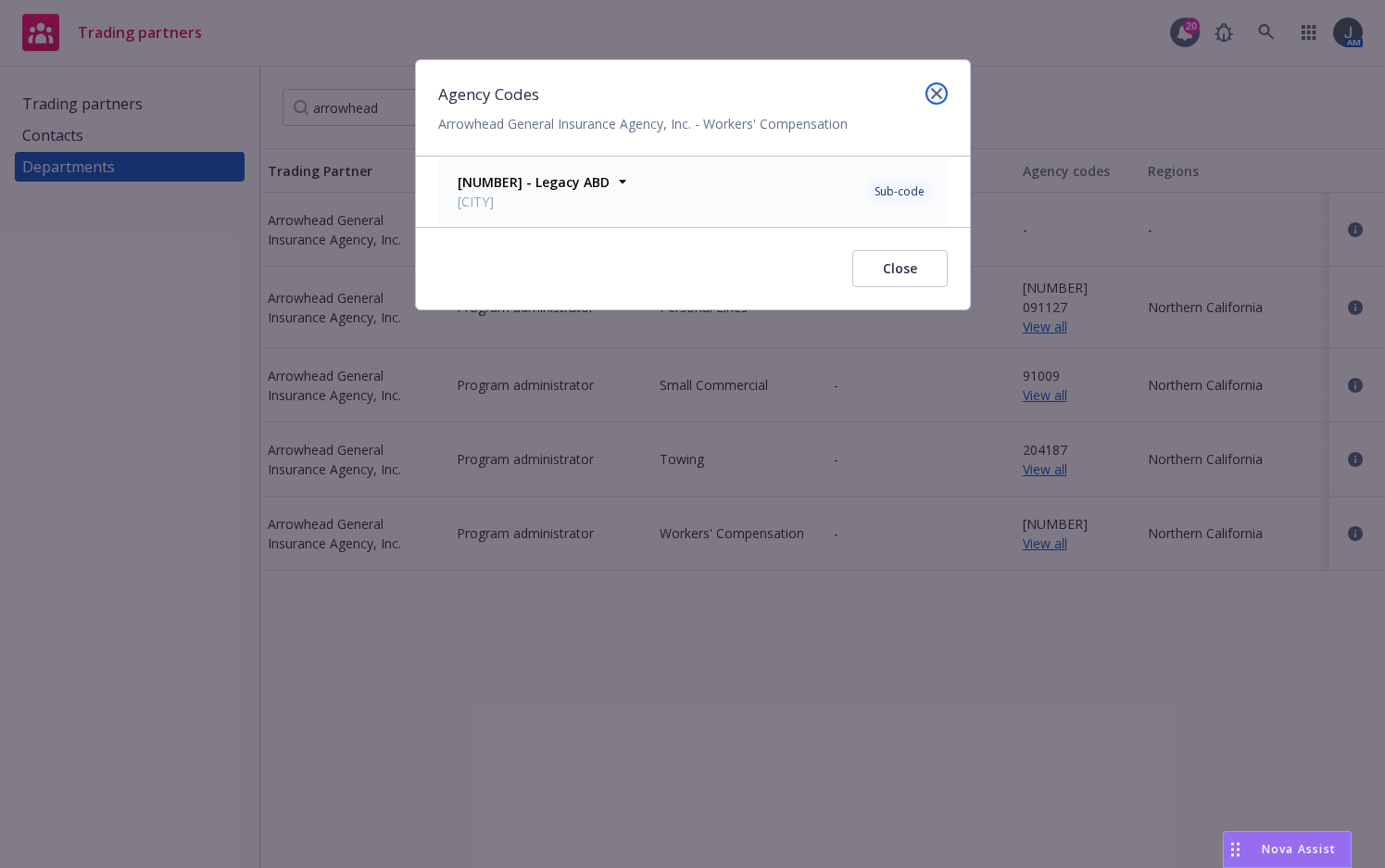 click at bounding box center (937, 94) 